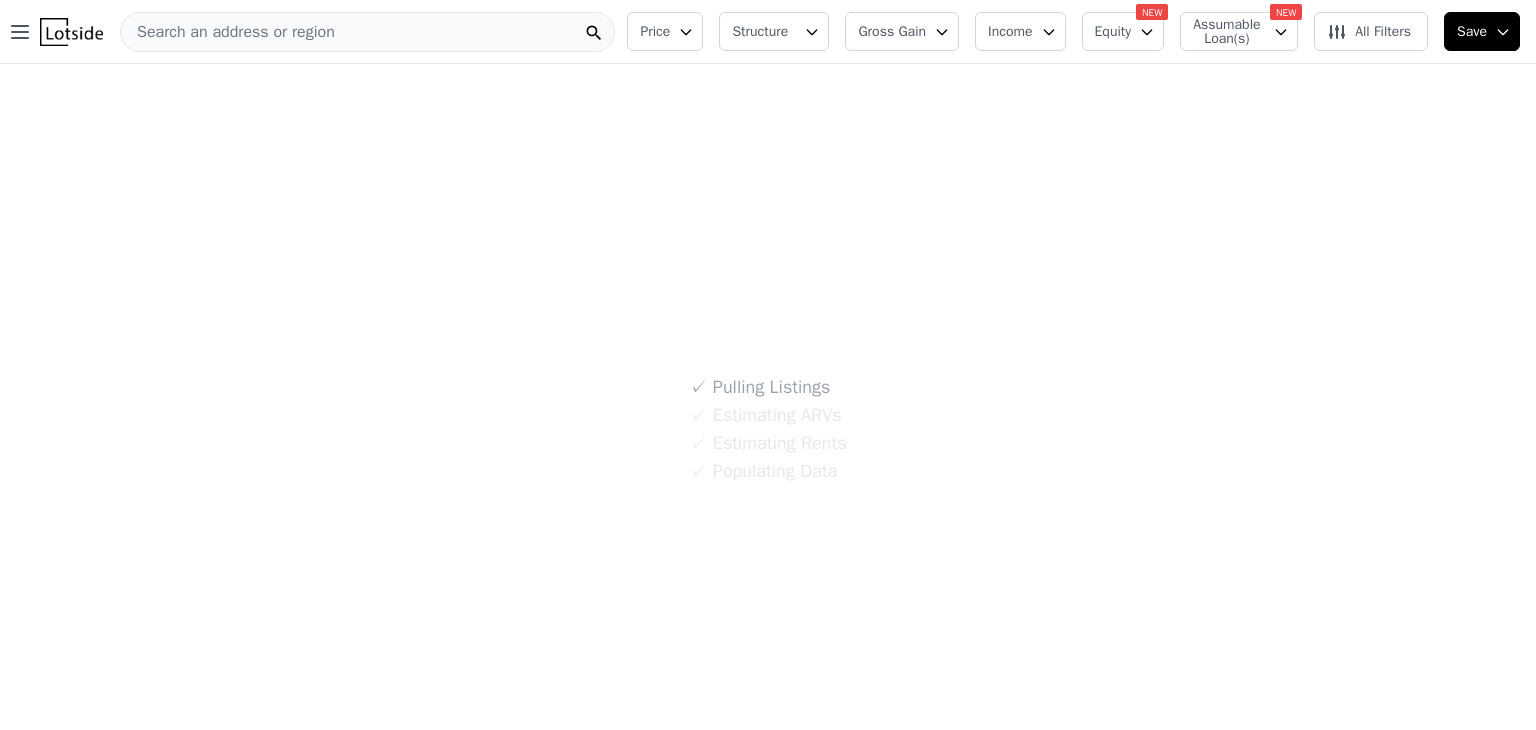 scroll, scrollTop: 0, scrollLeft: 0, axis: both 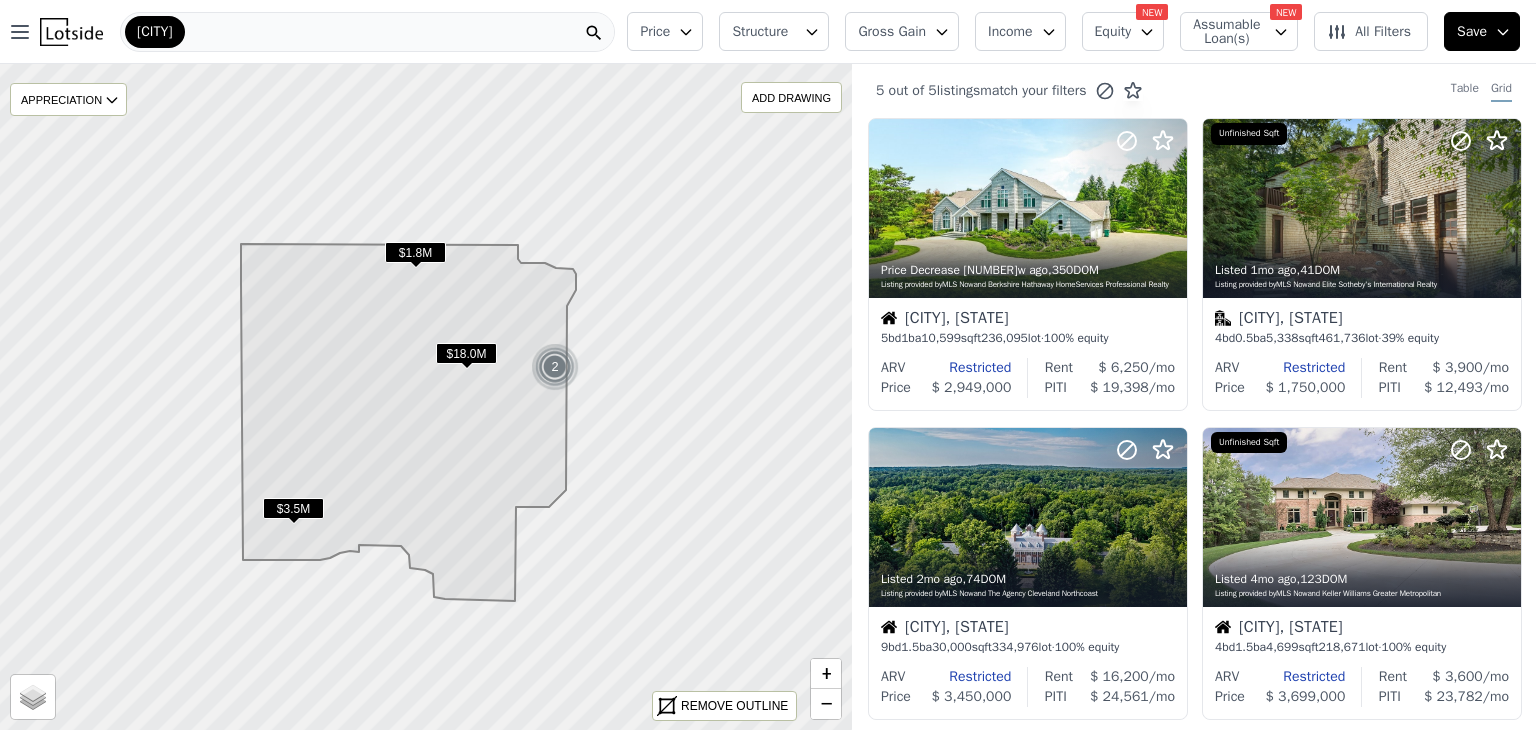 click on "$18.0M" at bounding box center [466, 353] 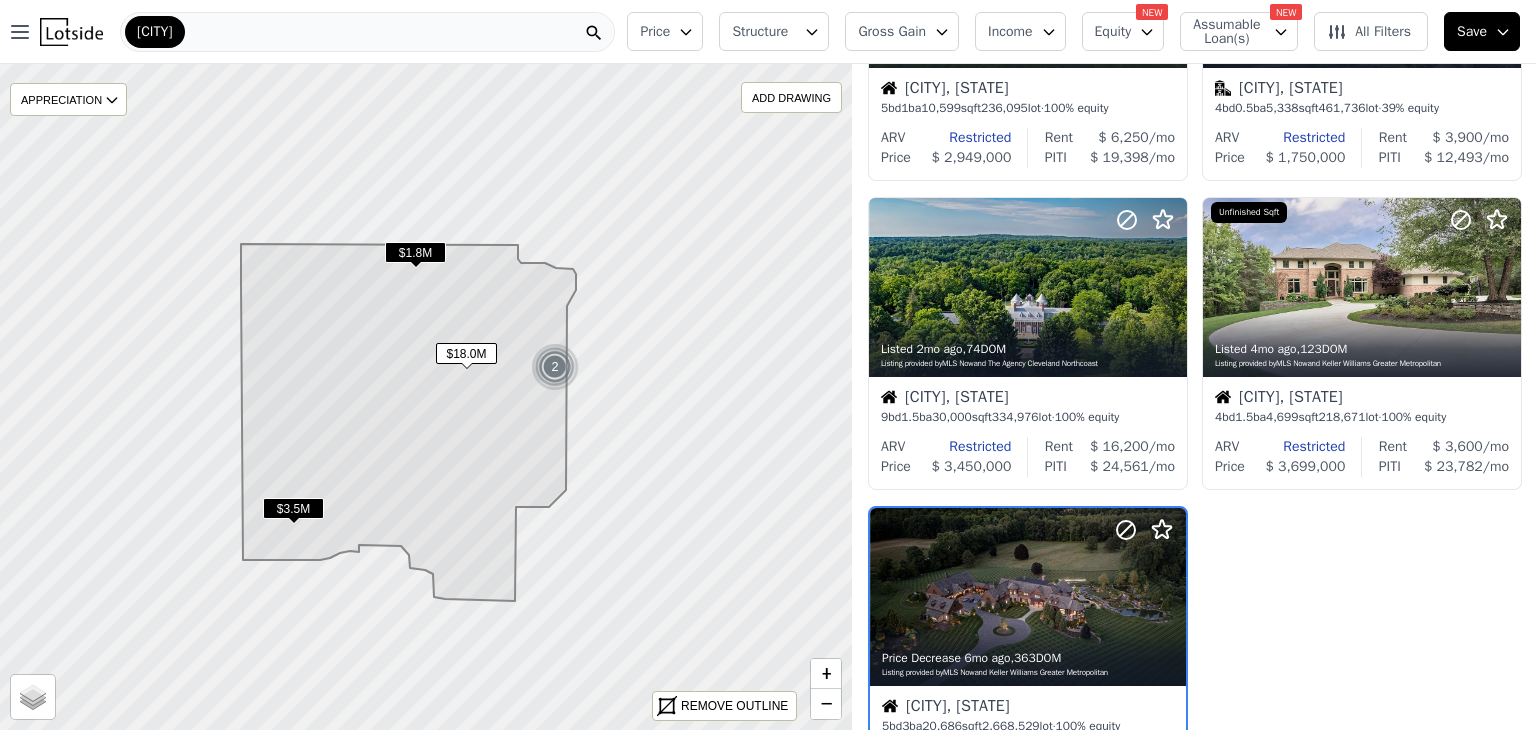 scroll, scrollTop: 453, scrollLeft: 0, axis: vertical 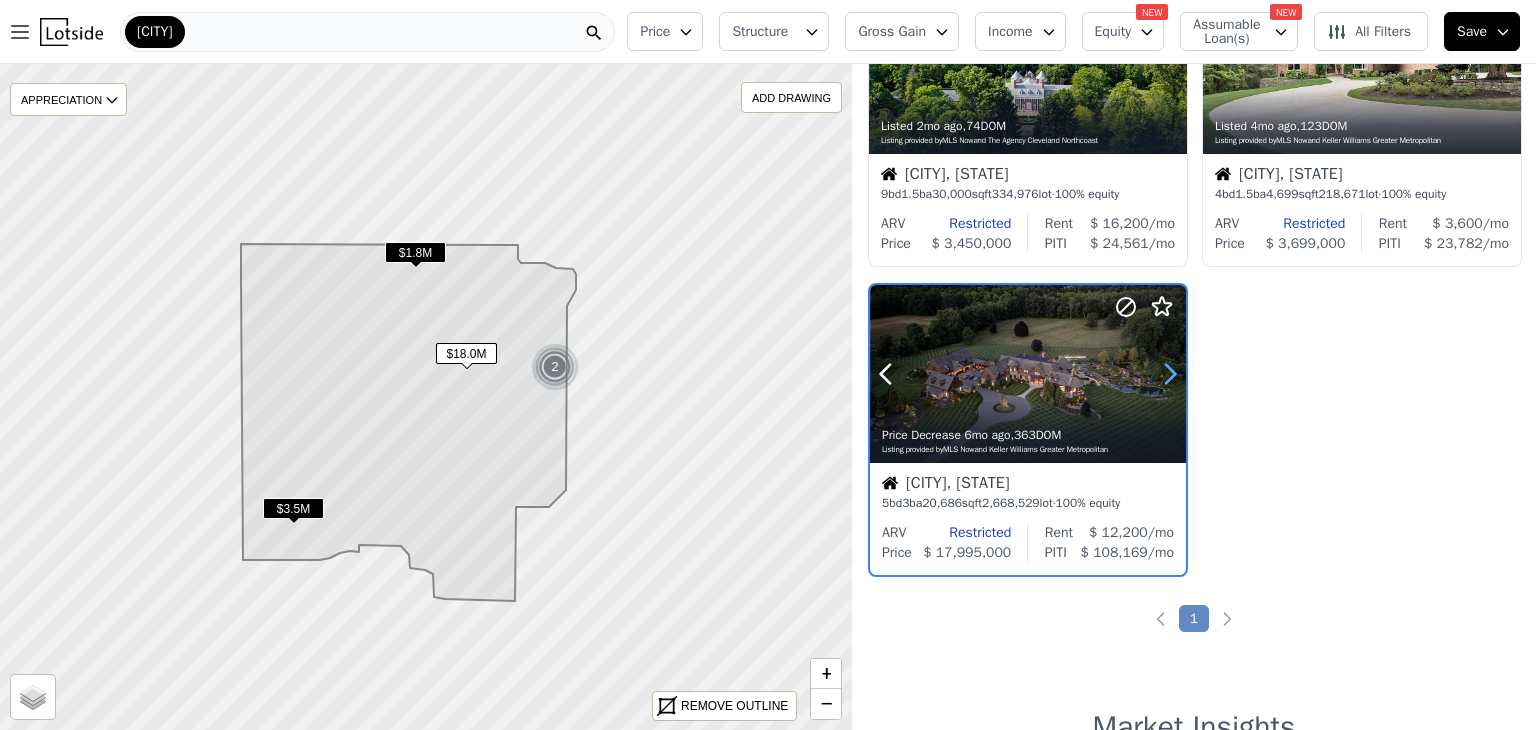 click 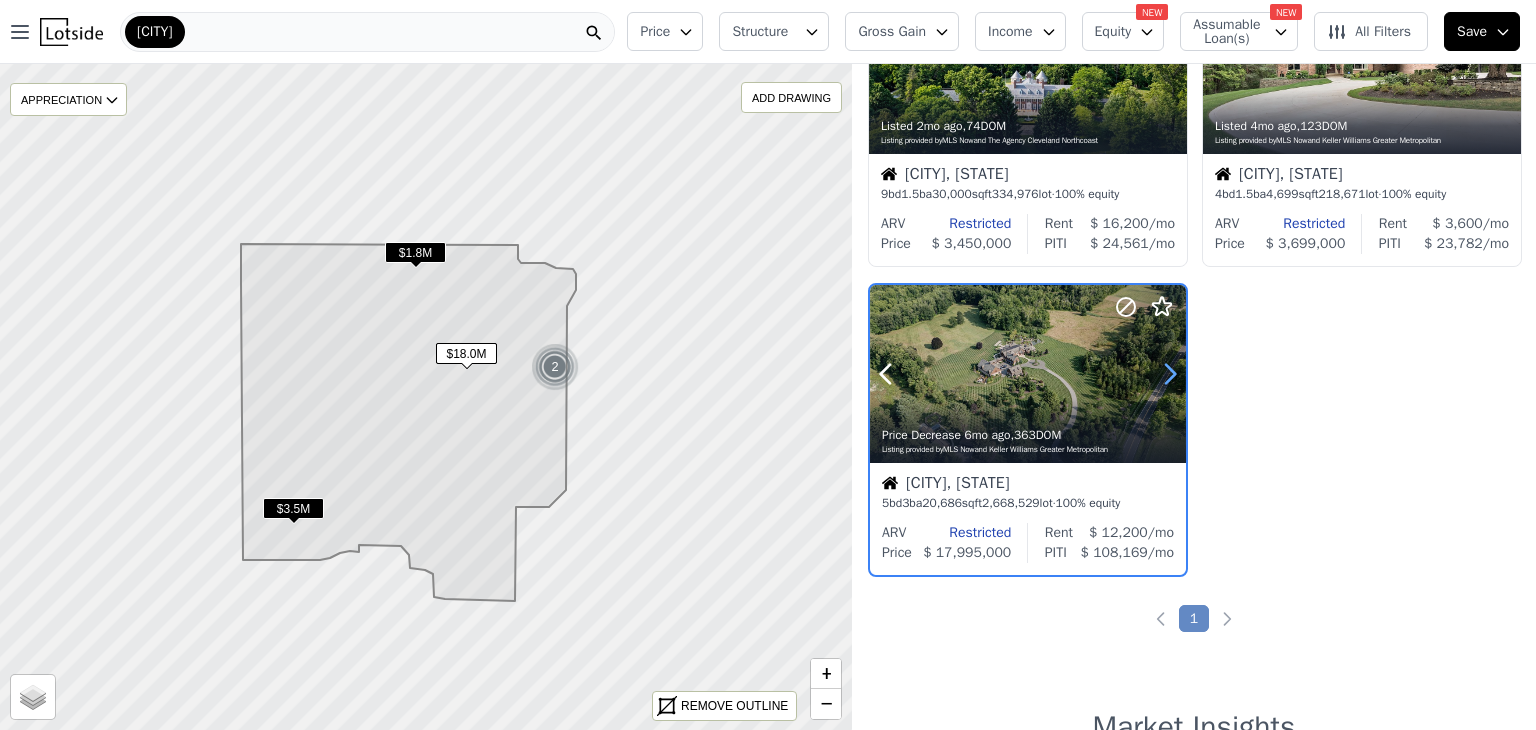 click 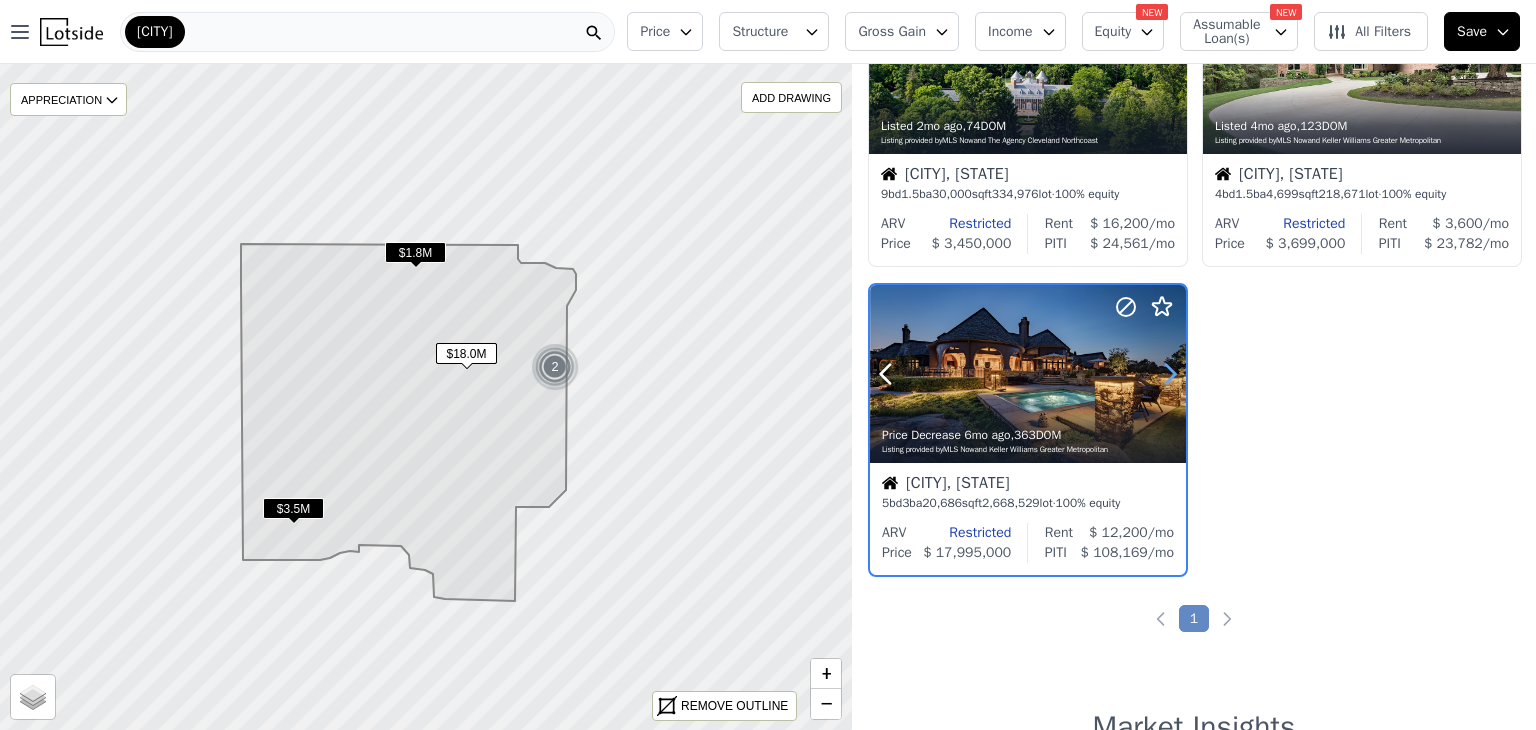 click 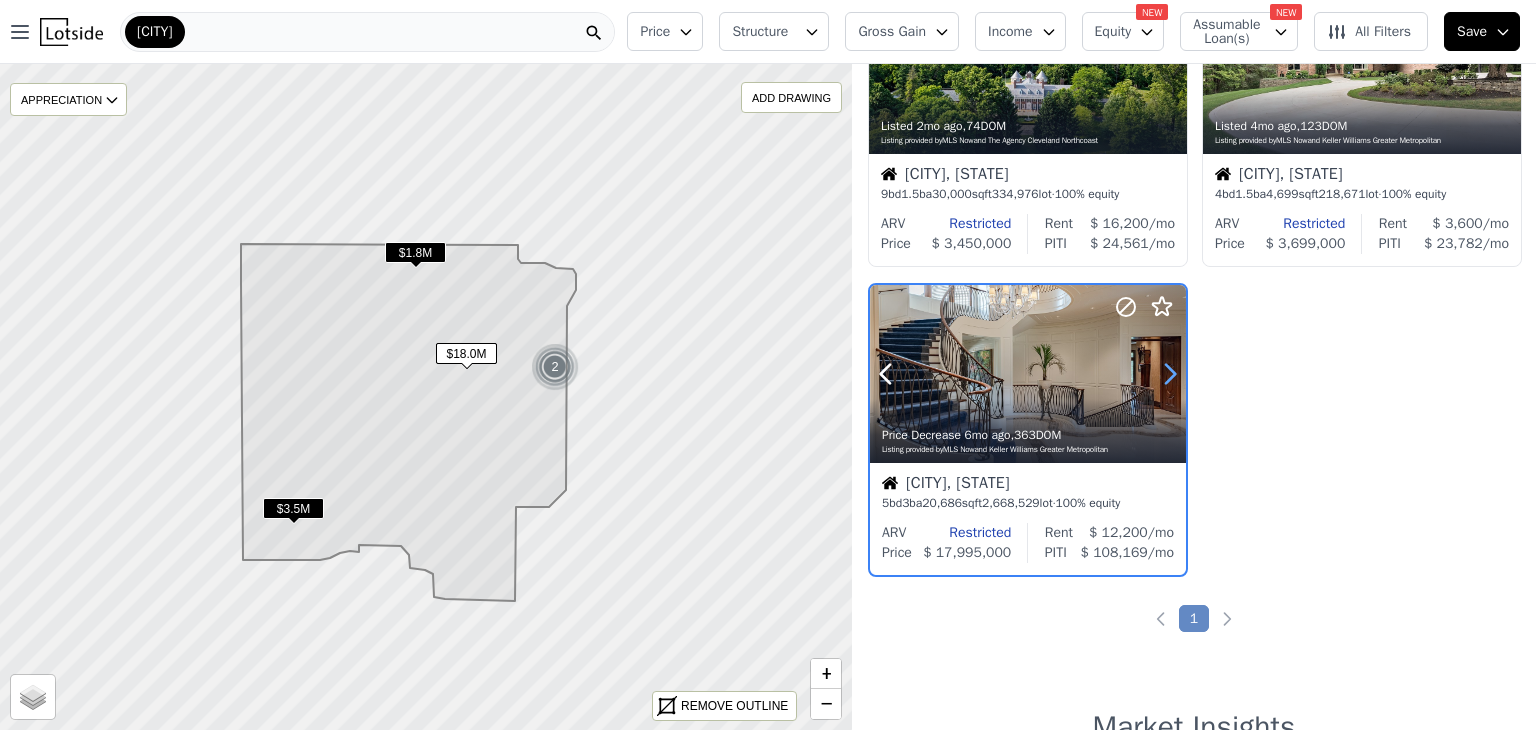 click 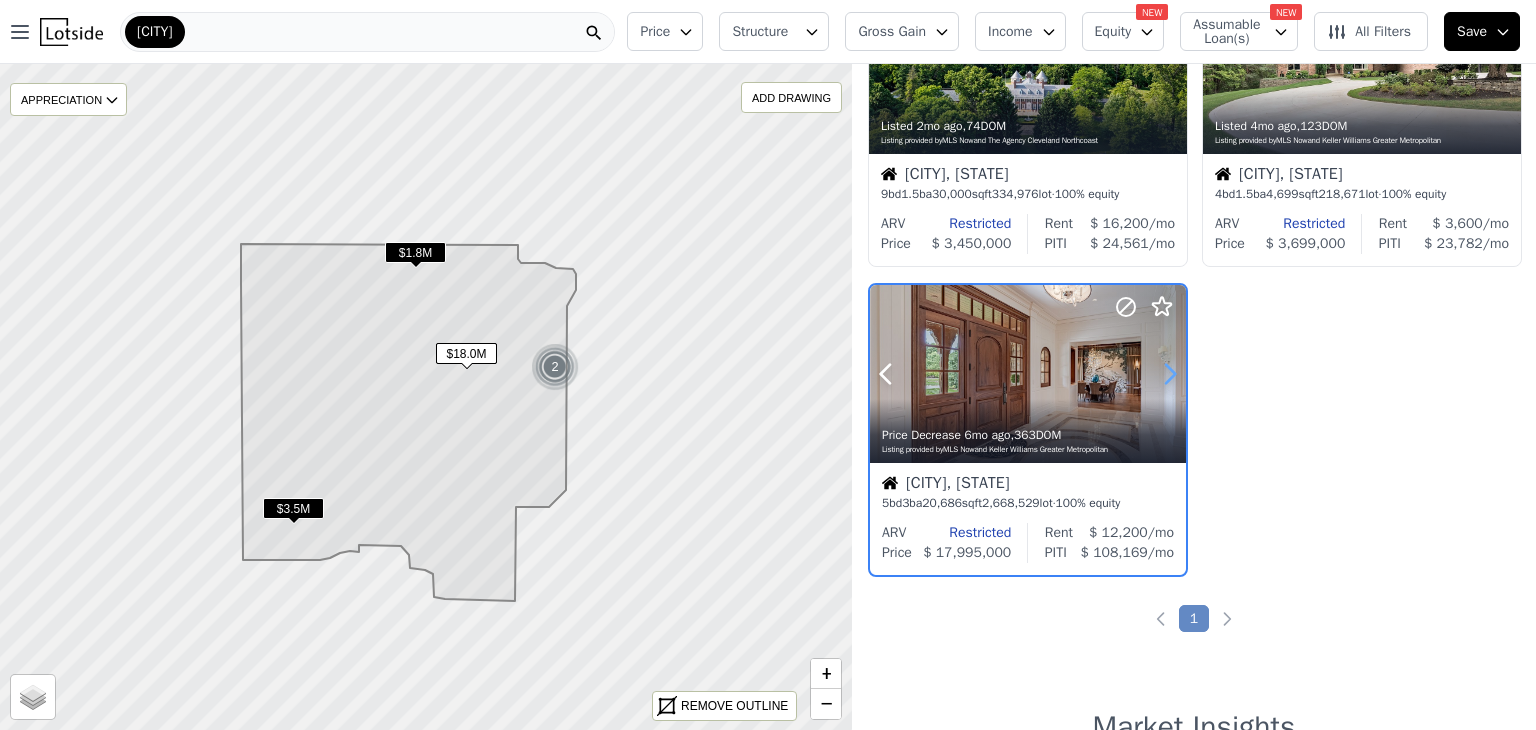 click 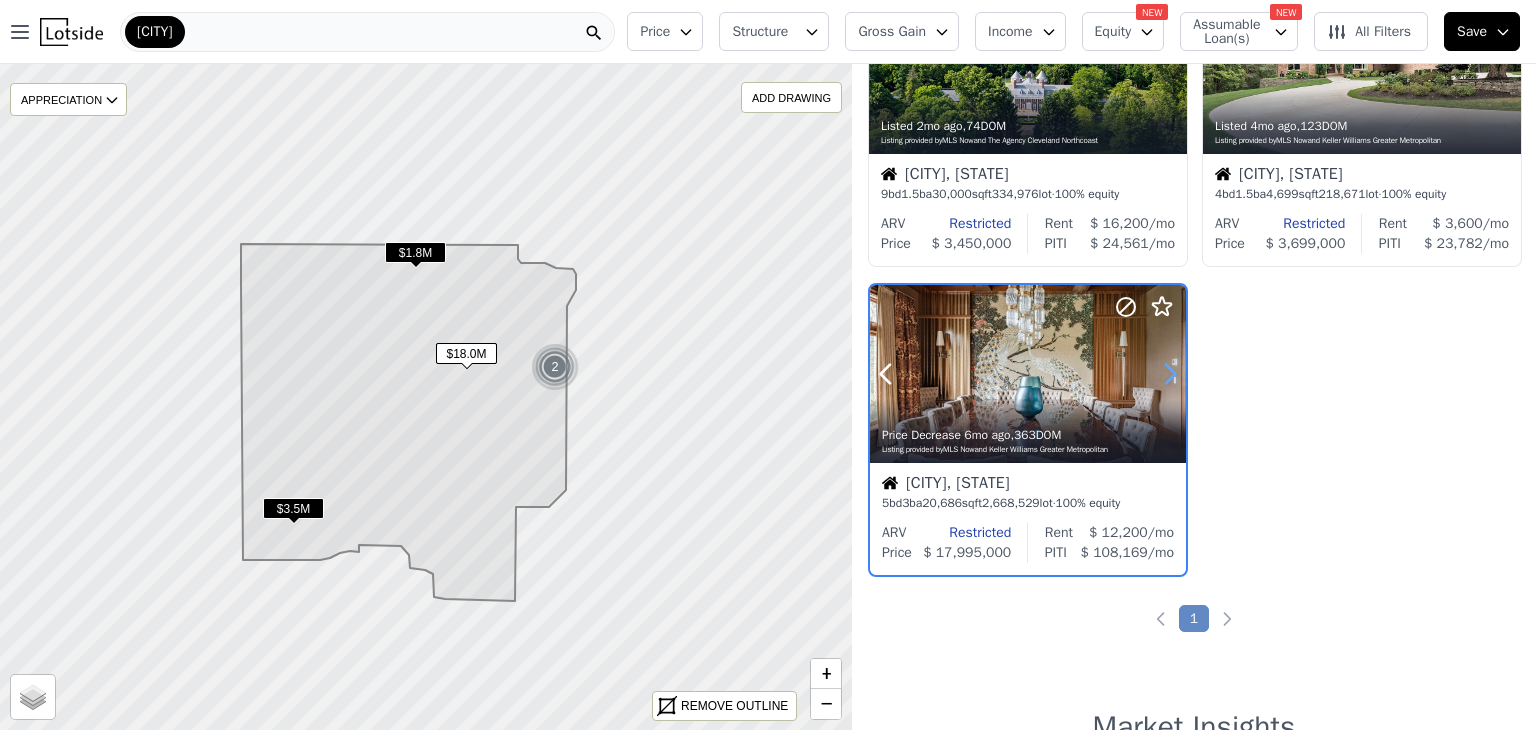 click 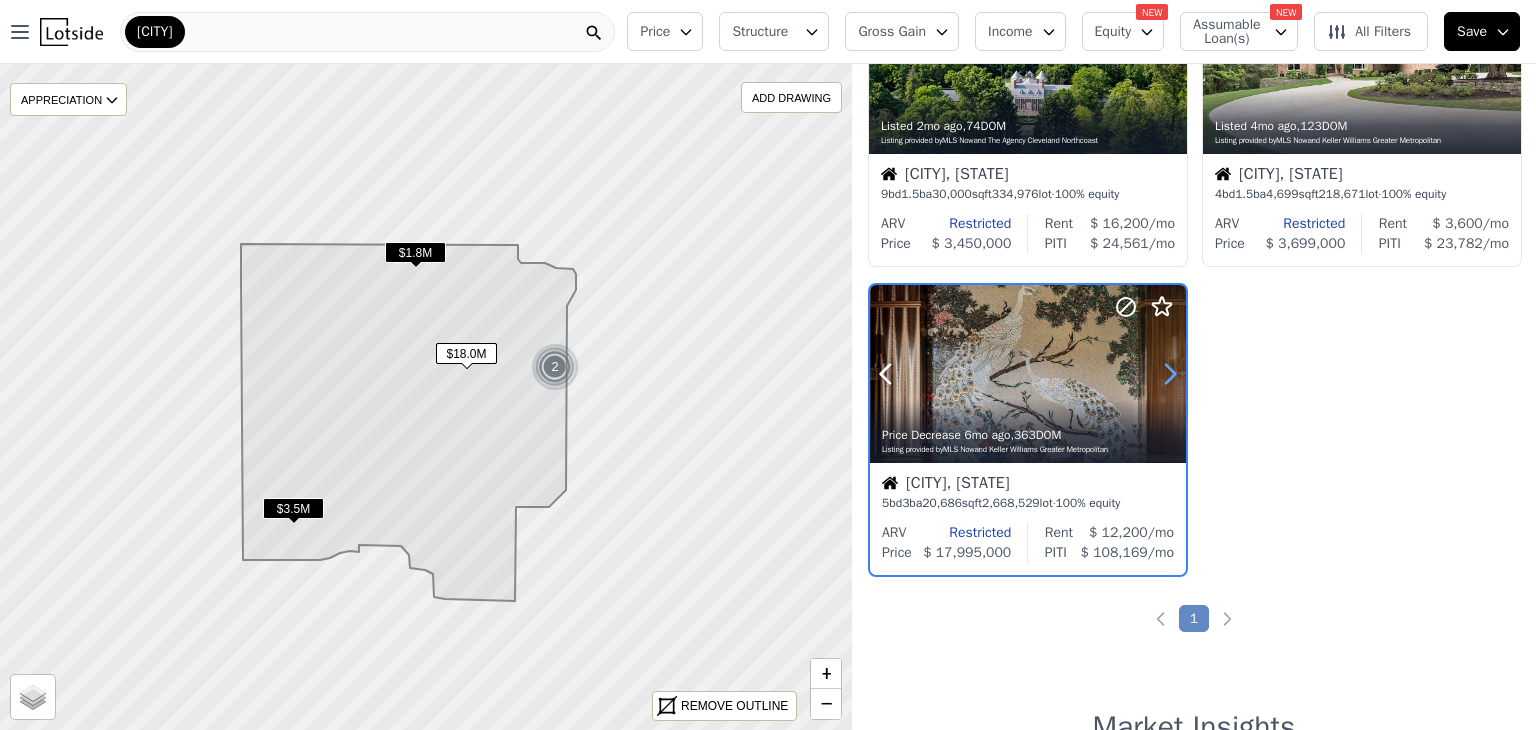 click 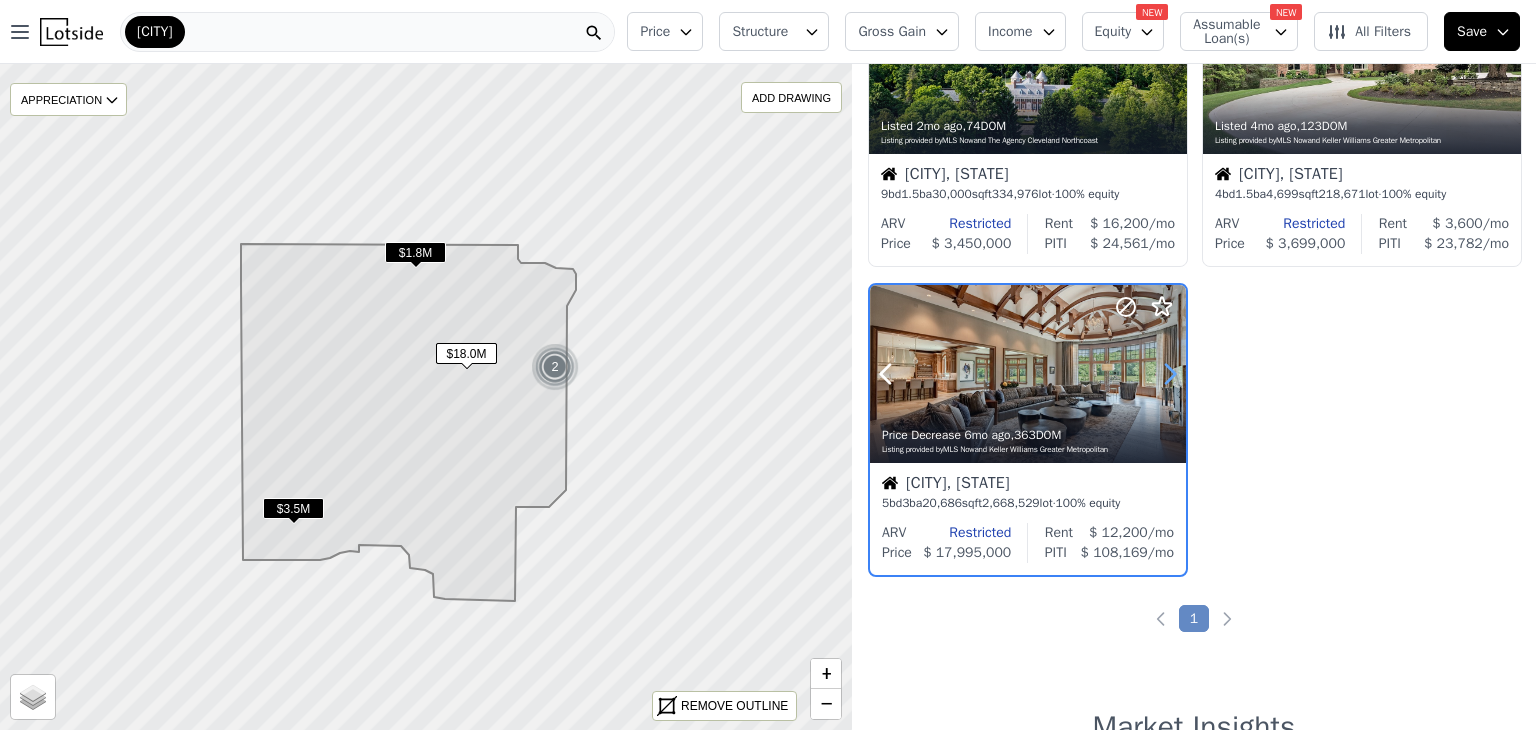 click 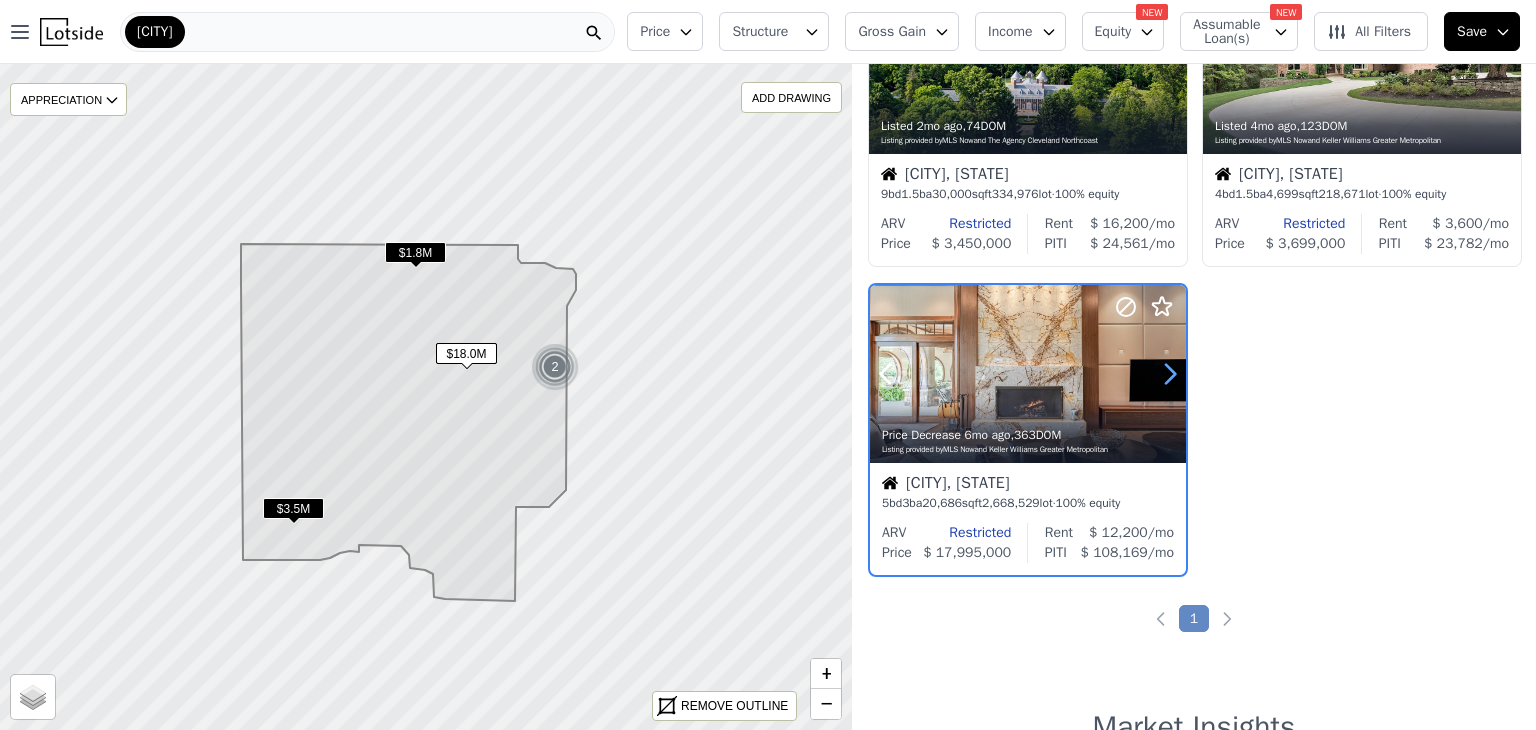 click 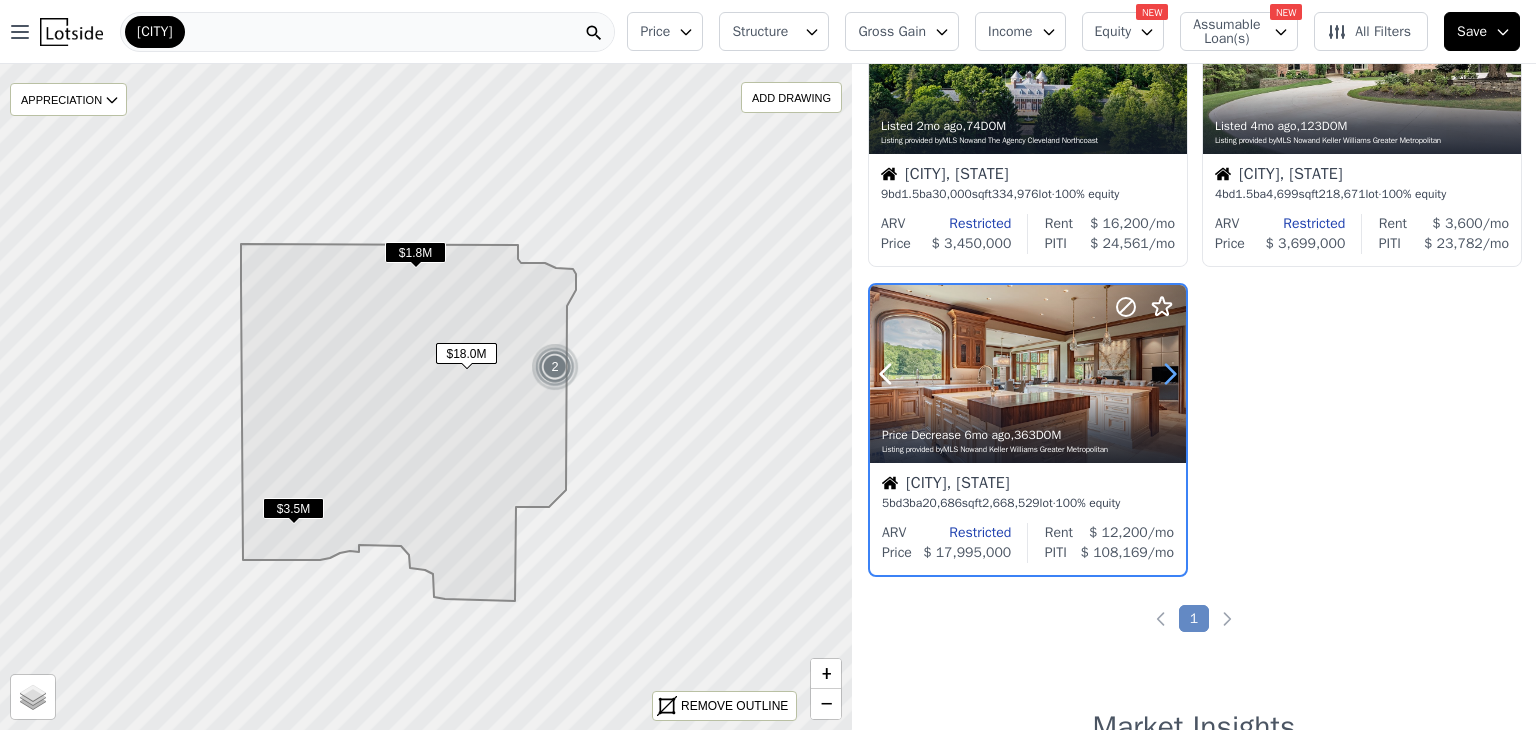 click 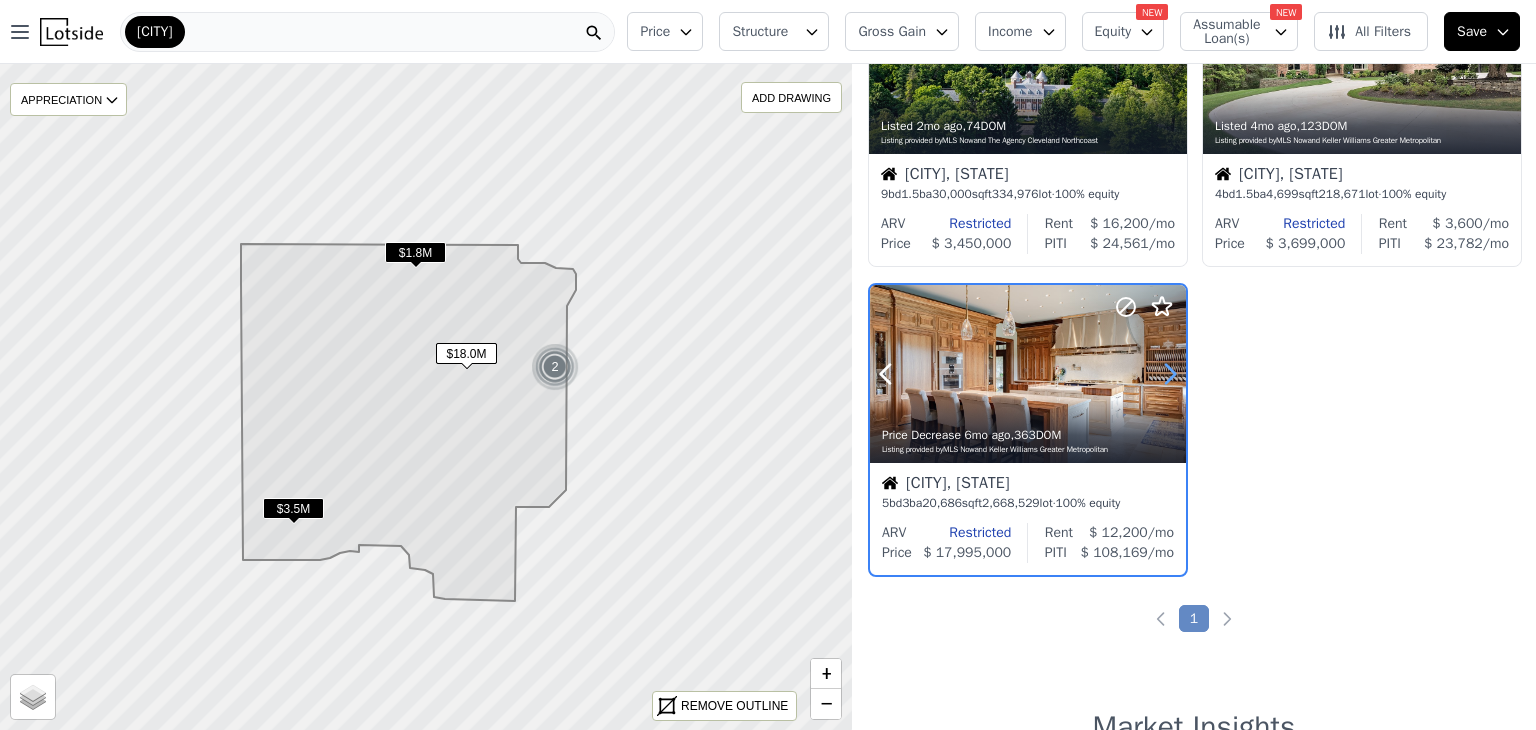 click 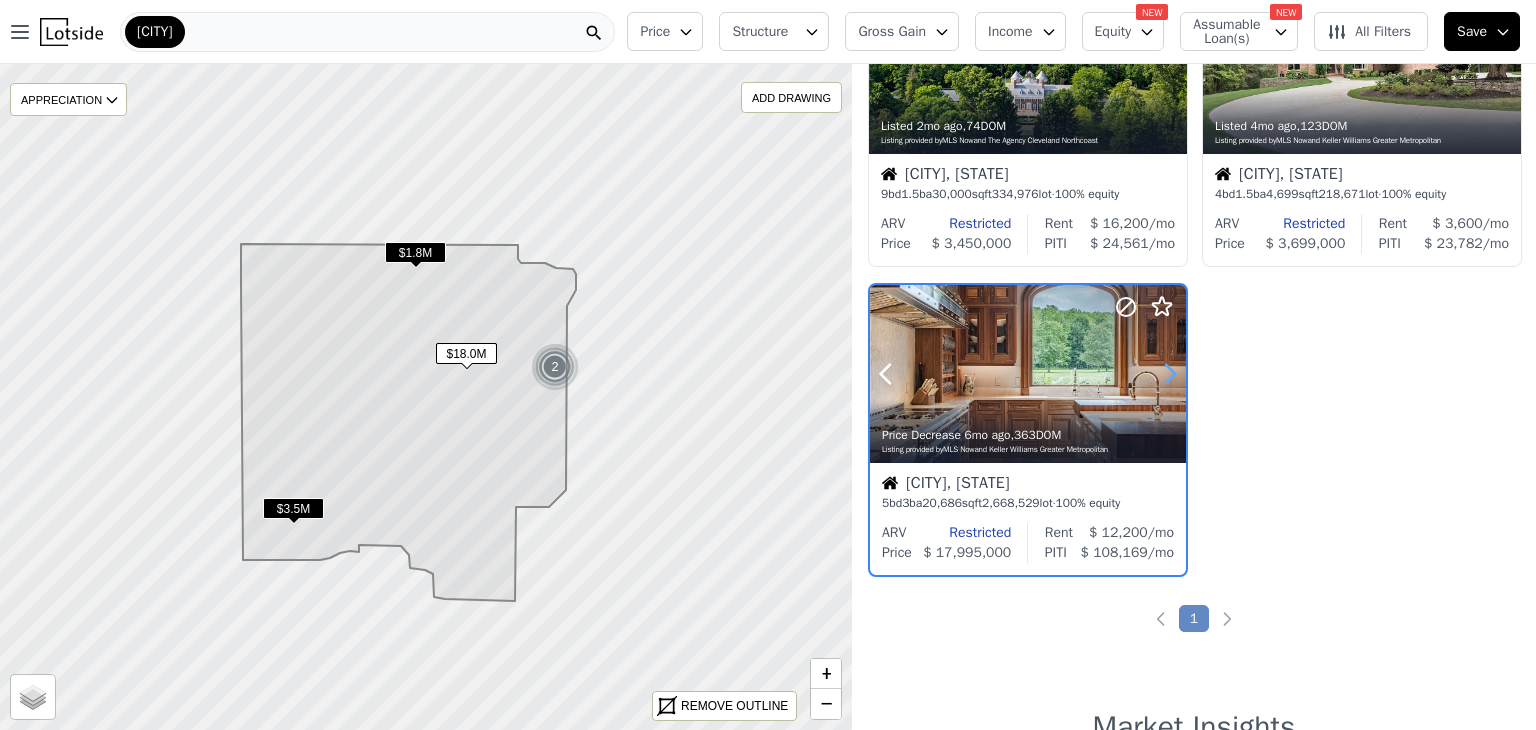 click 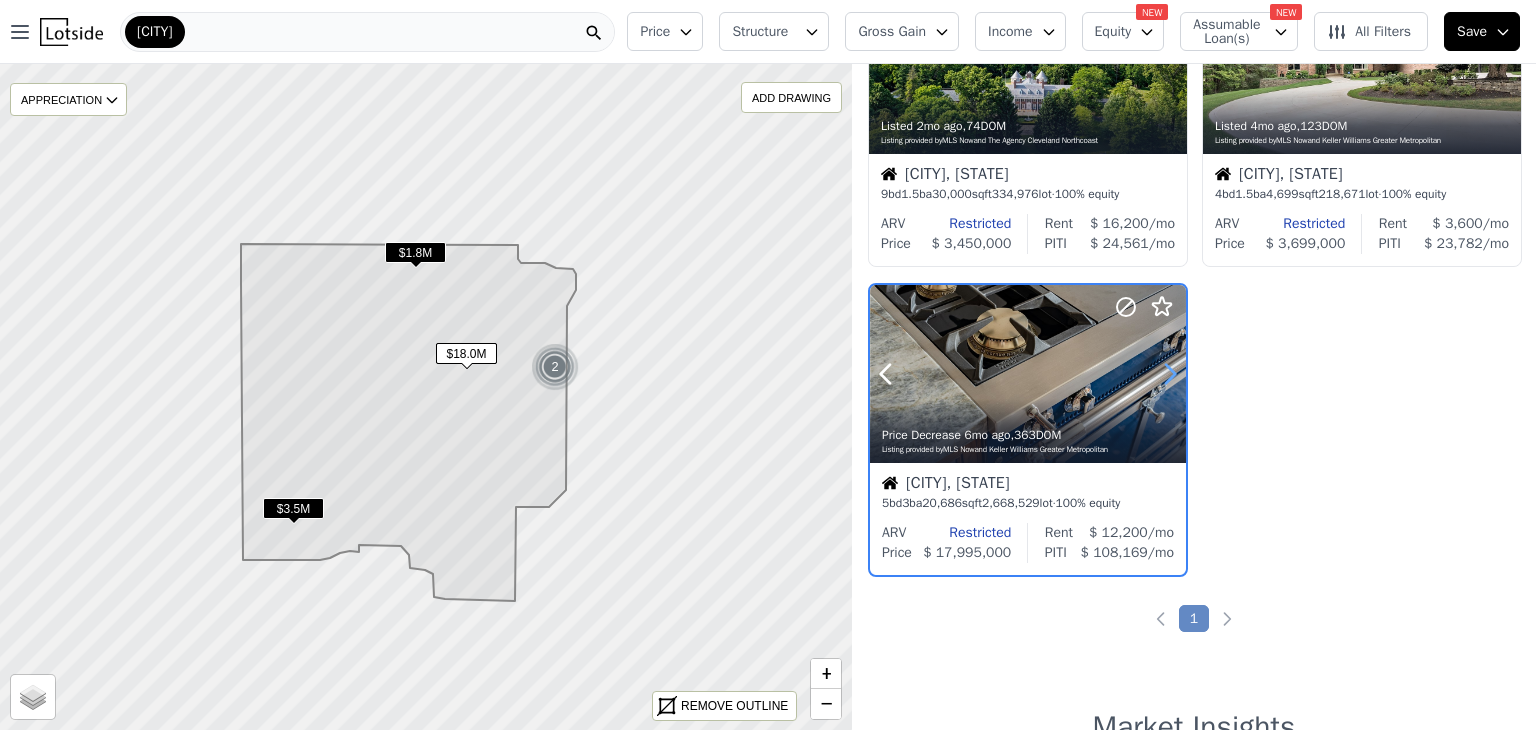 click 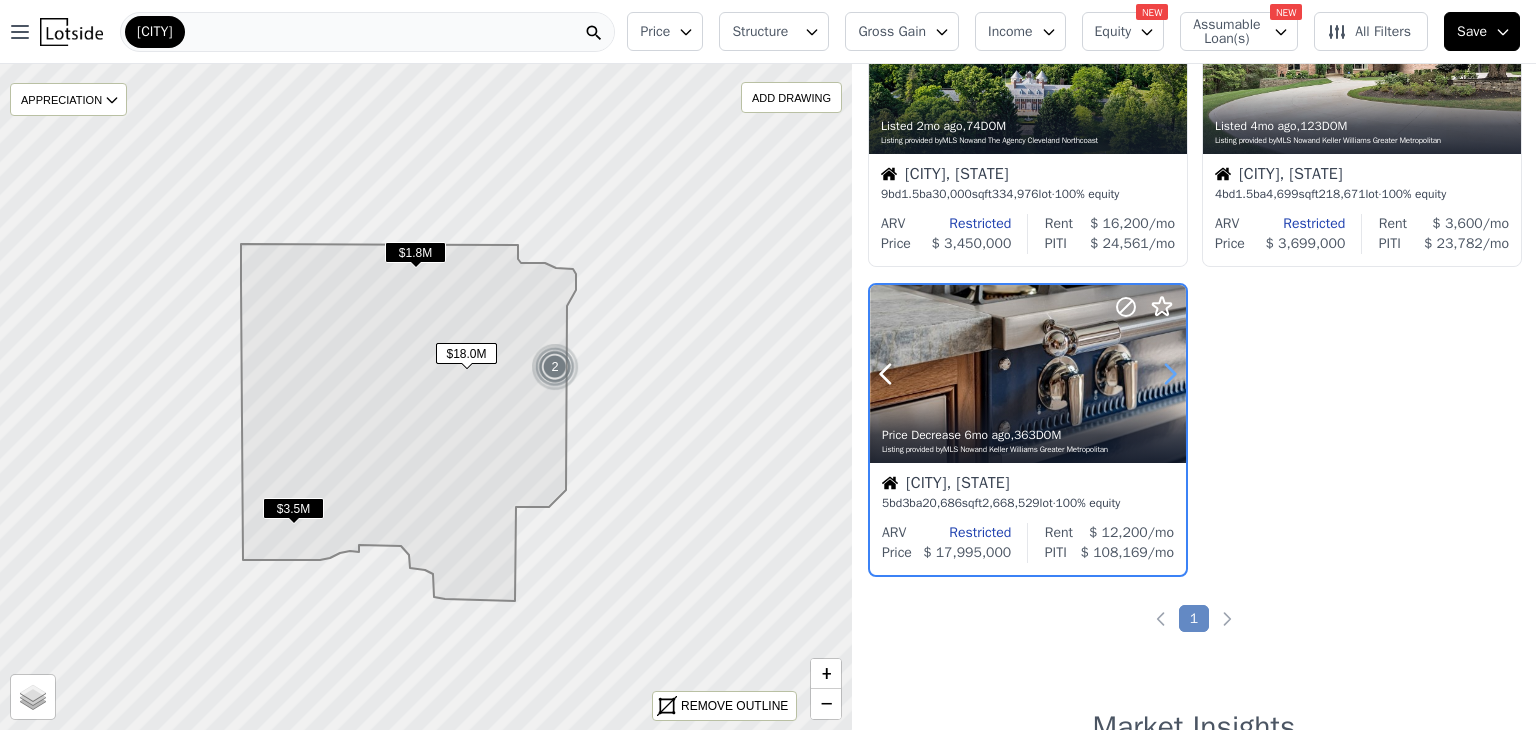 click 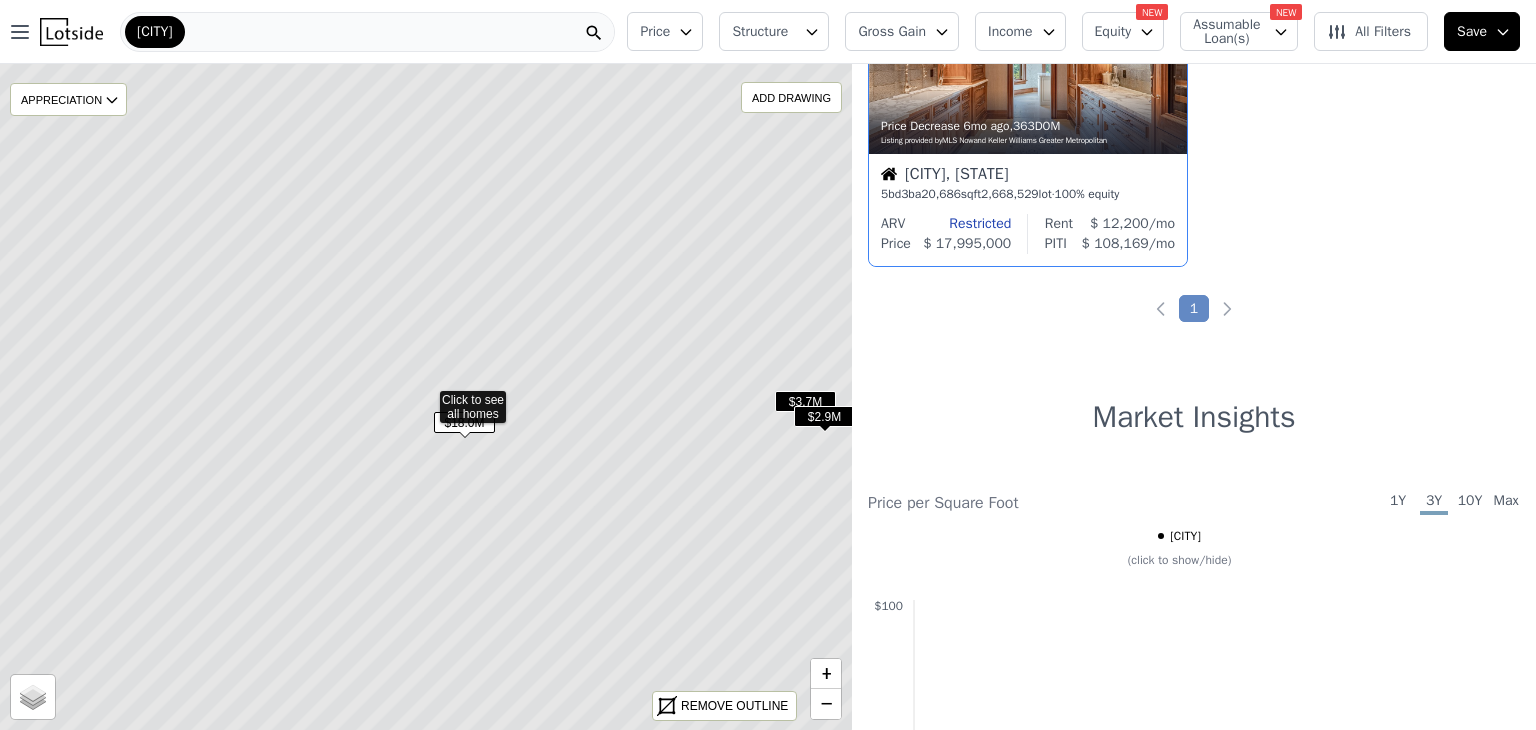 scroll, scrollTop: 144, scrollLeft: 0, axis: vertical 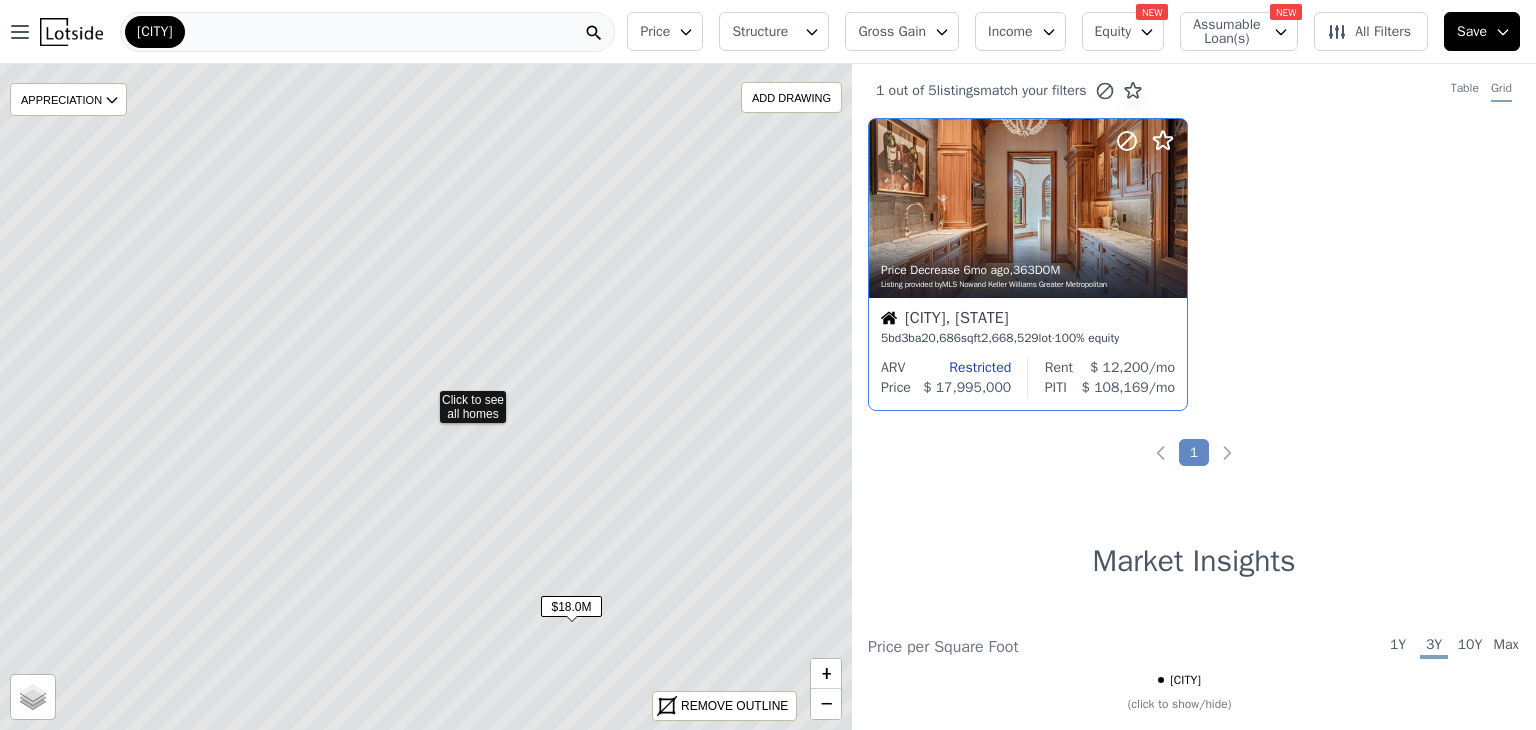 click 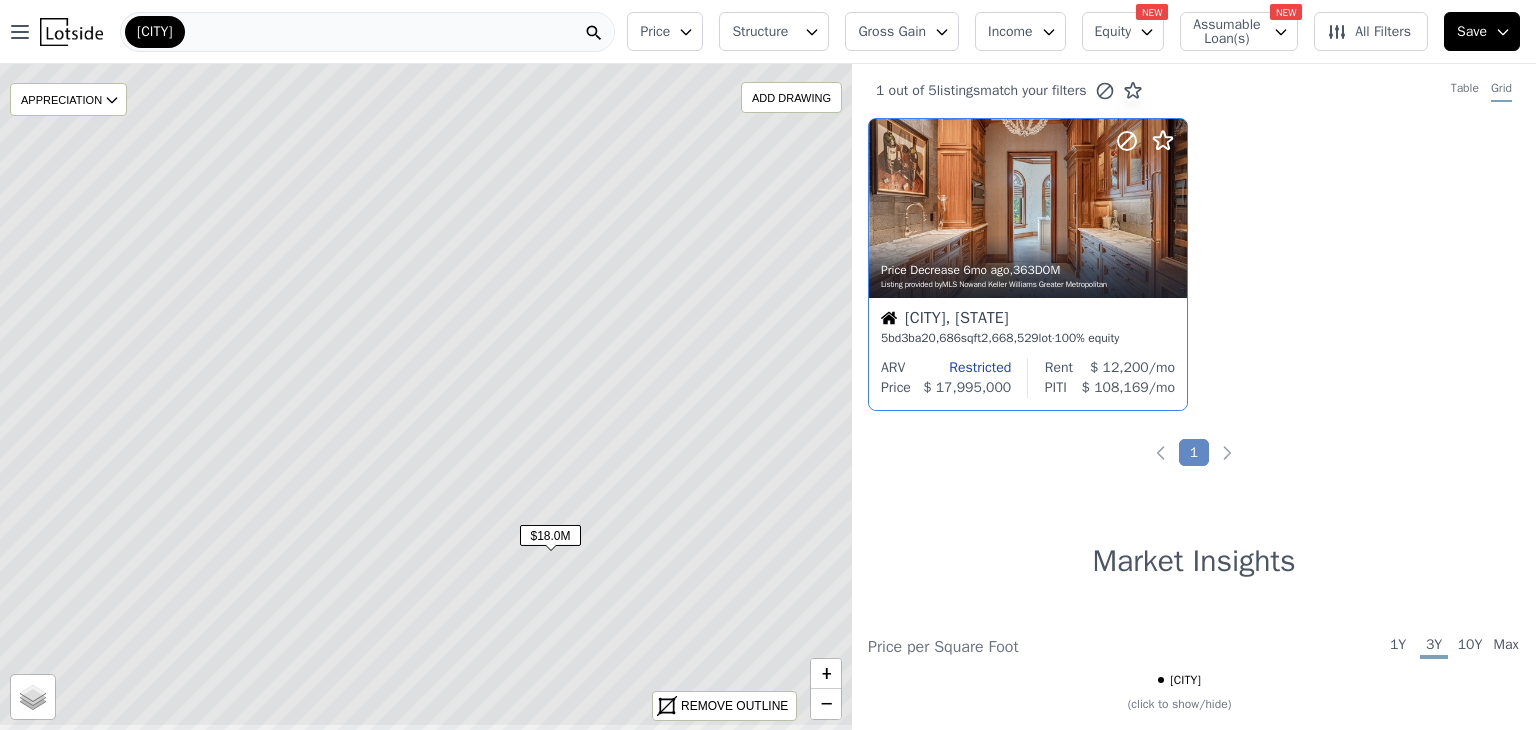 drag, startPoint x: 667, startPoint y: 510, endPoint x: 646, endPoint y: 439, distance: 74.04053 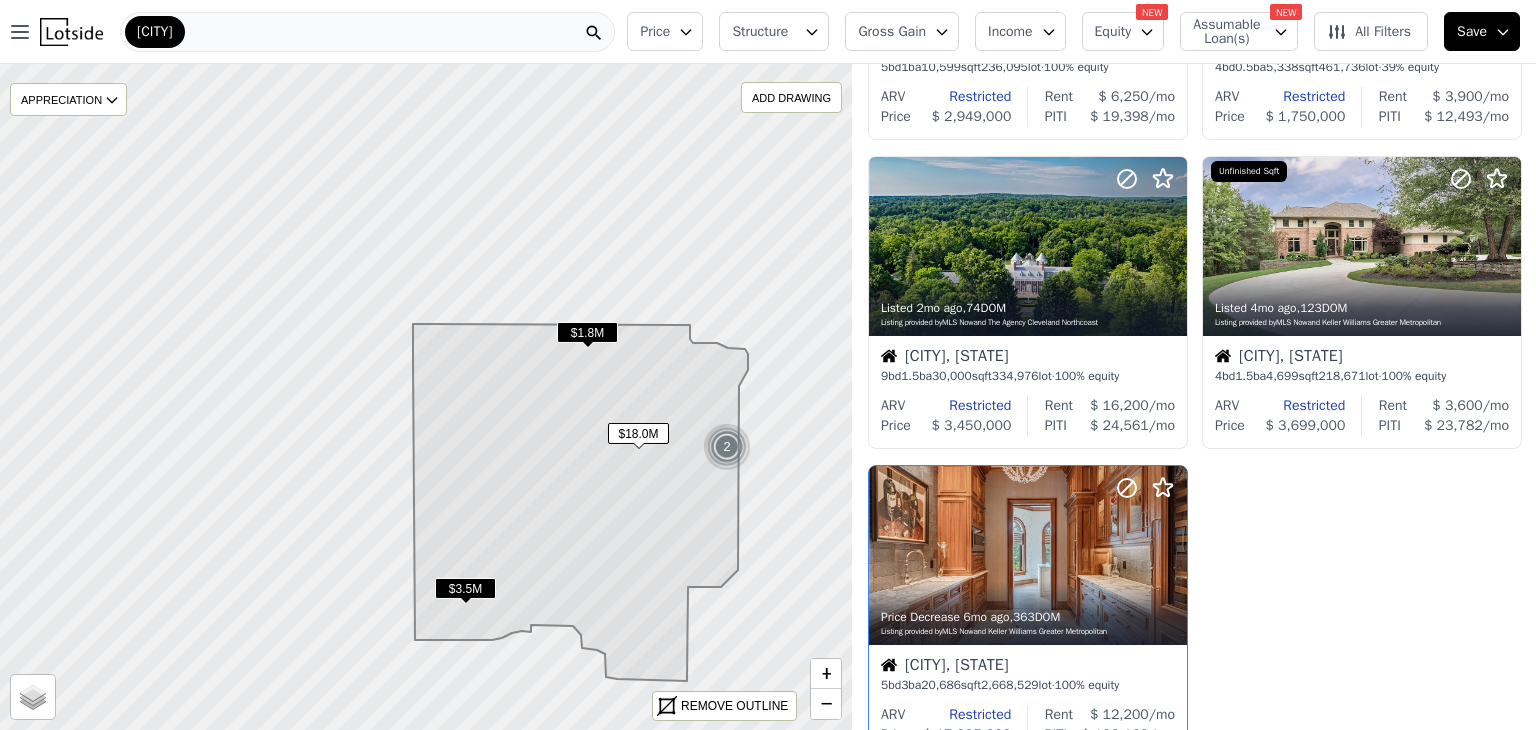 scroll, scrollTop: 100, scrollLeft: 0, axis: vertical 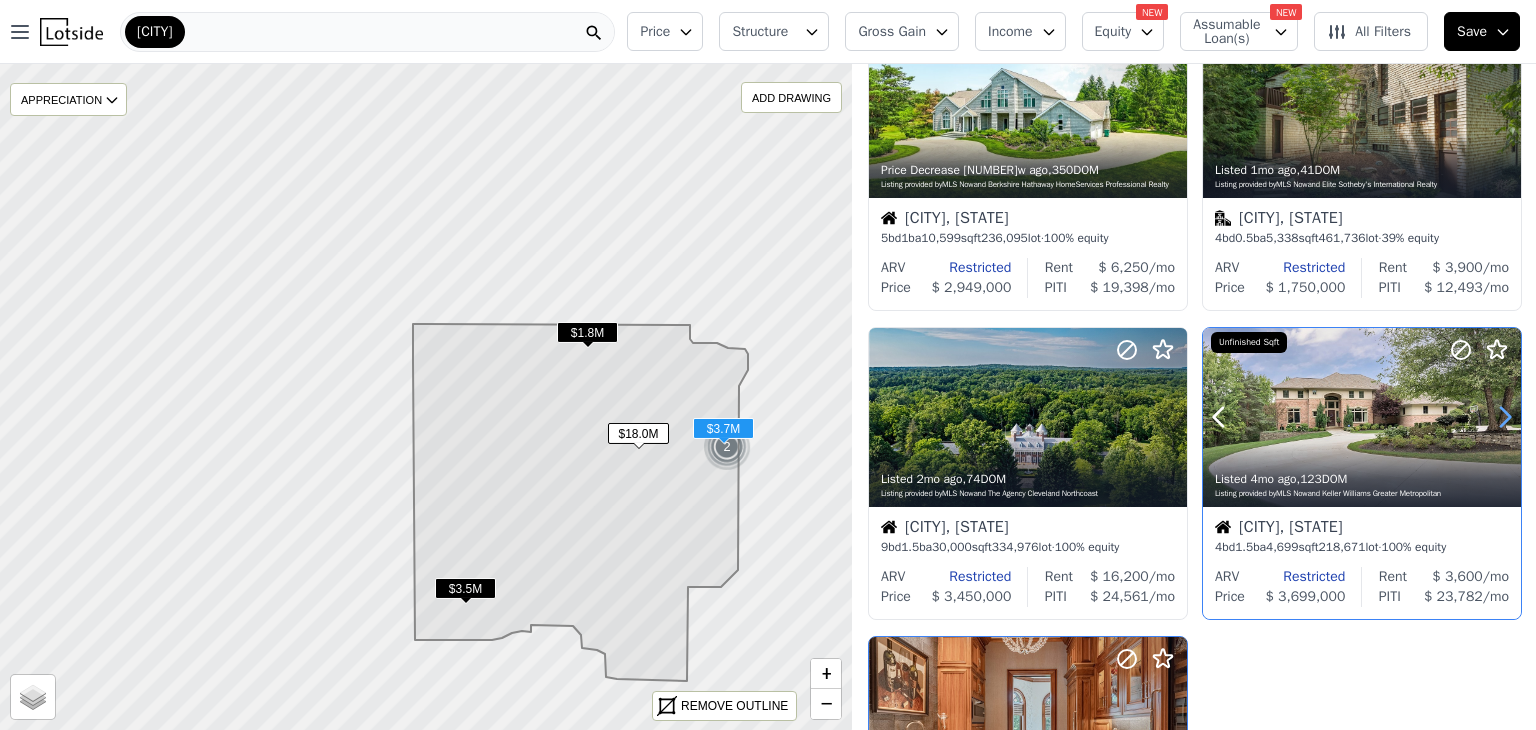click 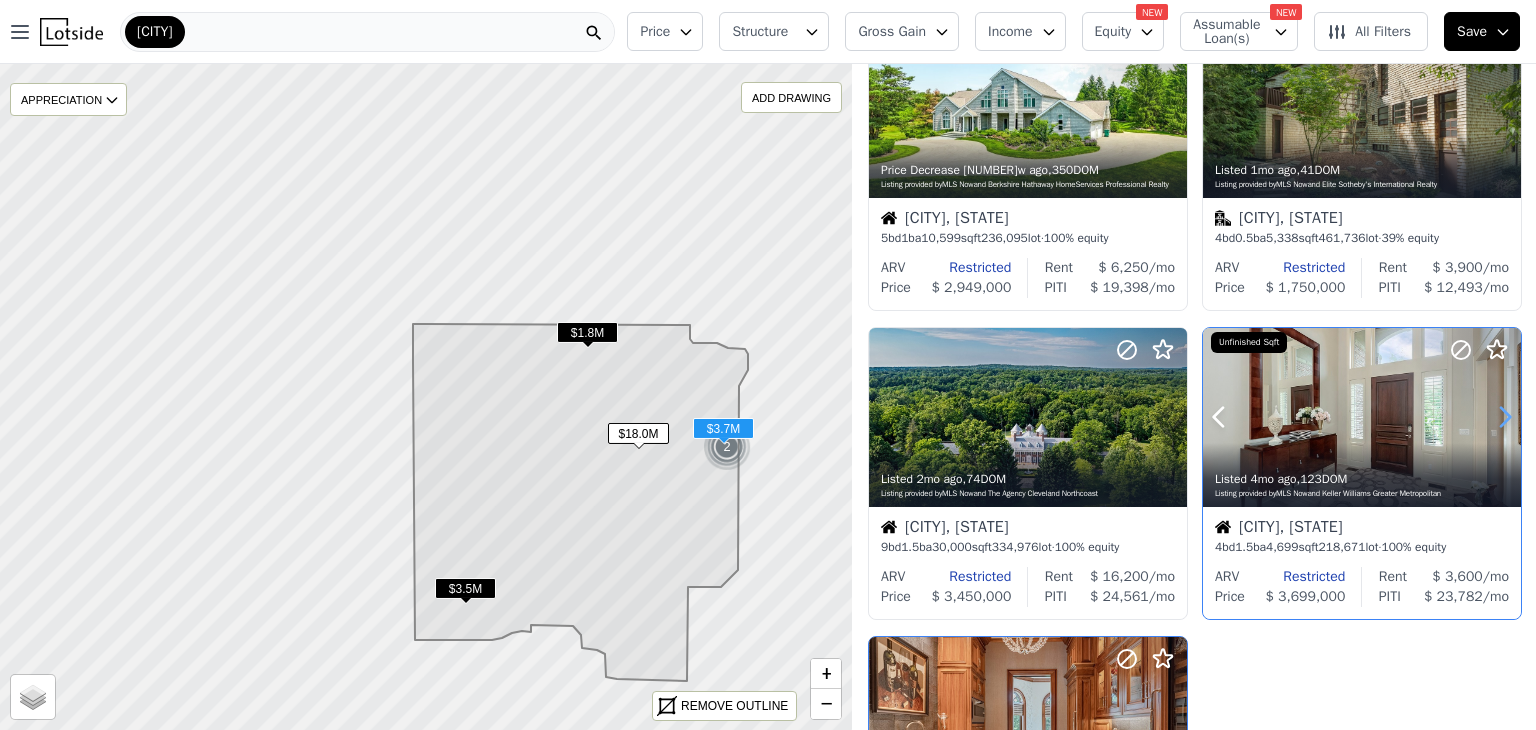 click 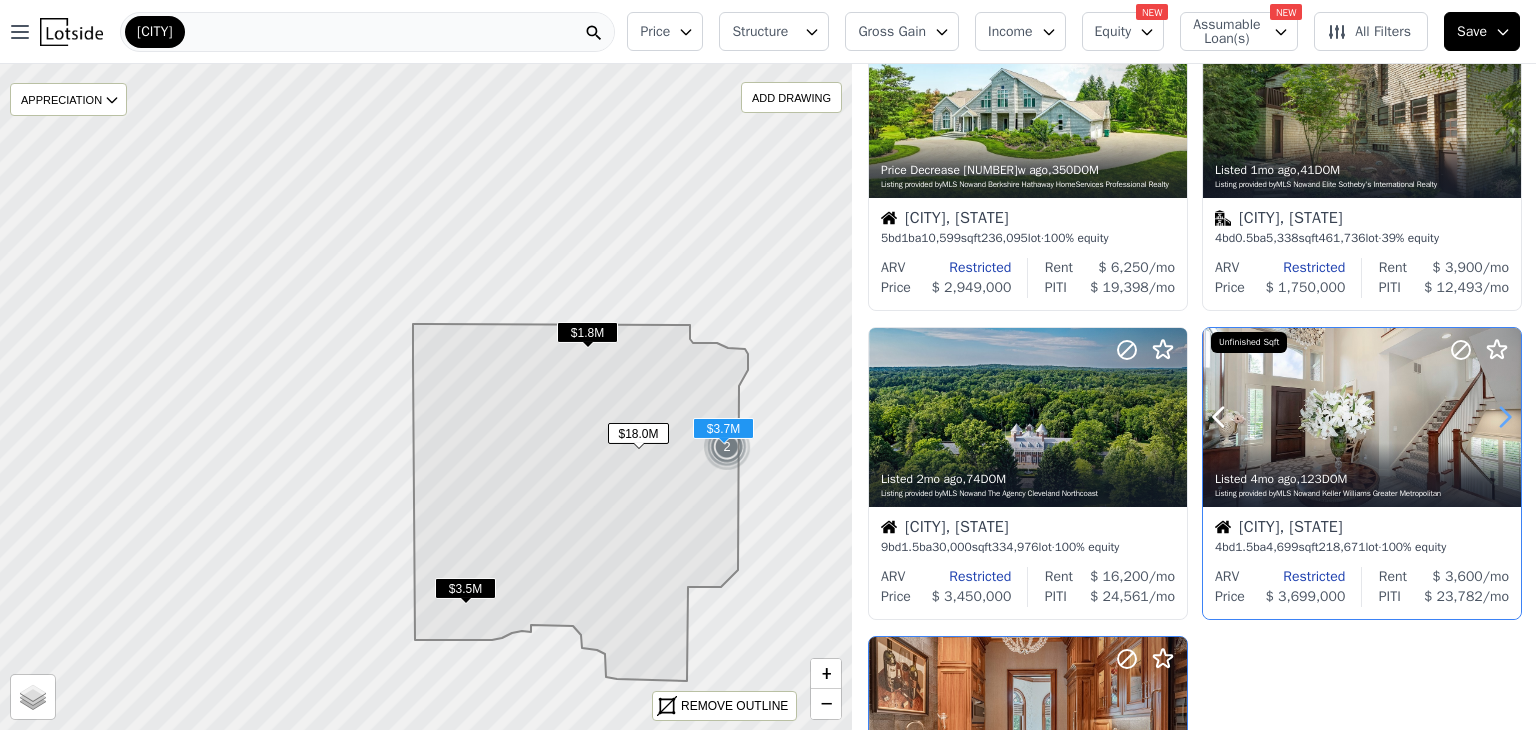 click 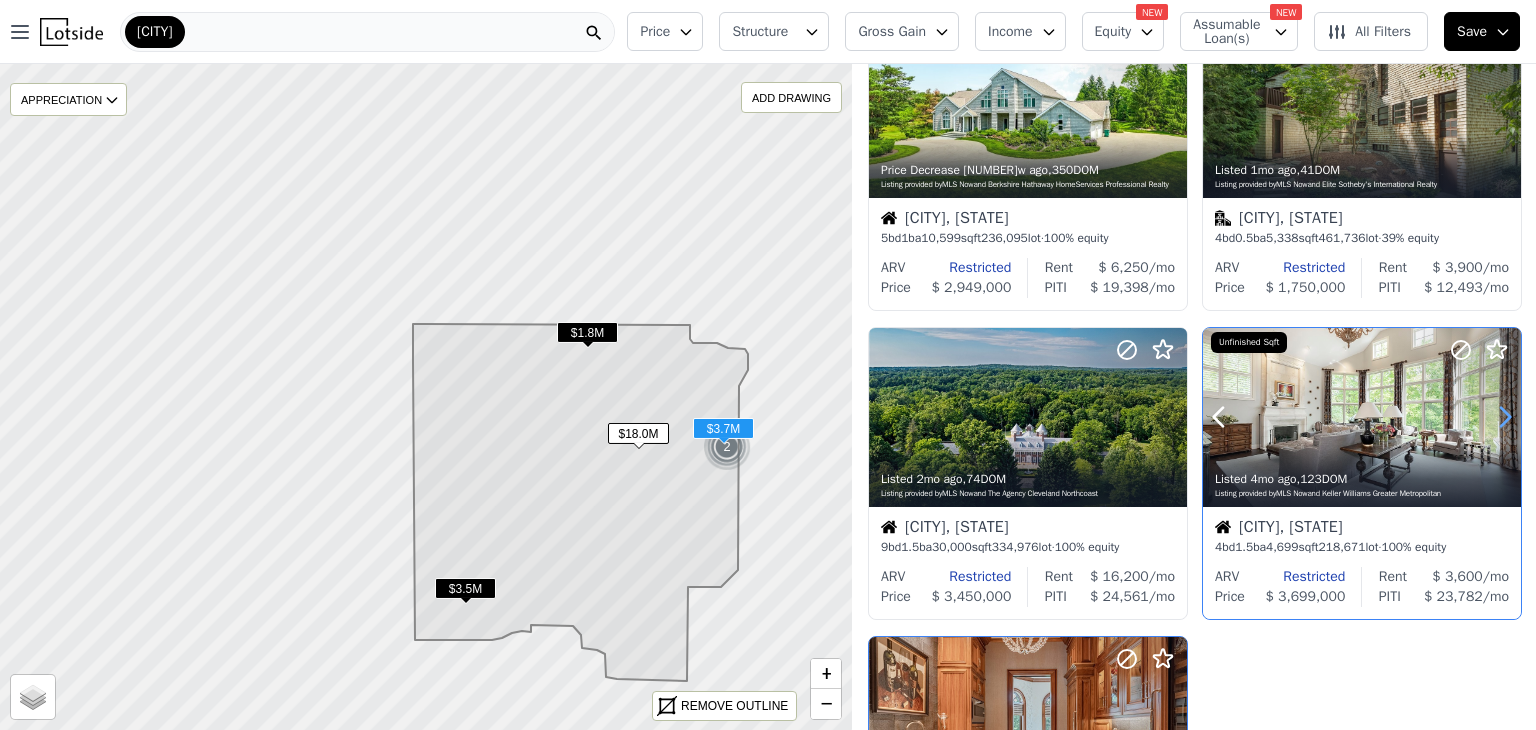 click 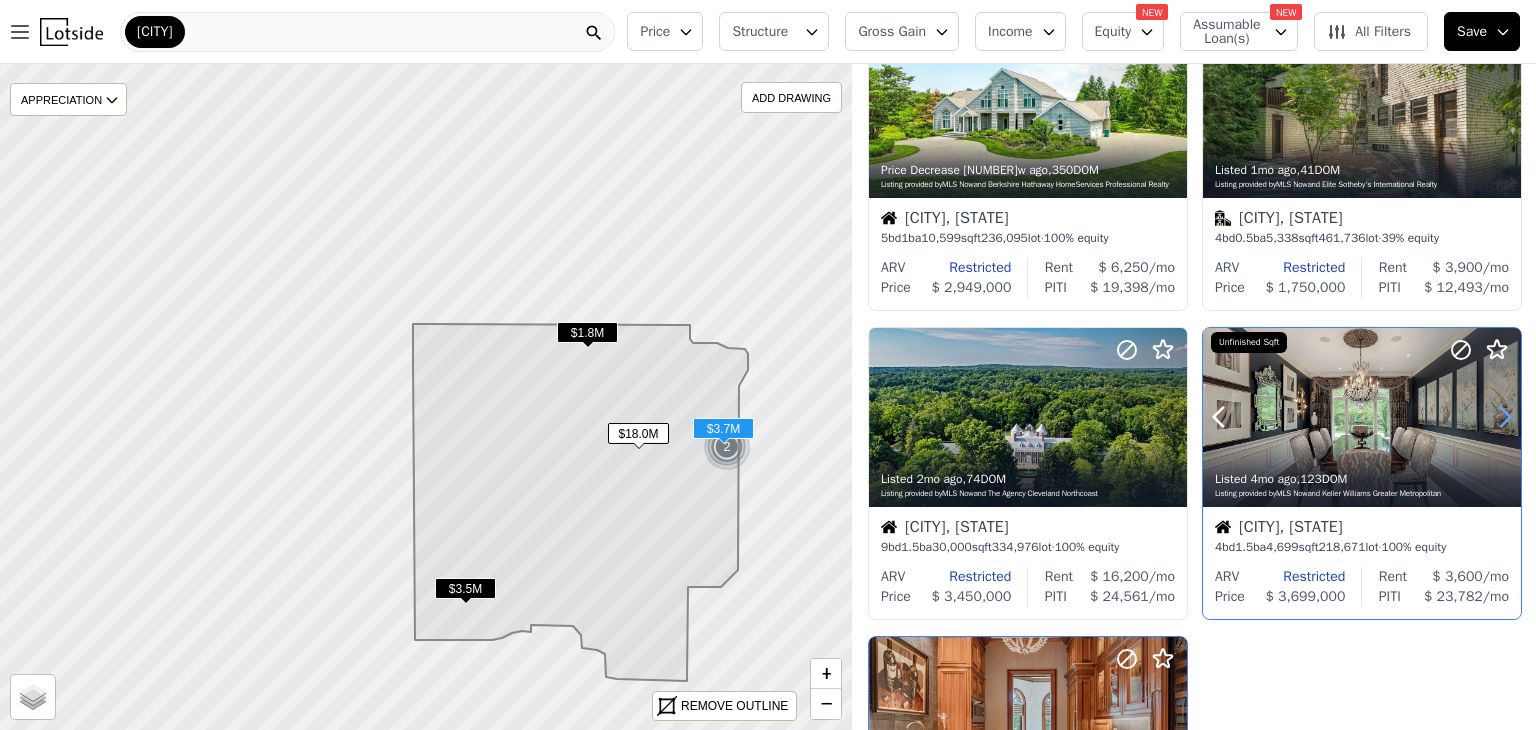 click 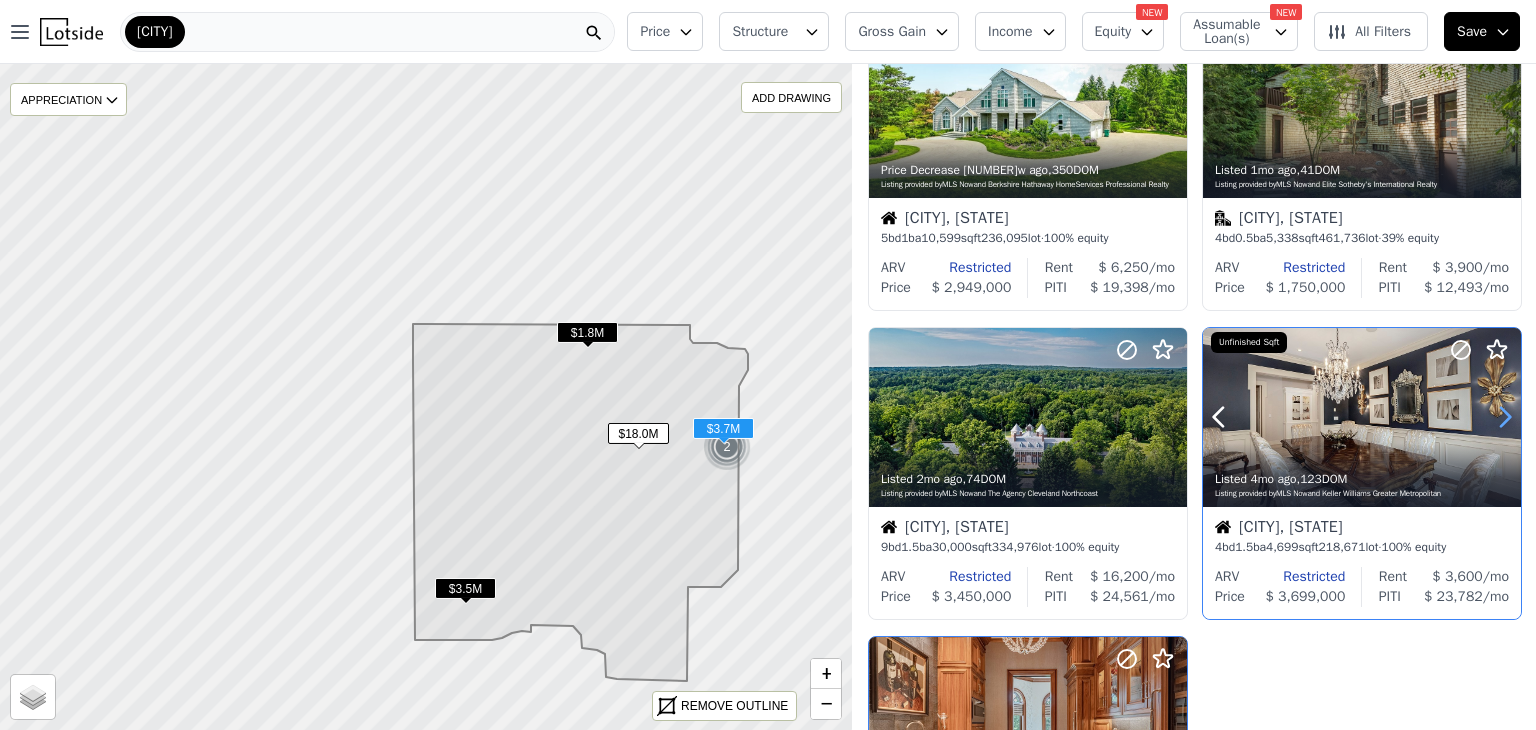 click 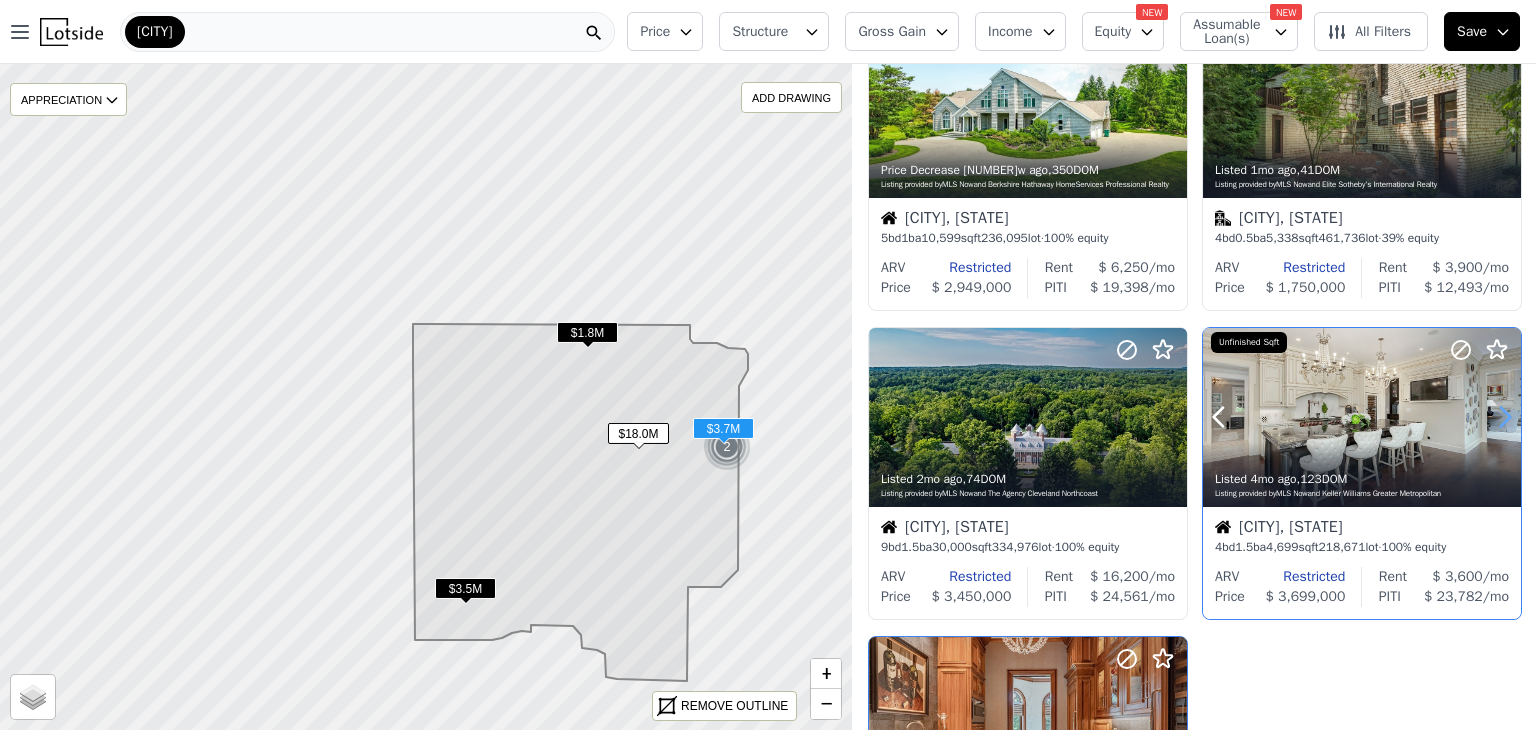click 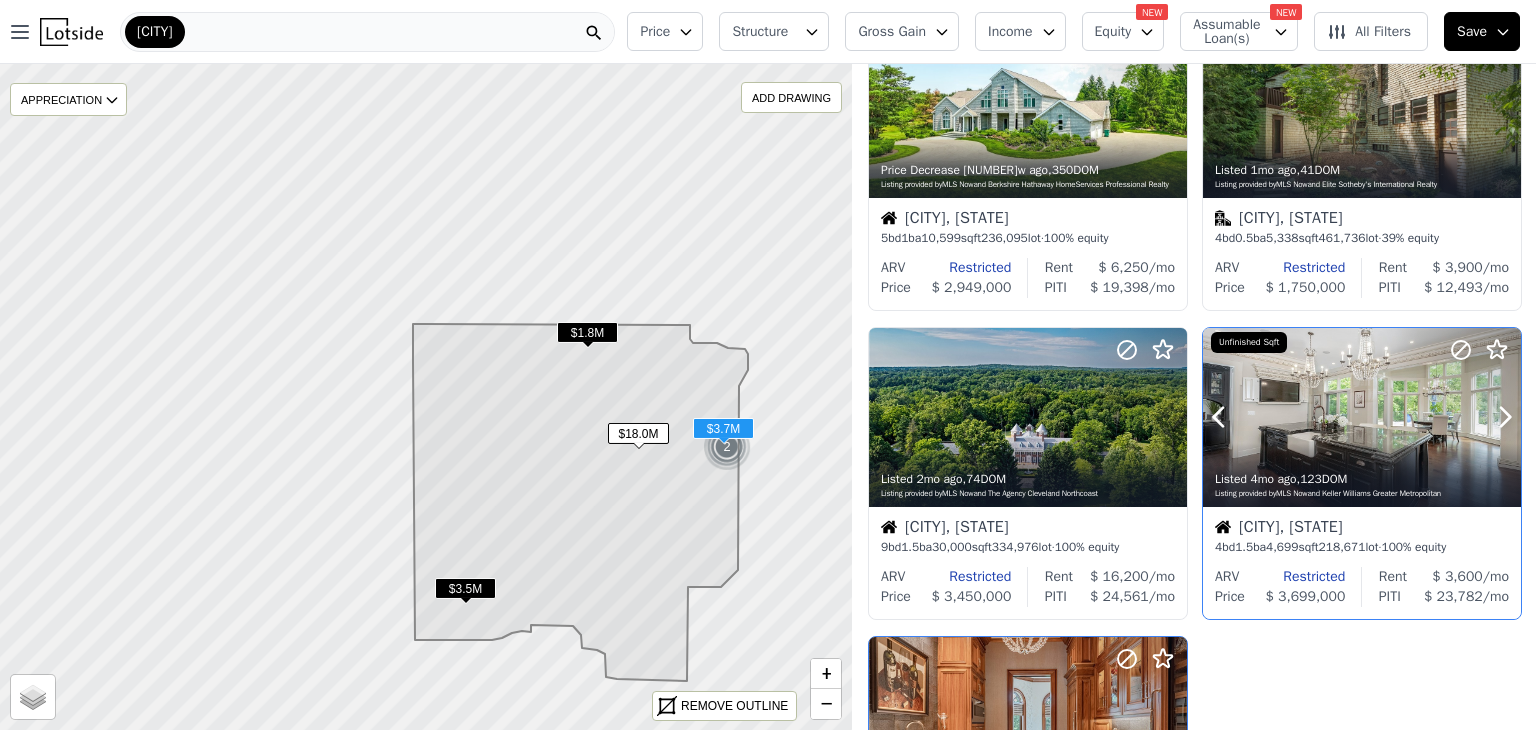 scroll, scrollTop: 0, scrollLeft: 0, axis: both 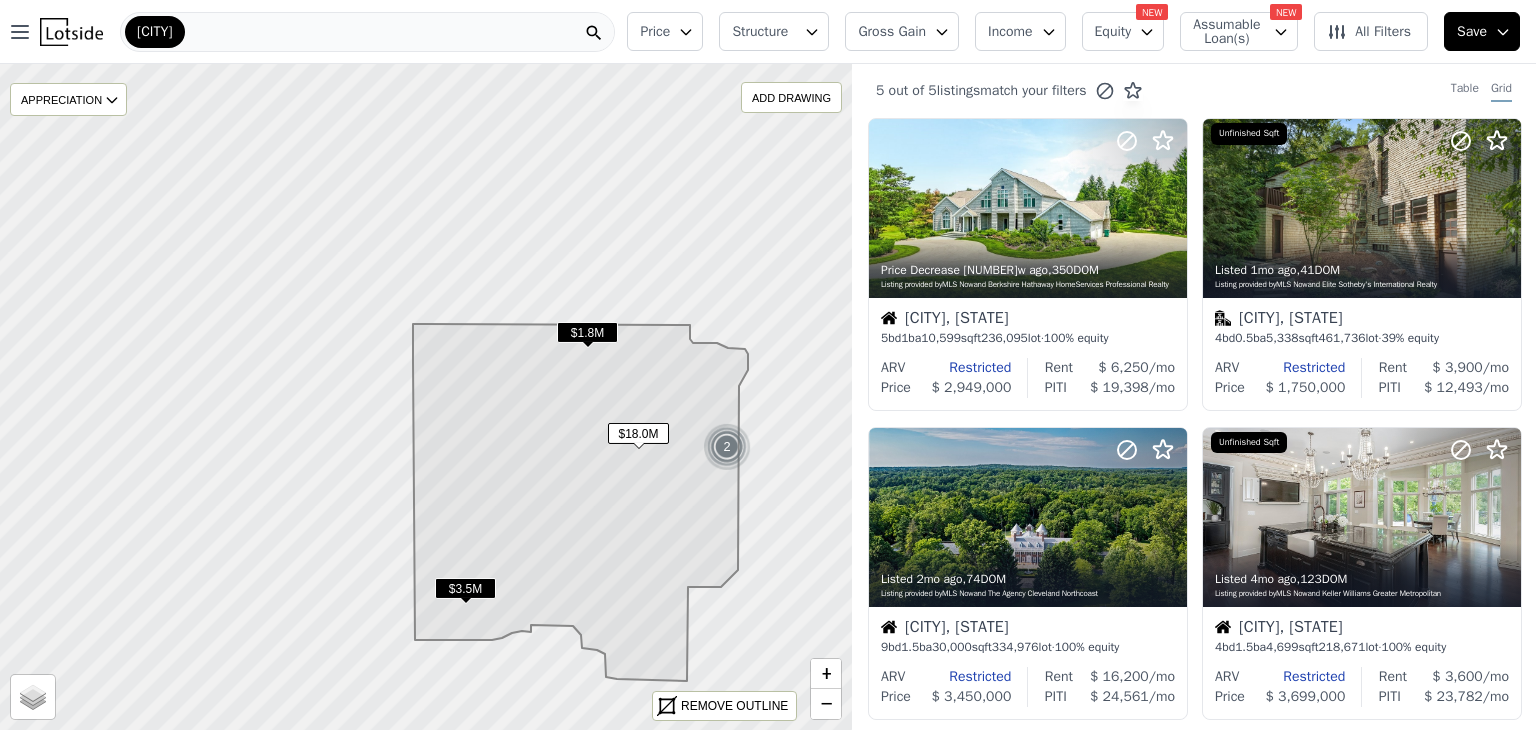 click on "All Filters" at bounding box center [1369, 32] 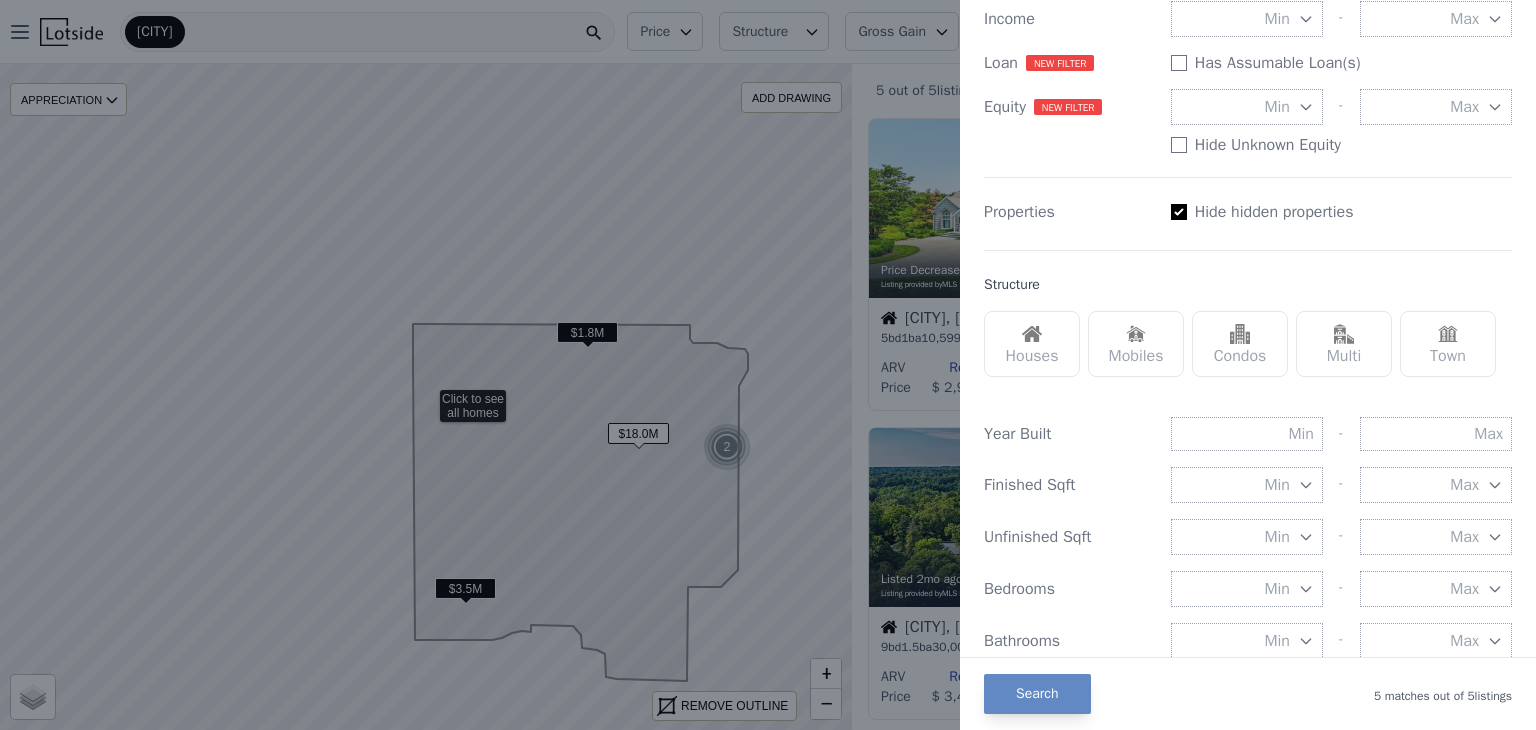 scroll, scrollTop: 400, scrollLeft: 0, axis: vertical 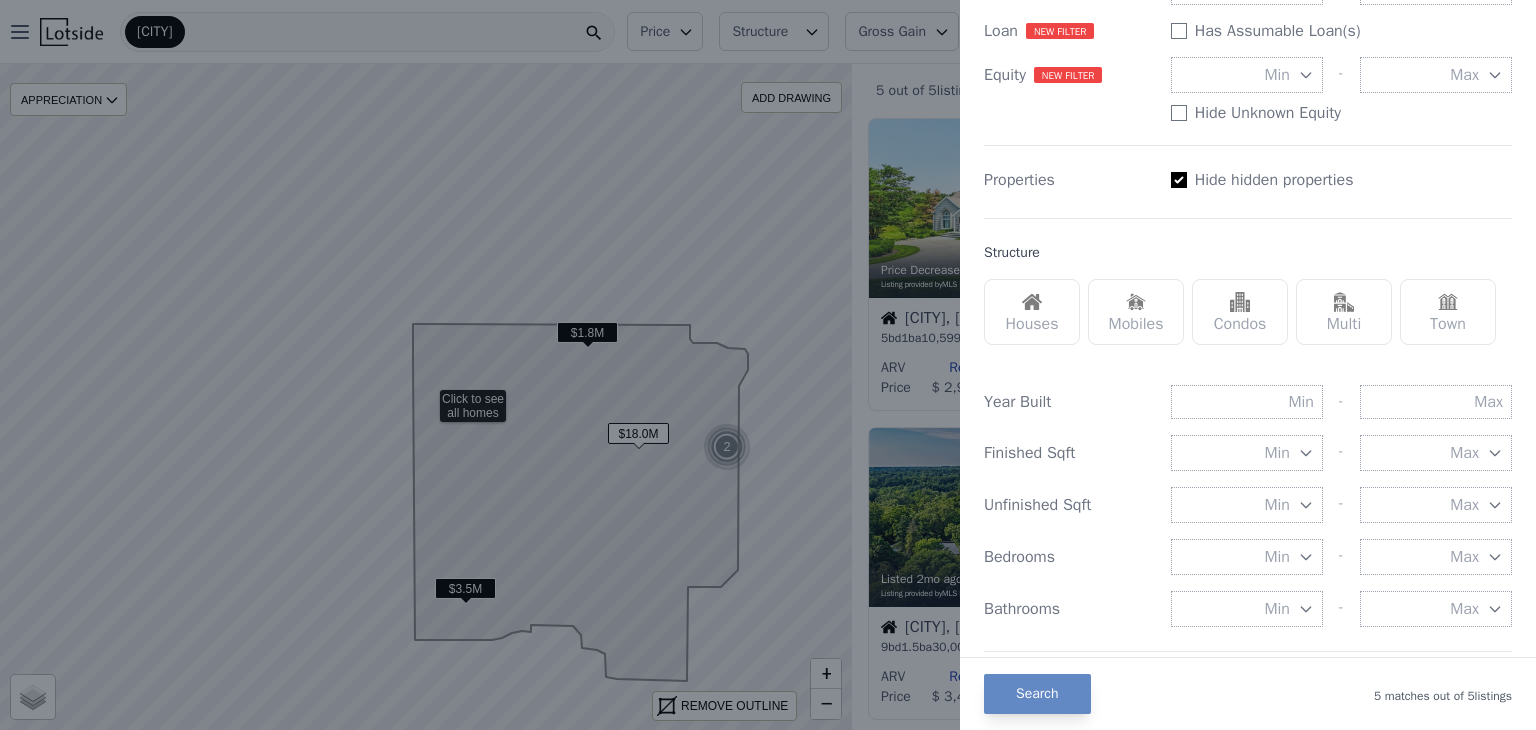 click on "Has Assumable Loan(s)" at bounding box center (1179, 180) 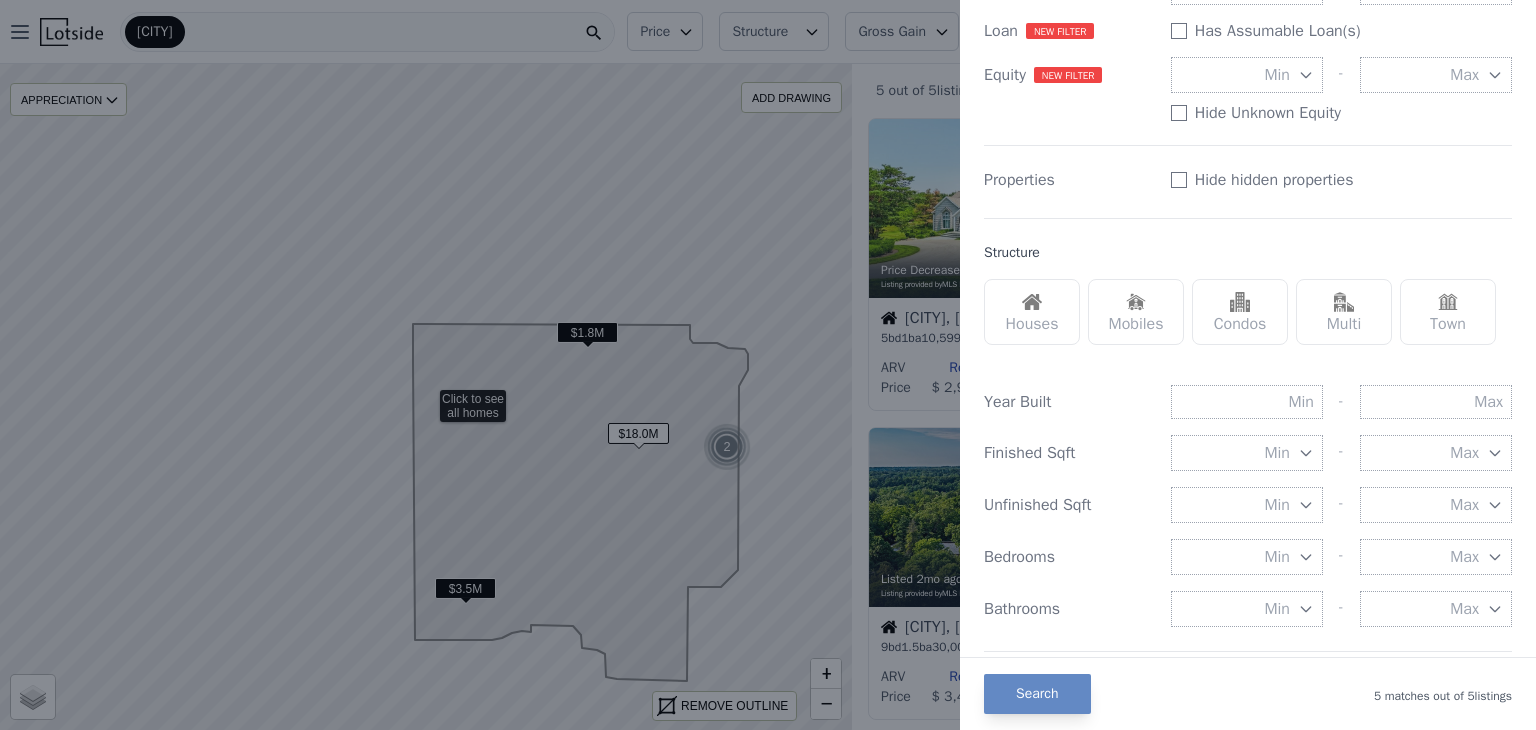 checkbox on "false" 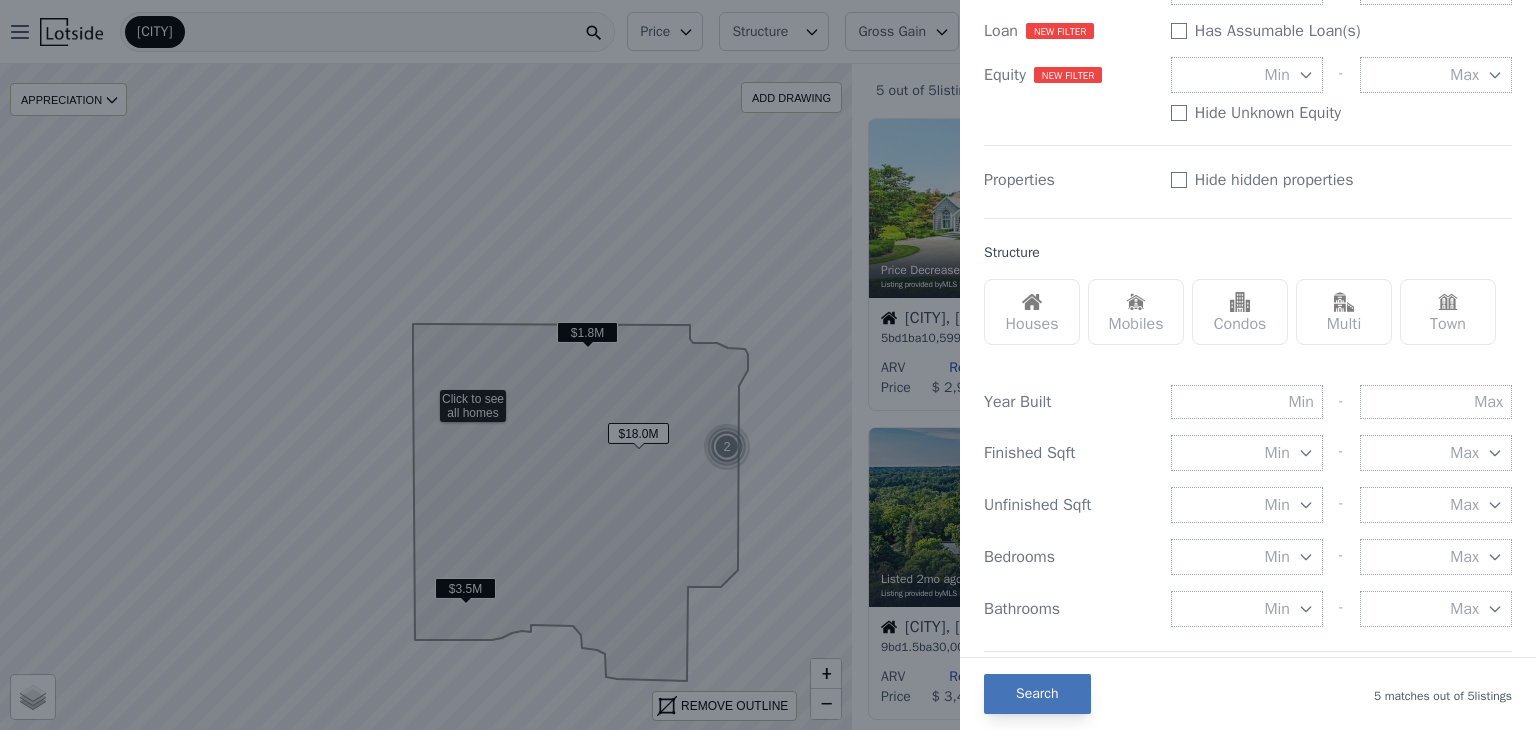 click on "Search" at bounding box center (1037, 694) 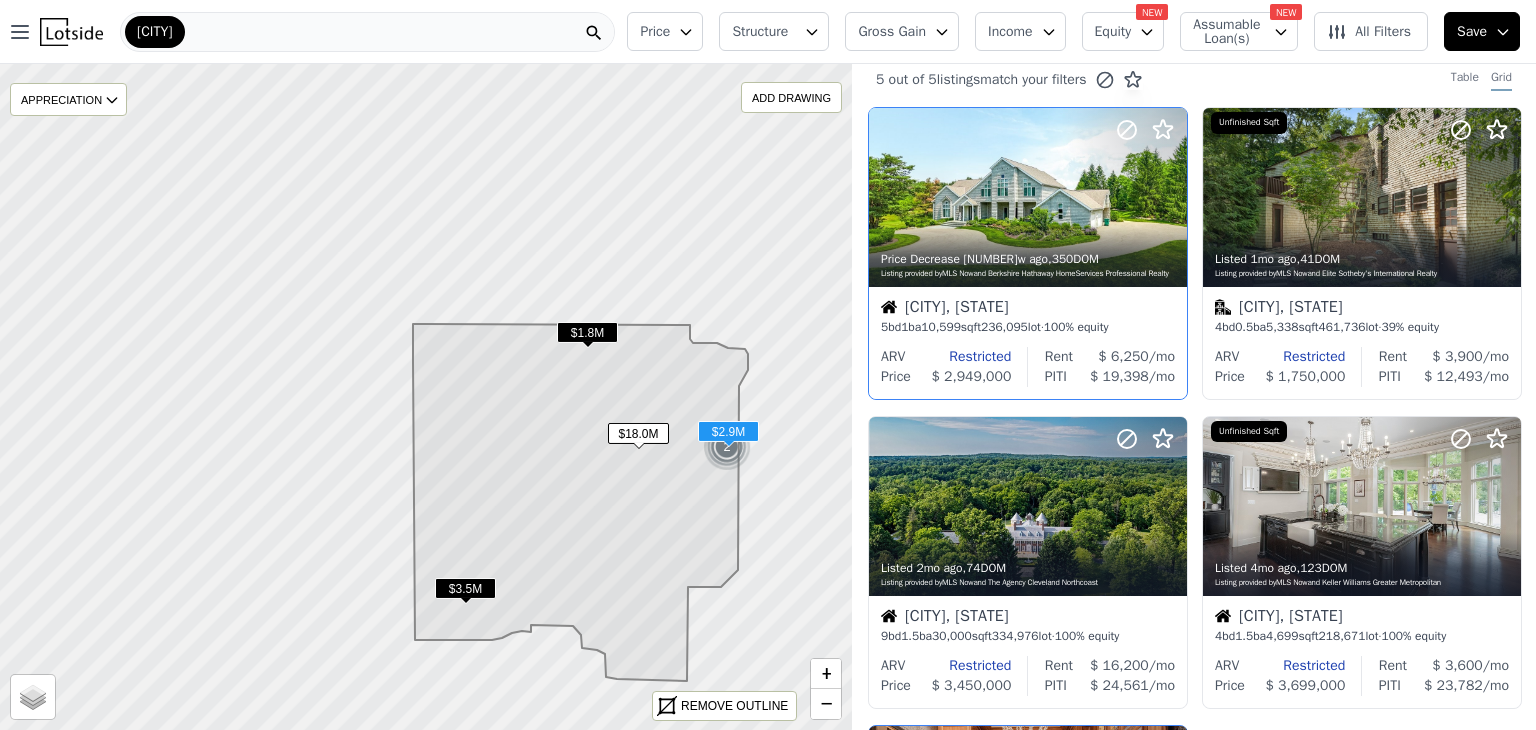 scroll, scrollTop: 0, scrollLeft: 0, axis: both 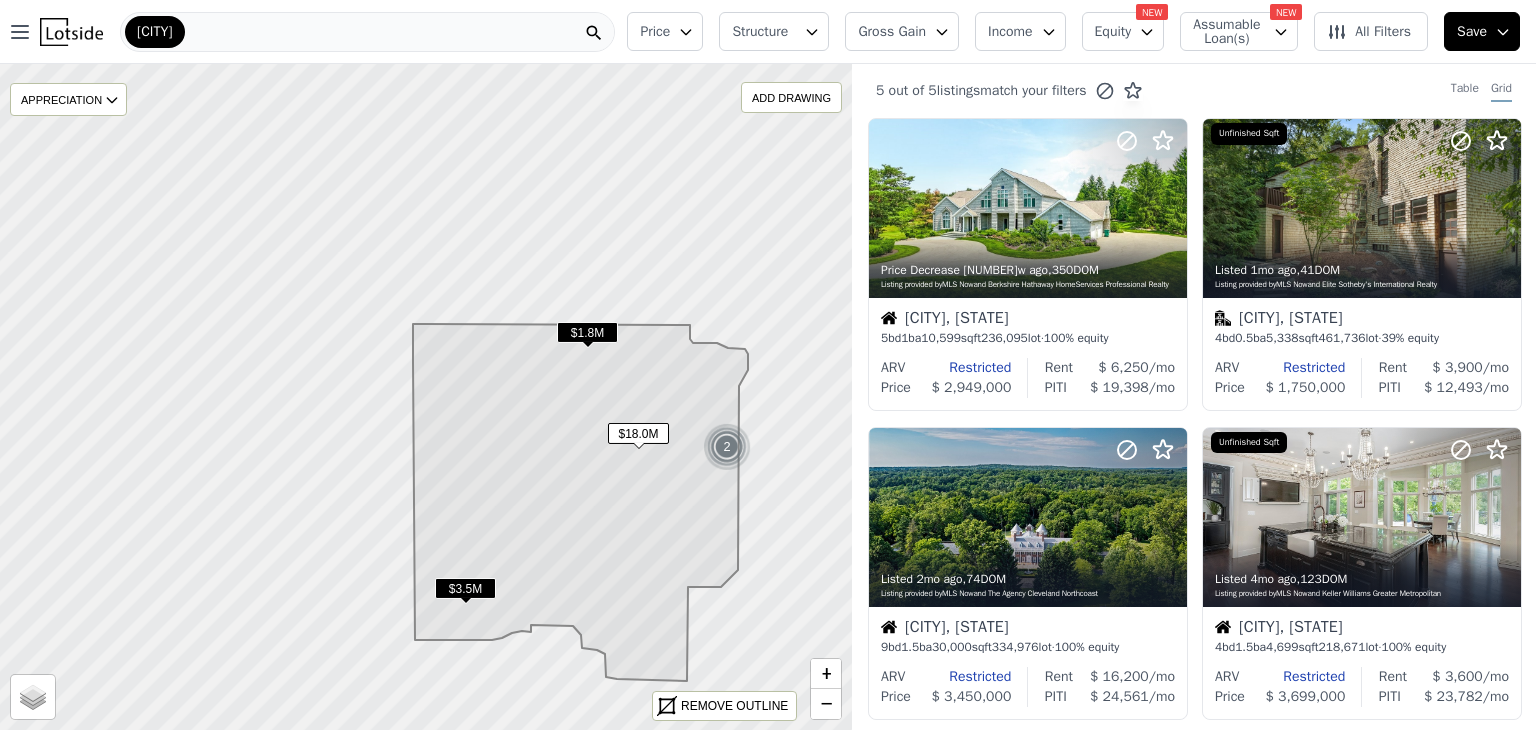 click 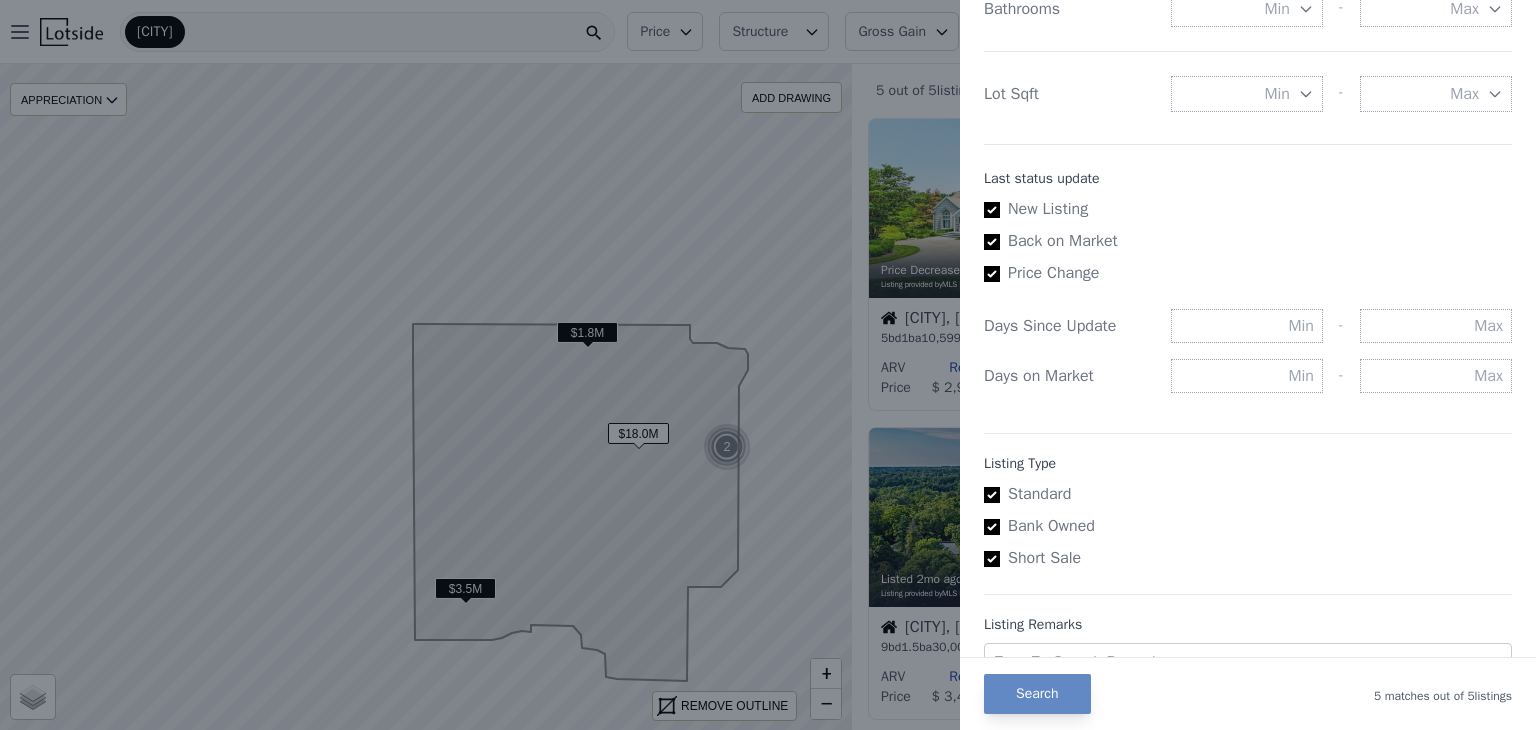 scroll, scrollTop: 1092, scrollLeft: 0, axis: vertical 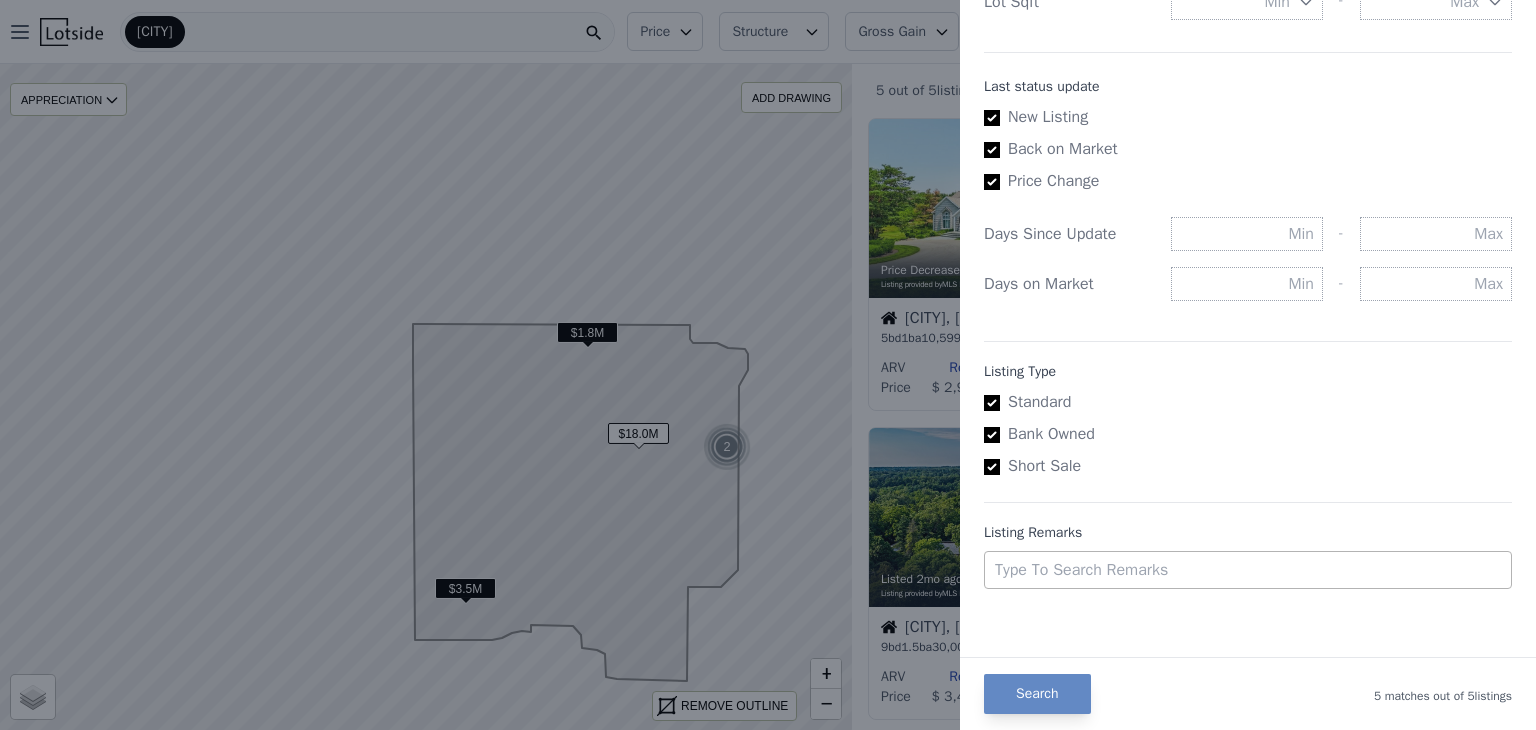 click at bounding box center [1229, 570] 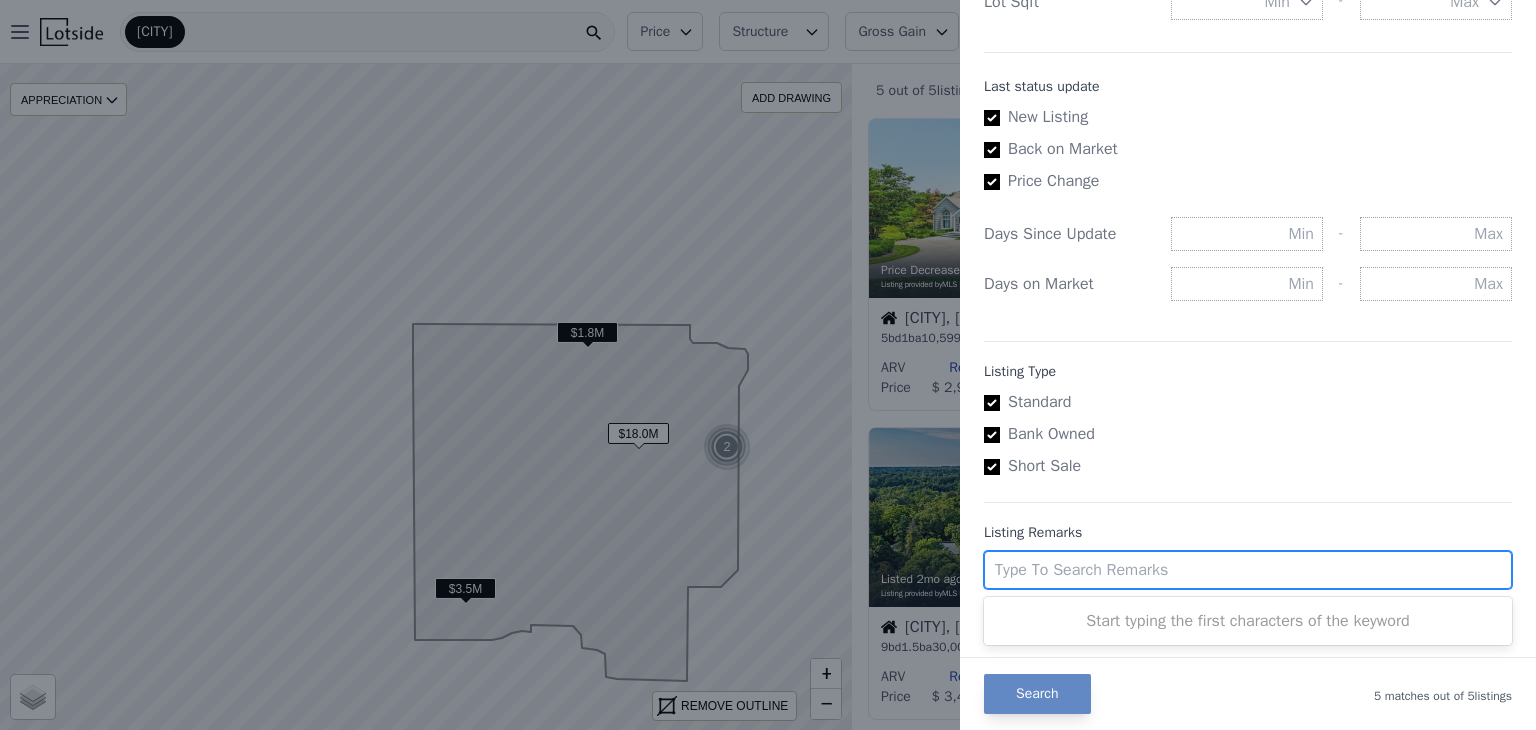 drag, startPoint x: 1208, startPoint y: 440, endPoint x: 1205, endPoint y: 405, distance: 35.128338 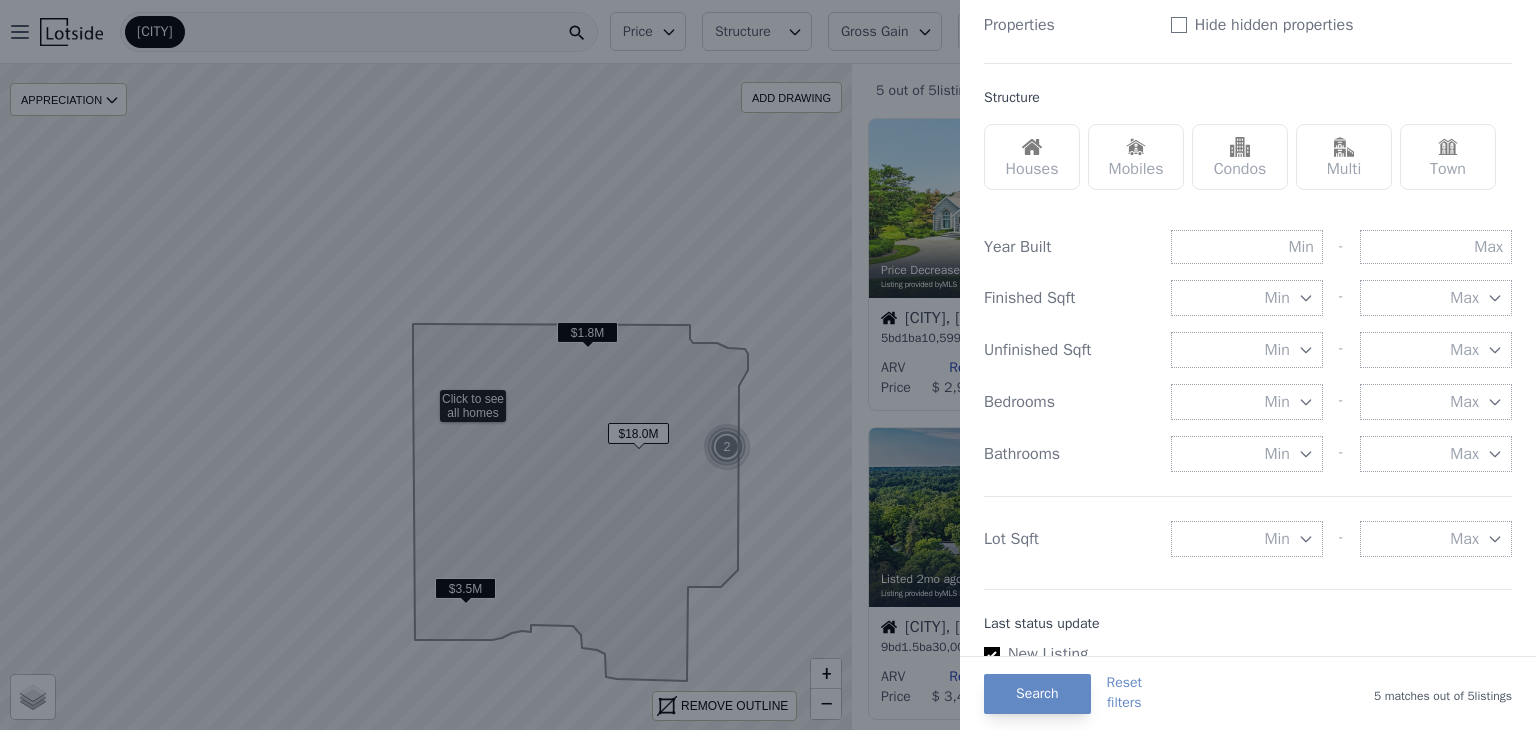 scroll, scrollTop: 192, scrollLeft: 0, axis: vertical 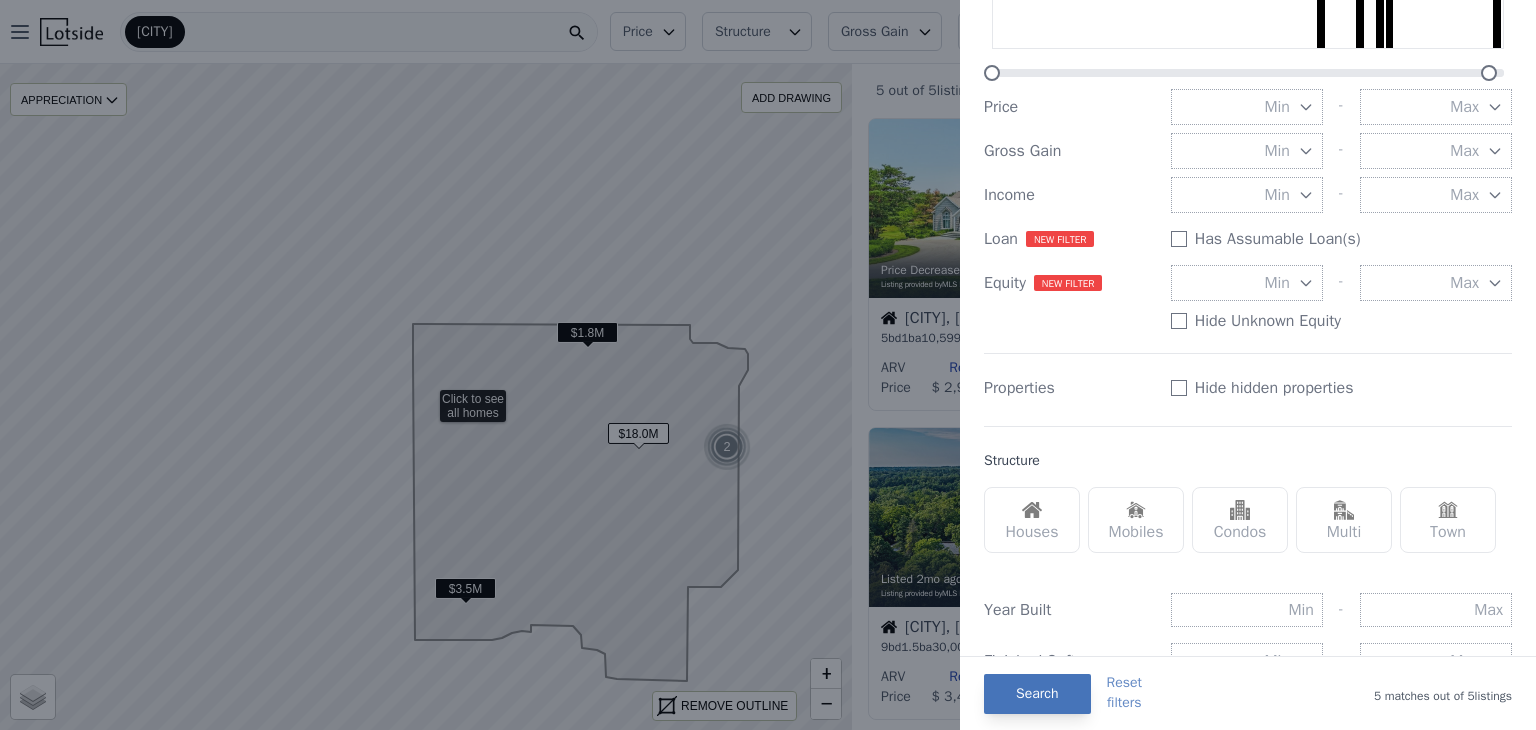 click on "Search" at bounding box center (1037, 694) 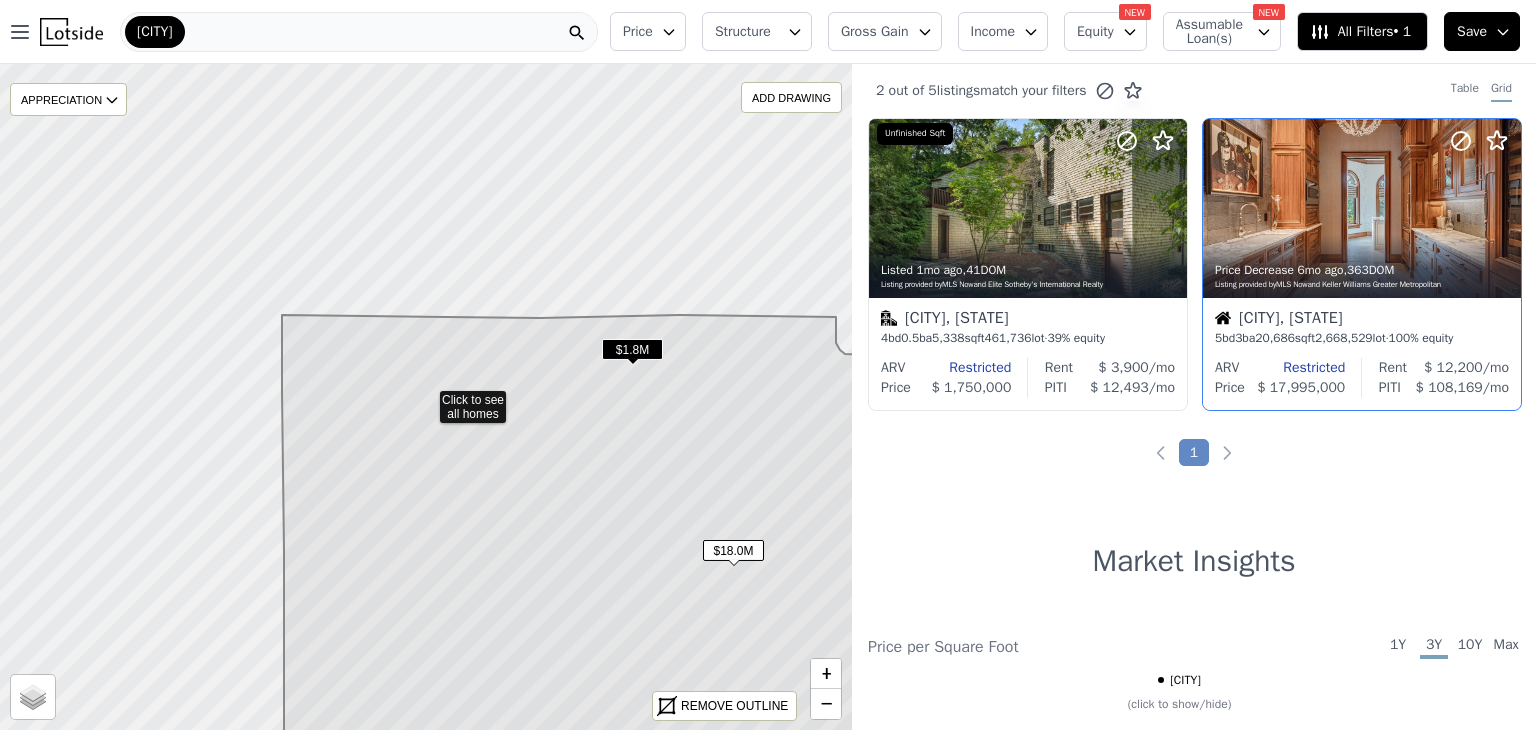 click 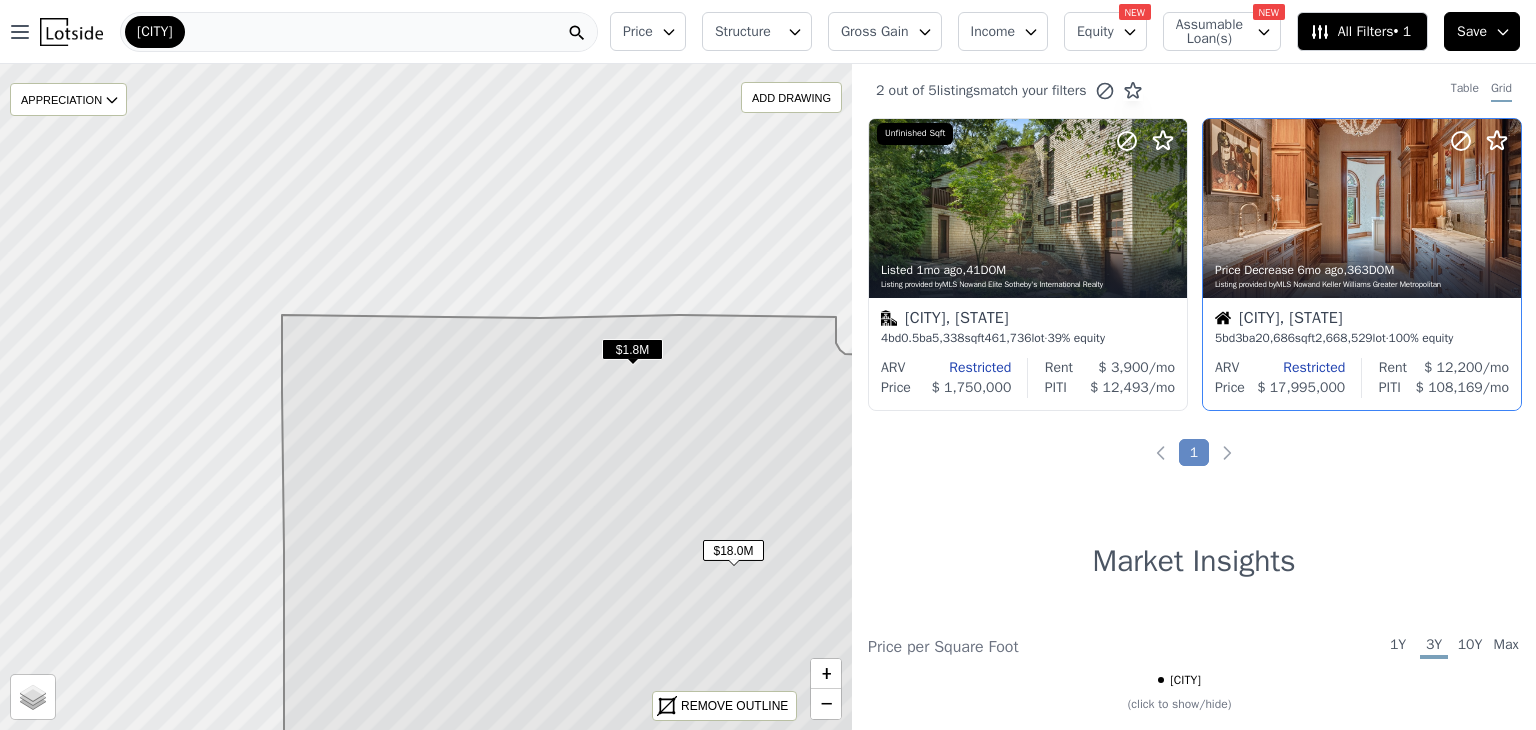 click on "$1.8M" at bounding box center [632, 349] 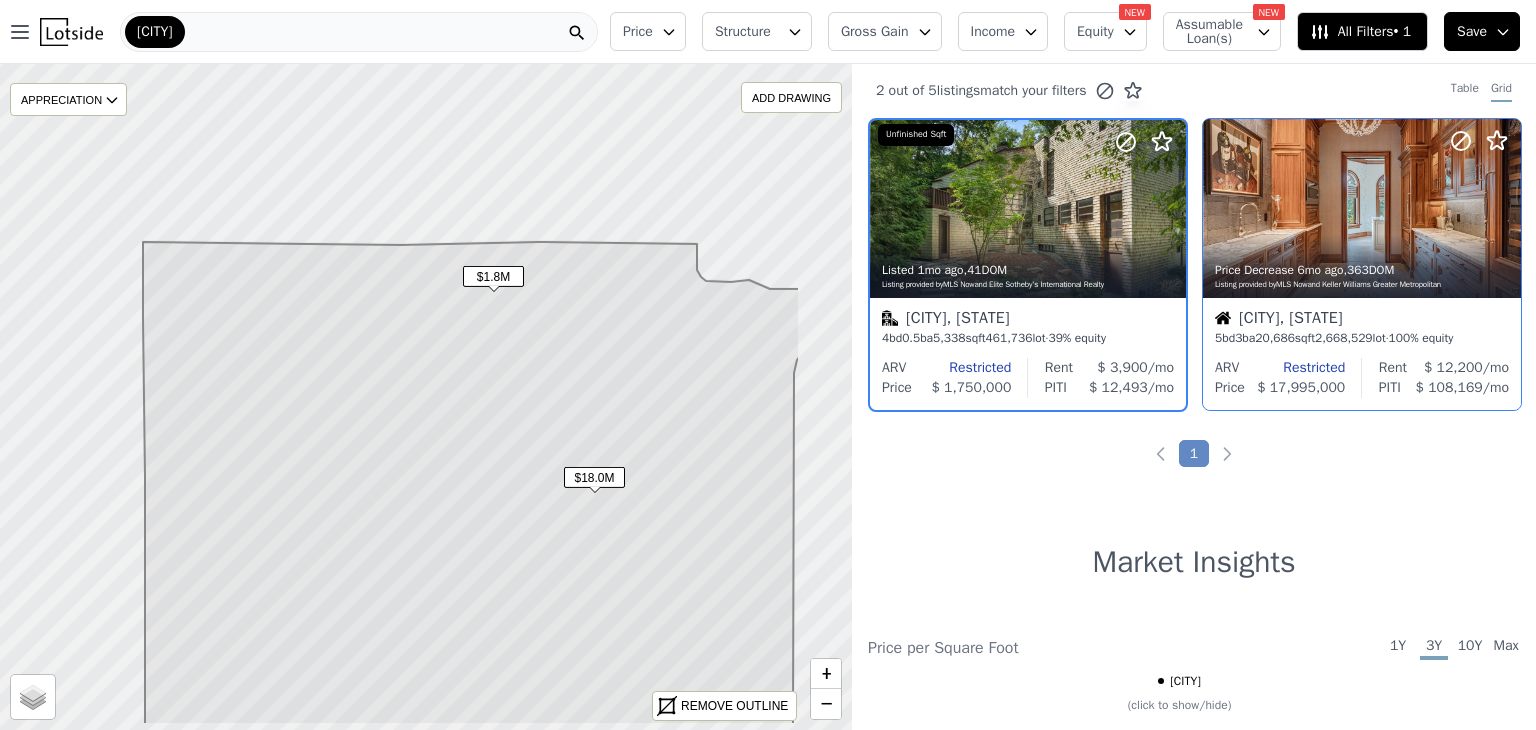 click 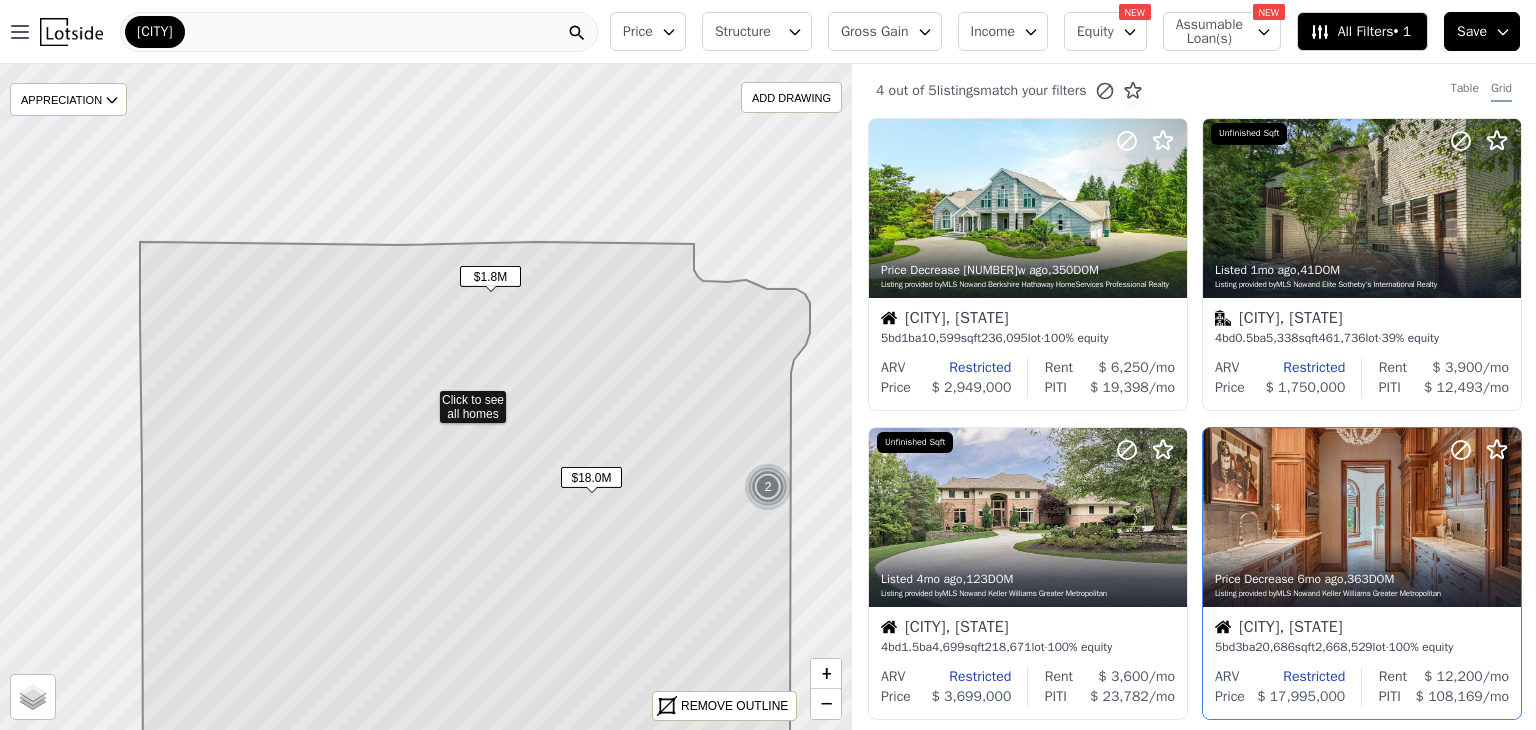 click on "$18.0M" at bounding box center [591, 477] 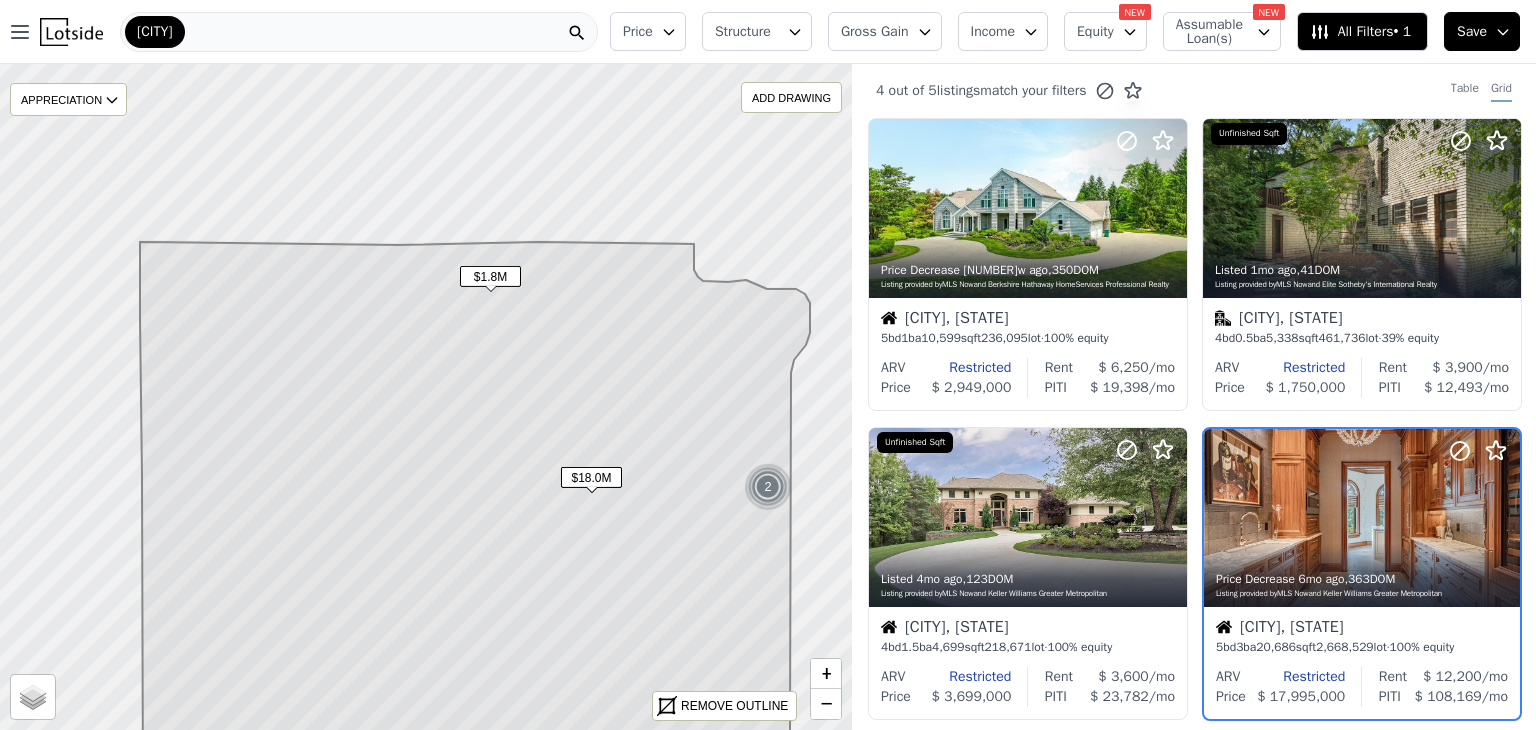 scroll, scrollTop: 144, scrollLeft: 0, axis: vertical 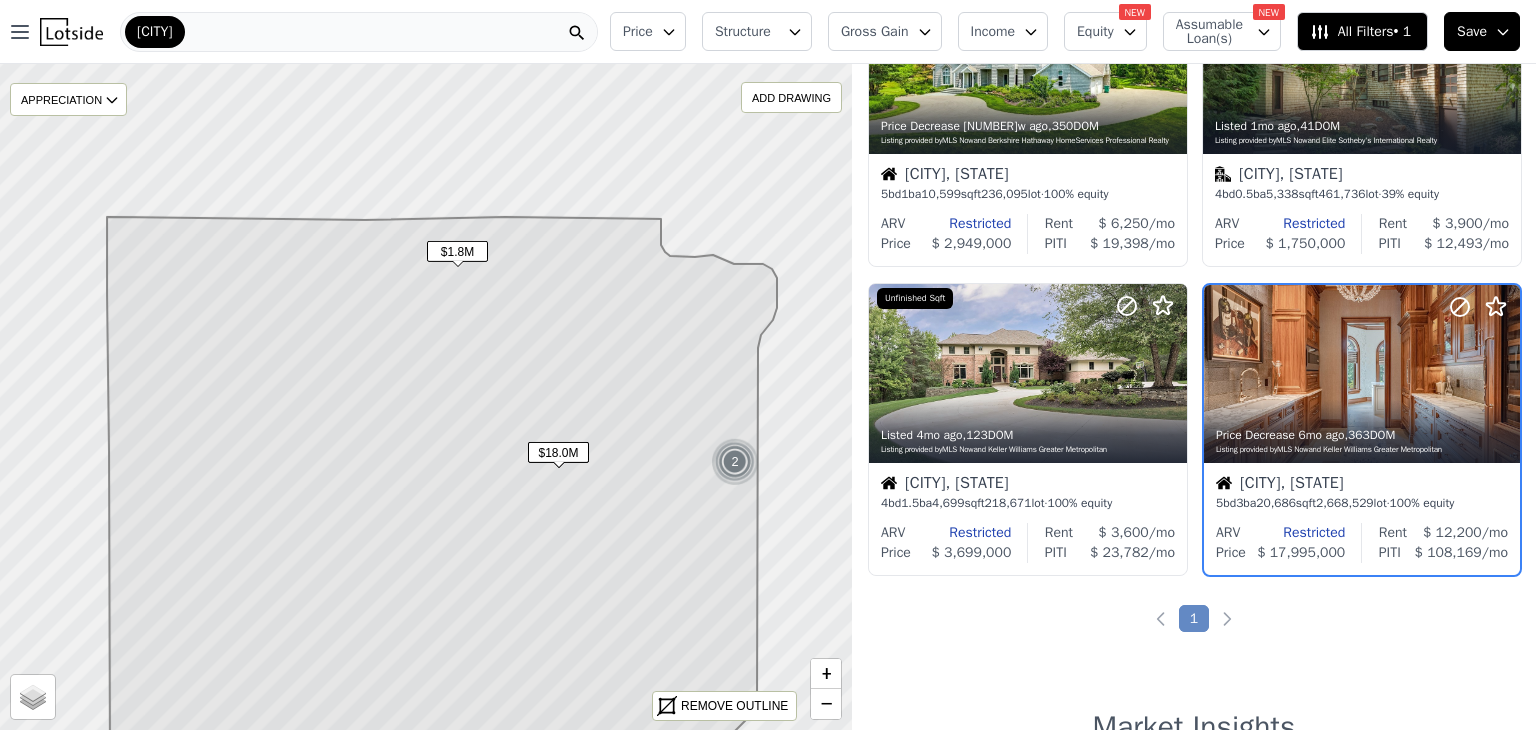 drag, startPoint x: 514, startPoint y: 540, endPoint x: 375, endPoint y: 464, distance: 158.42033 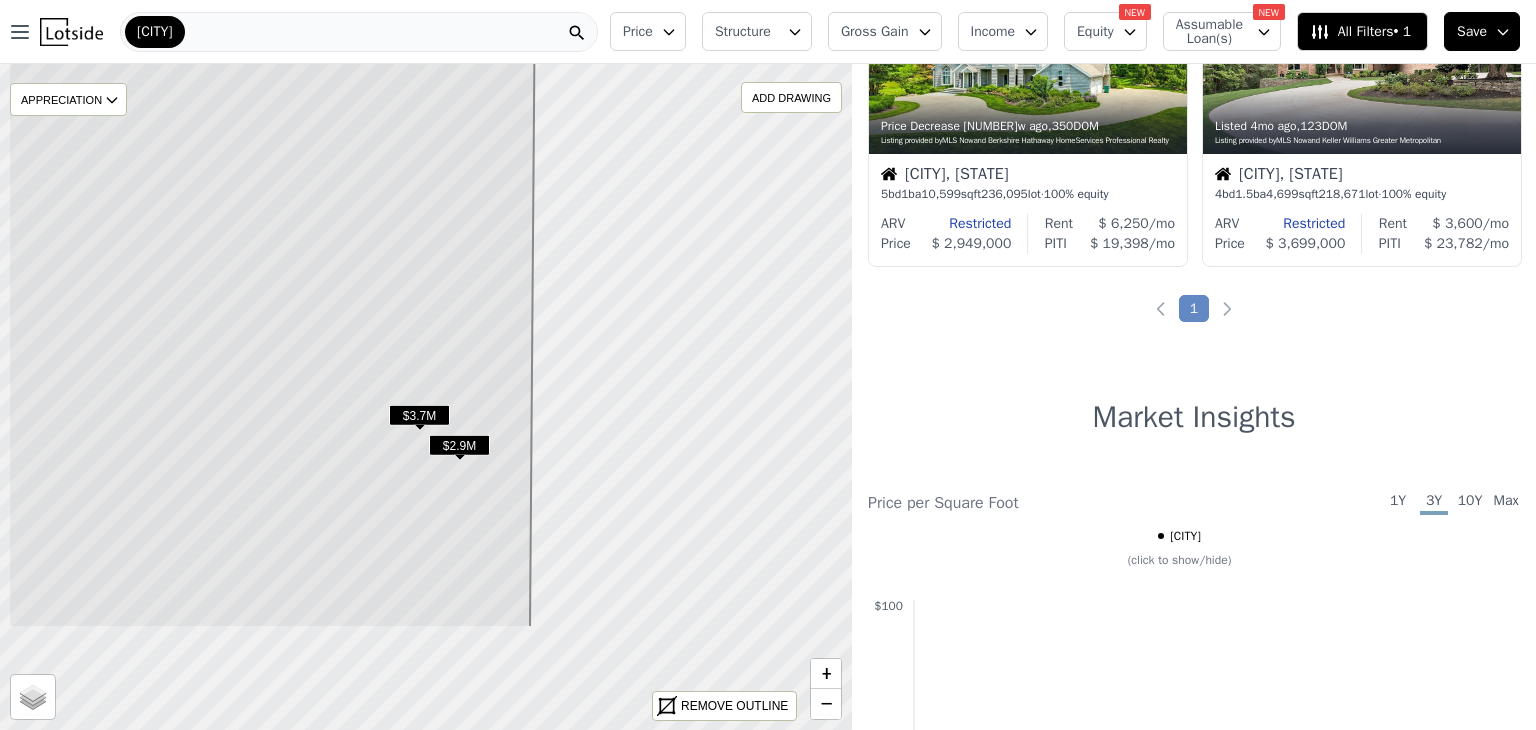drag, startPoint x: 401, startPoint y: 471, endPoint x: 495, endPoint y: 311, distance: 185.5694 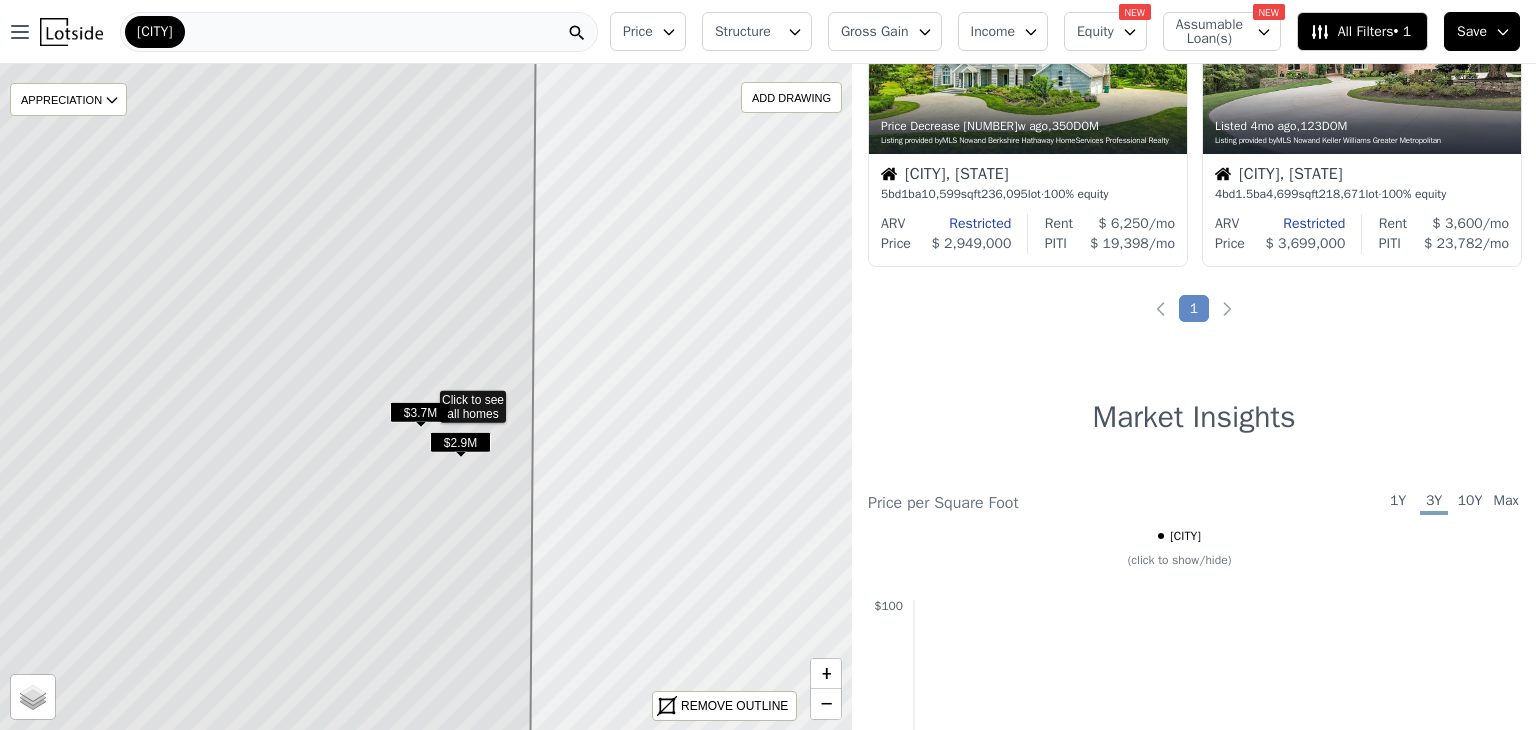 click on "$3.7M" at bounding box center [420, 412] 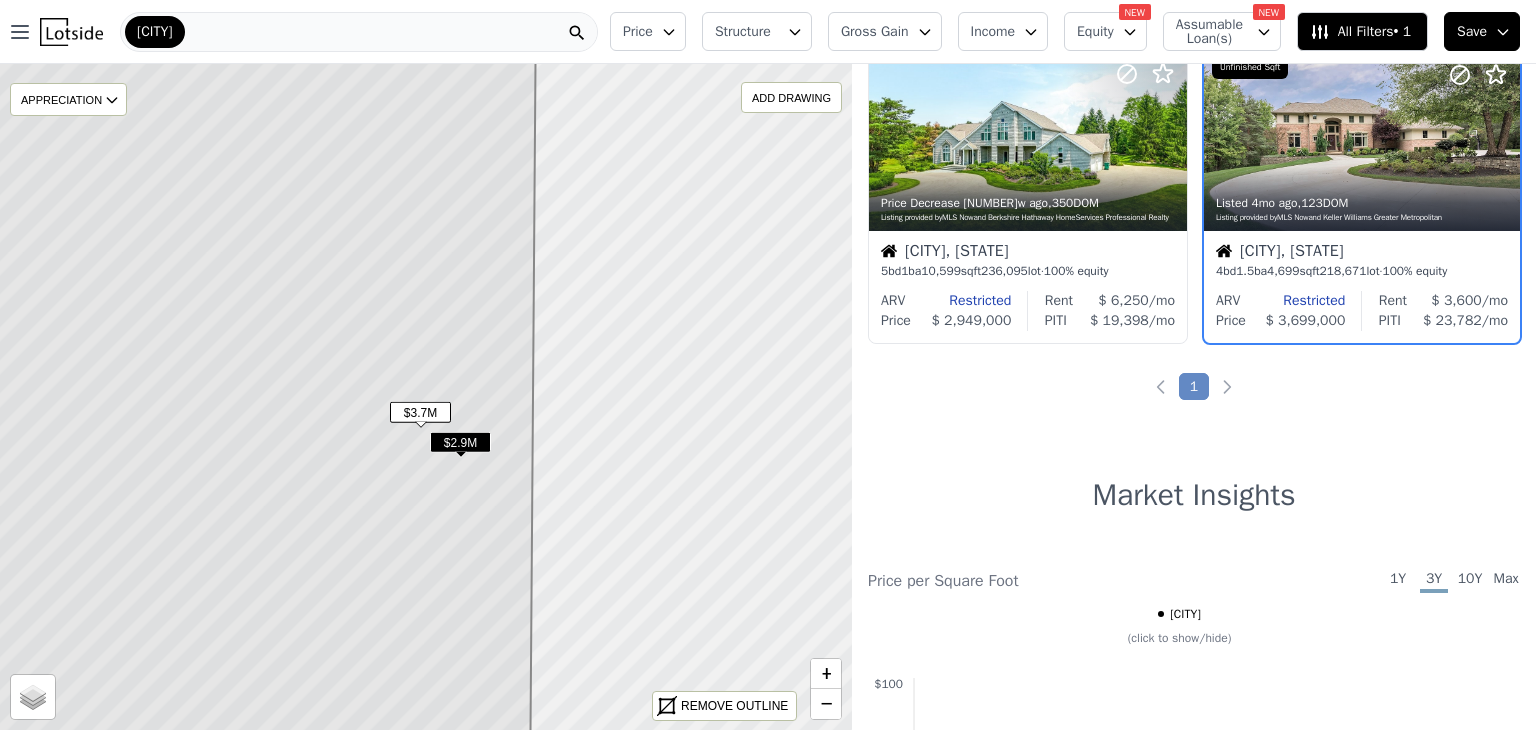 scroll, scrollTop: 0, scrollLeft: 0, axis: both 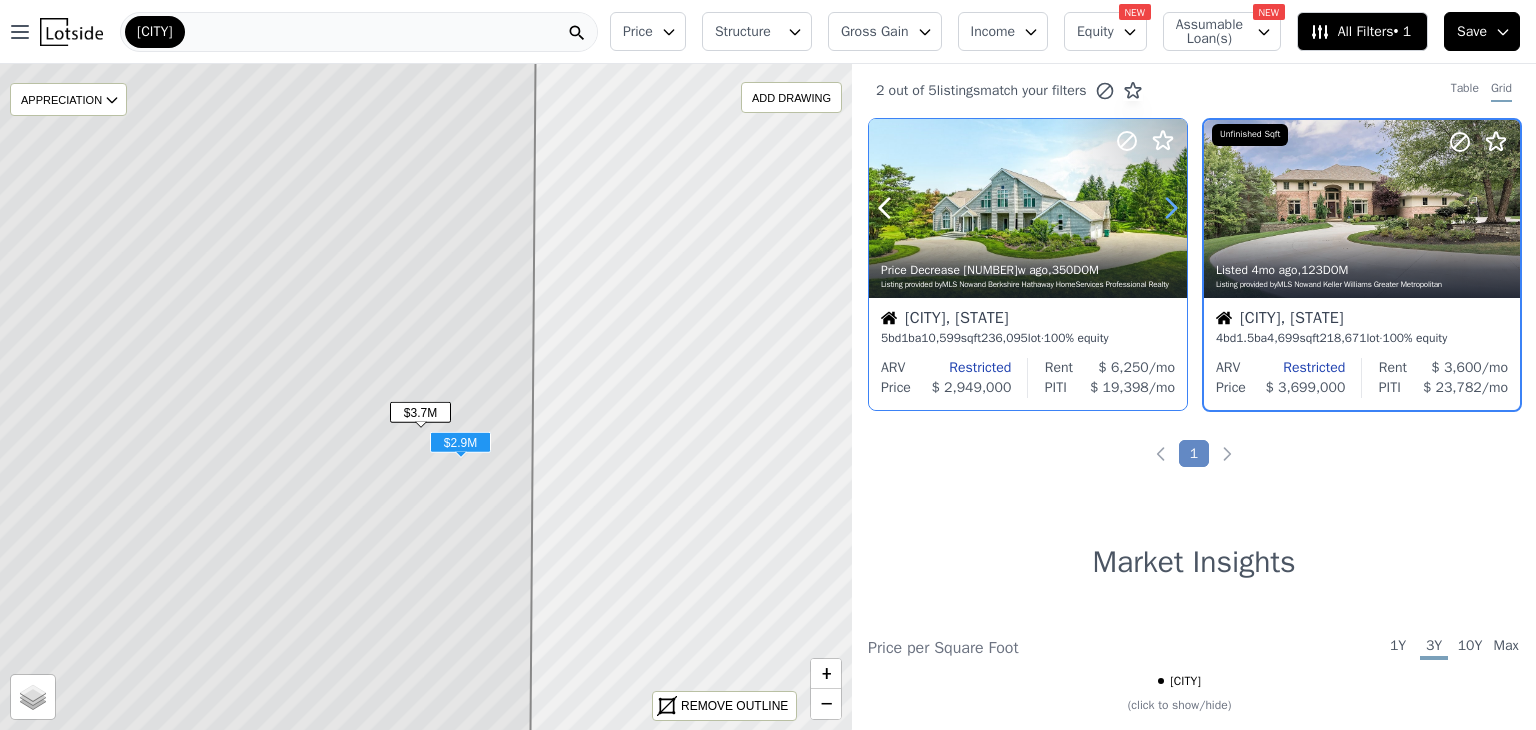 click 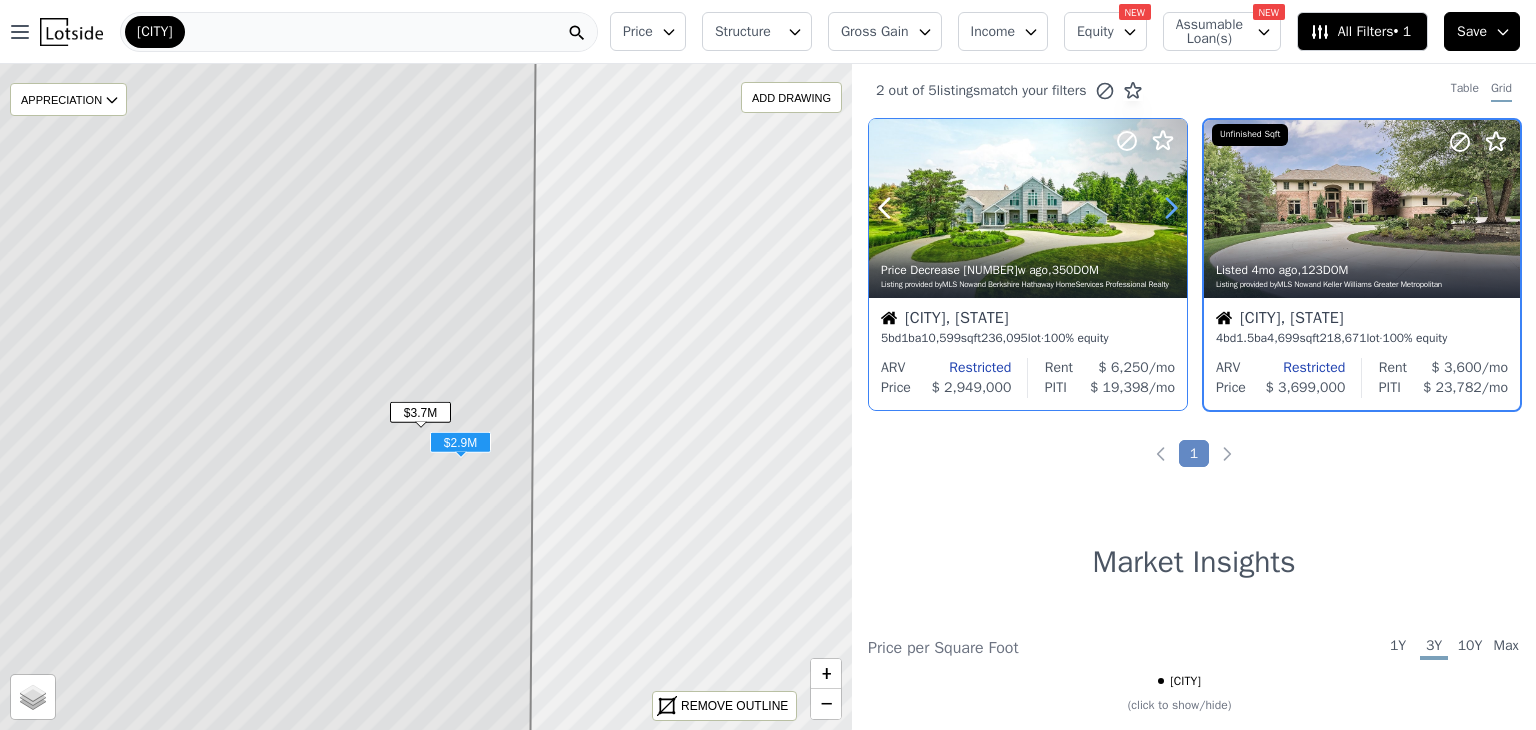 click 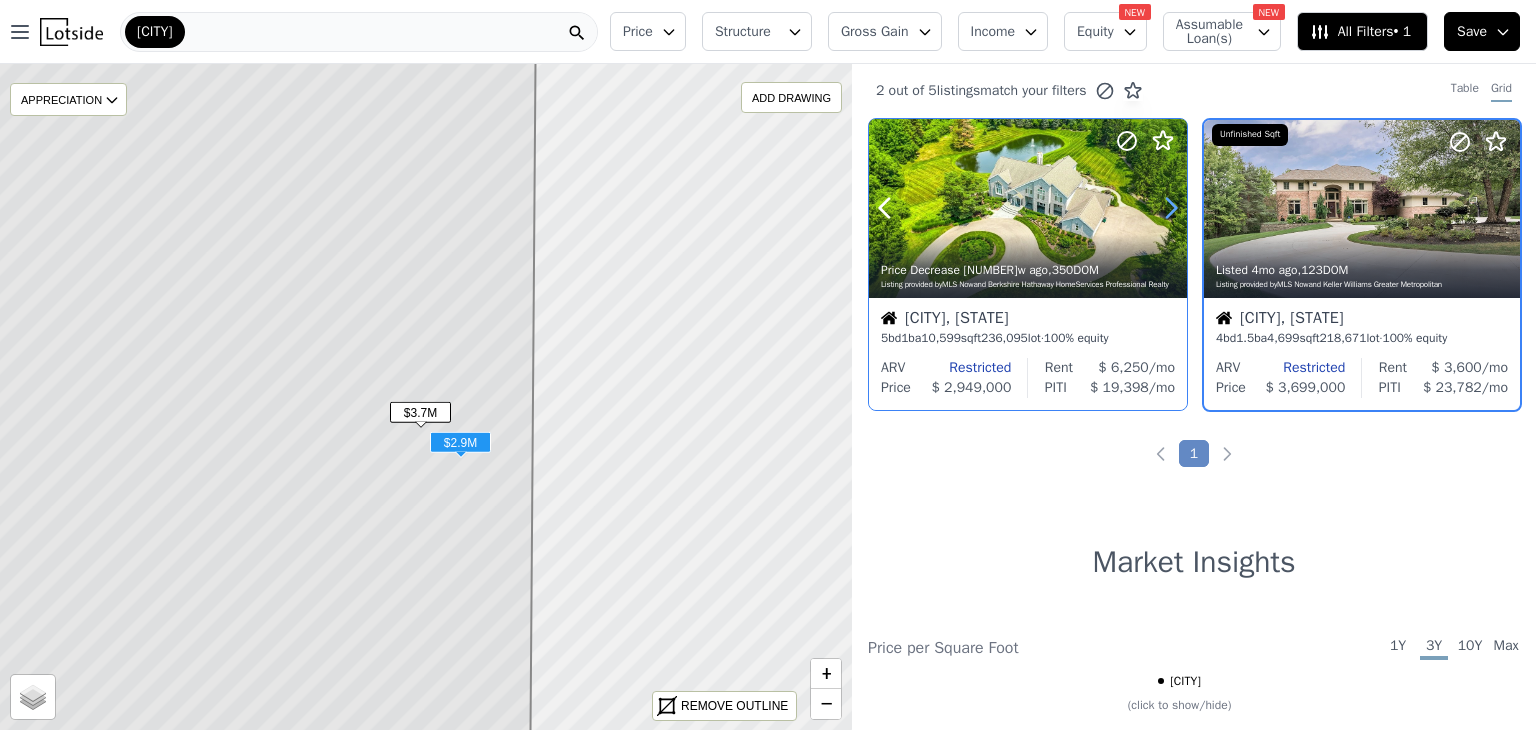 click 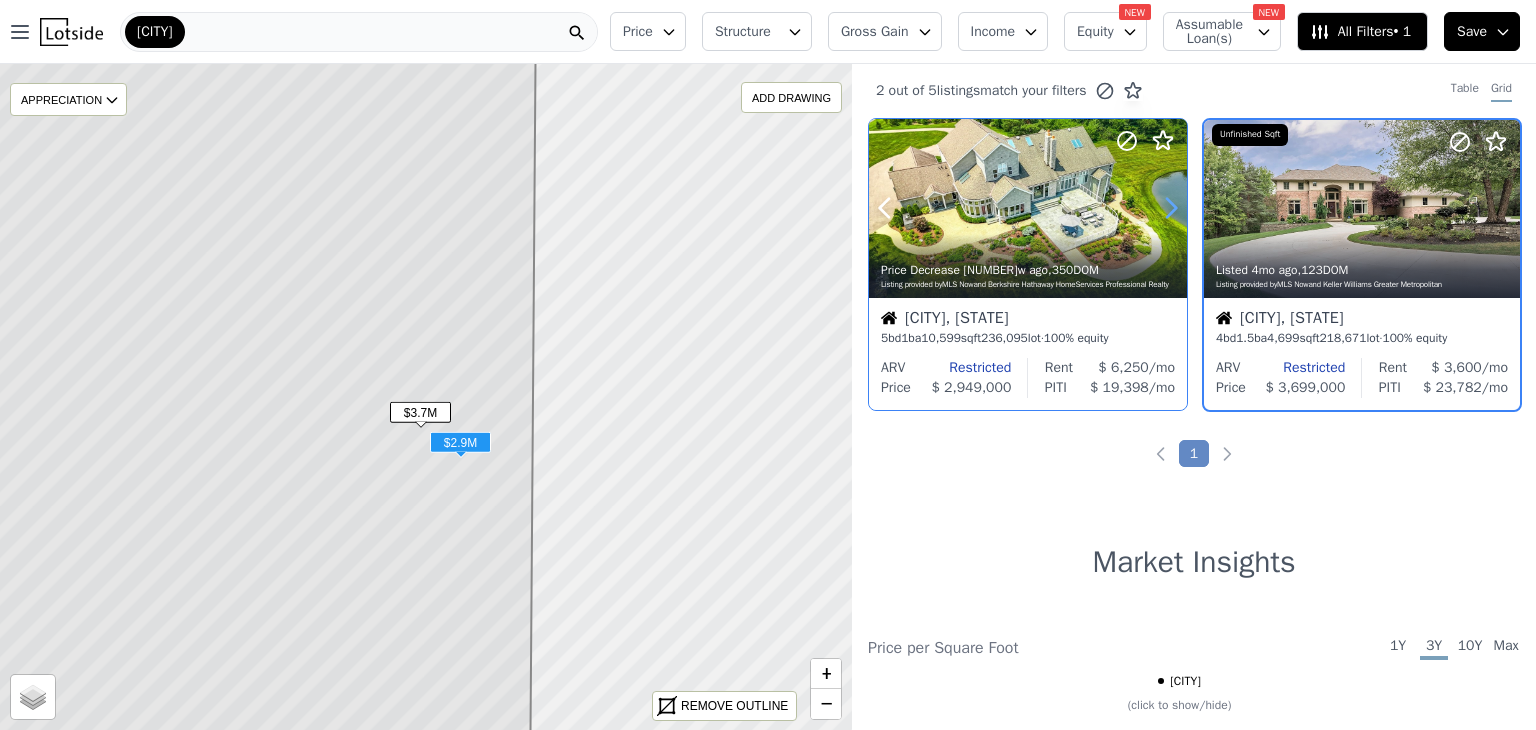 click 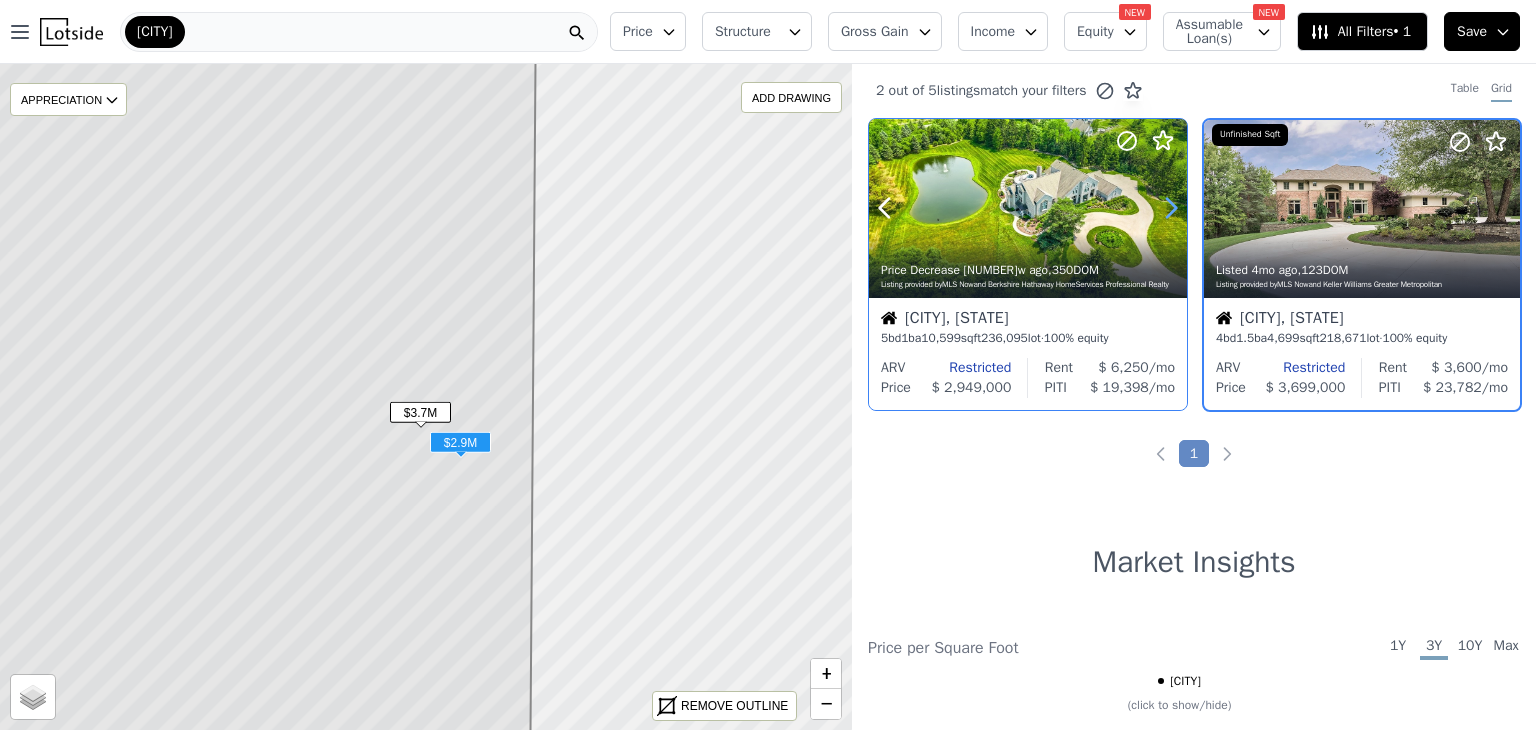 click 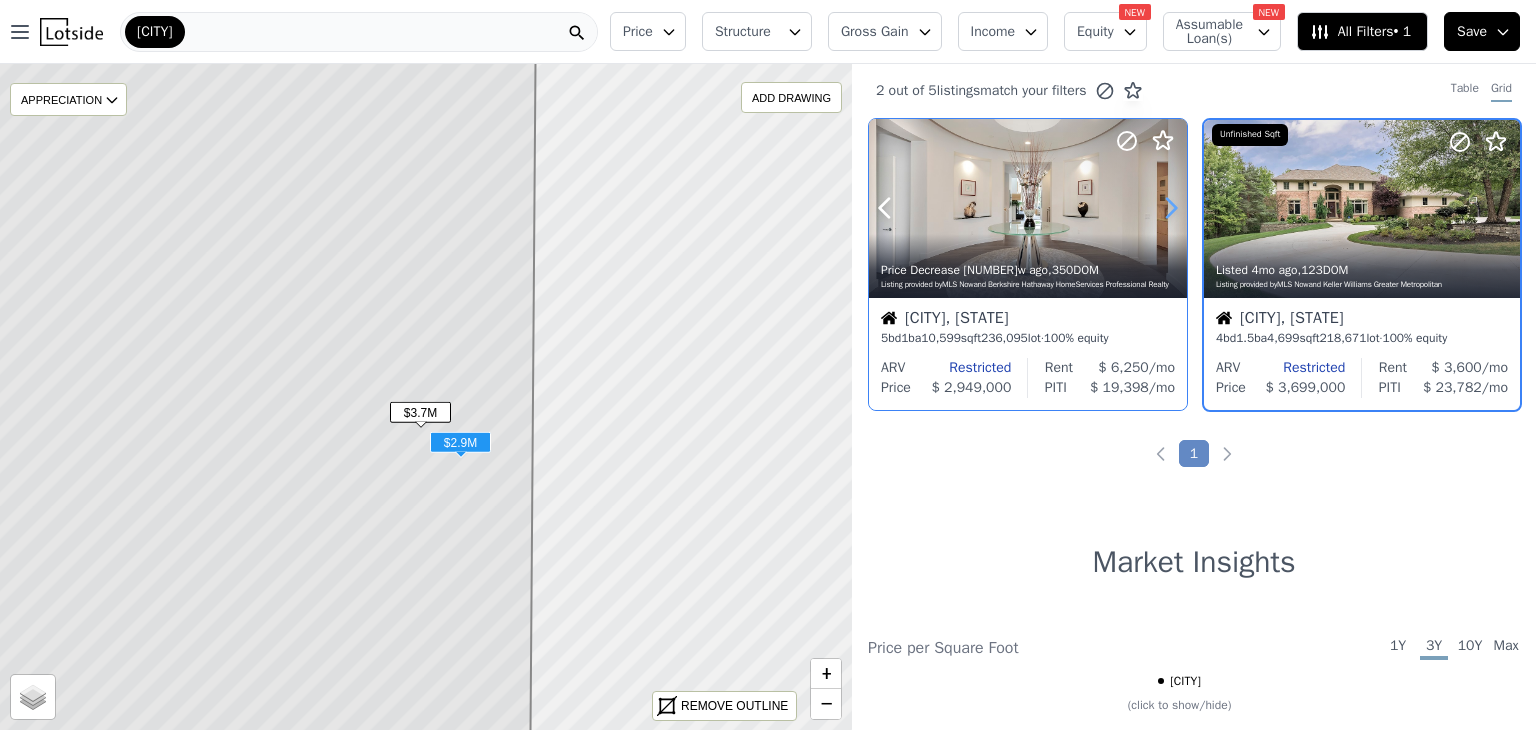 click 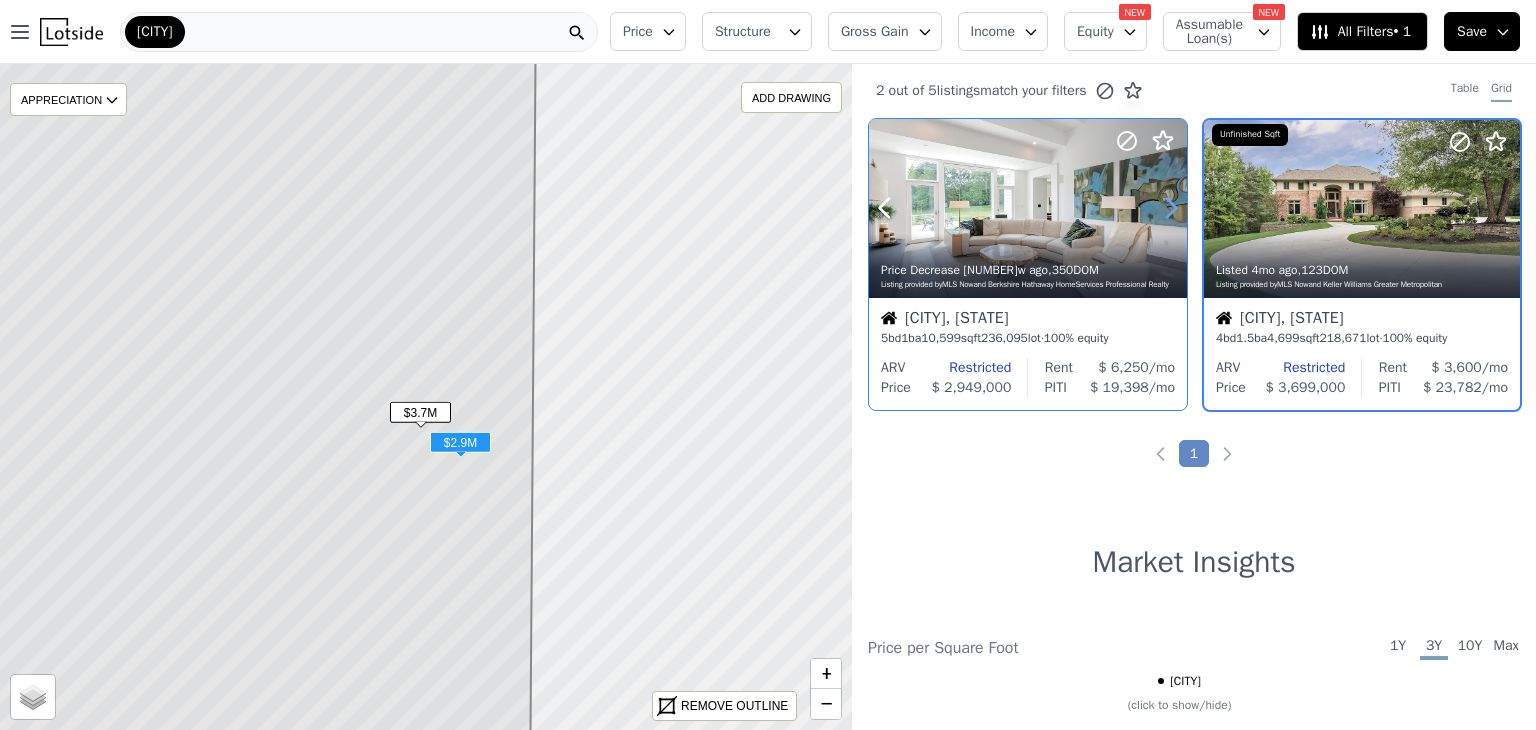 click 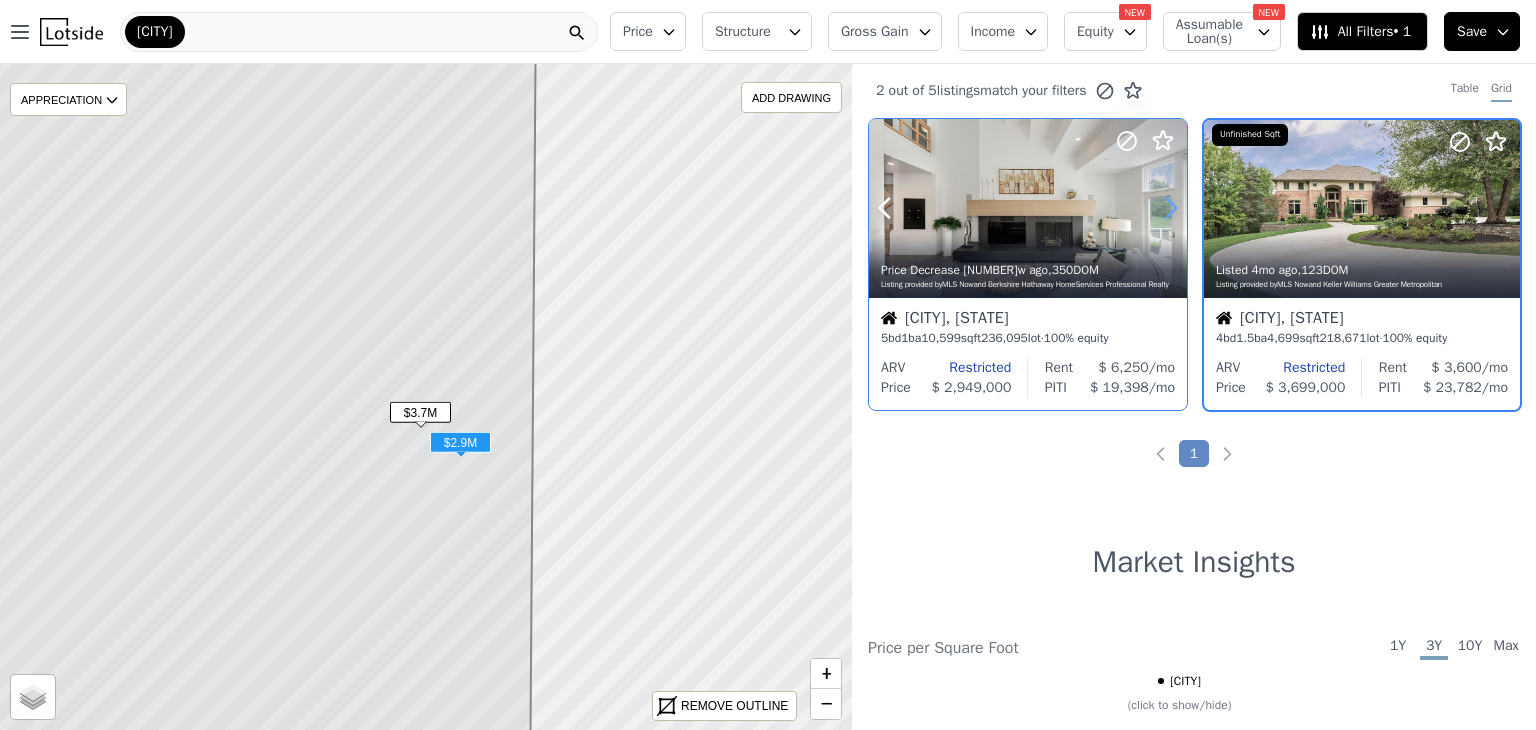 click 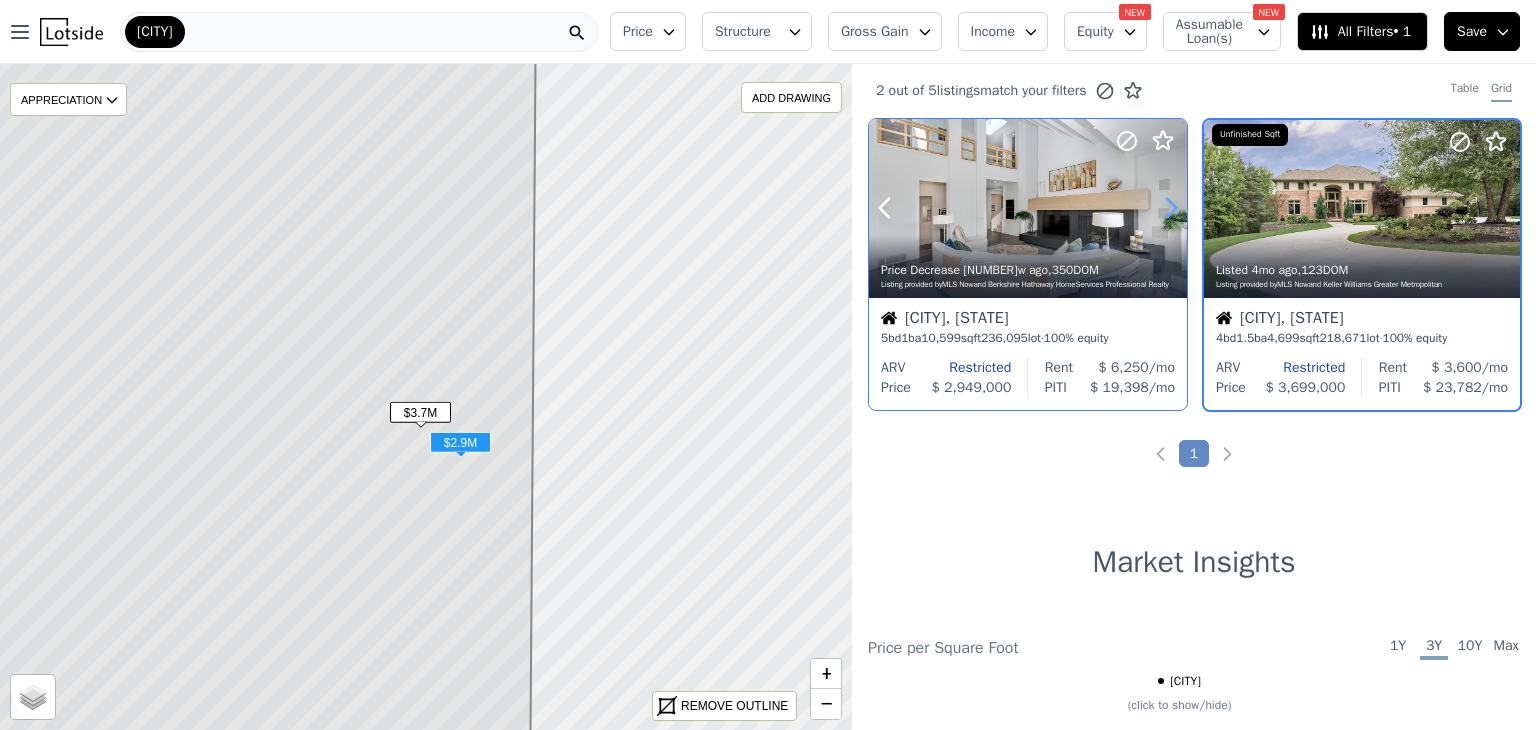 click 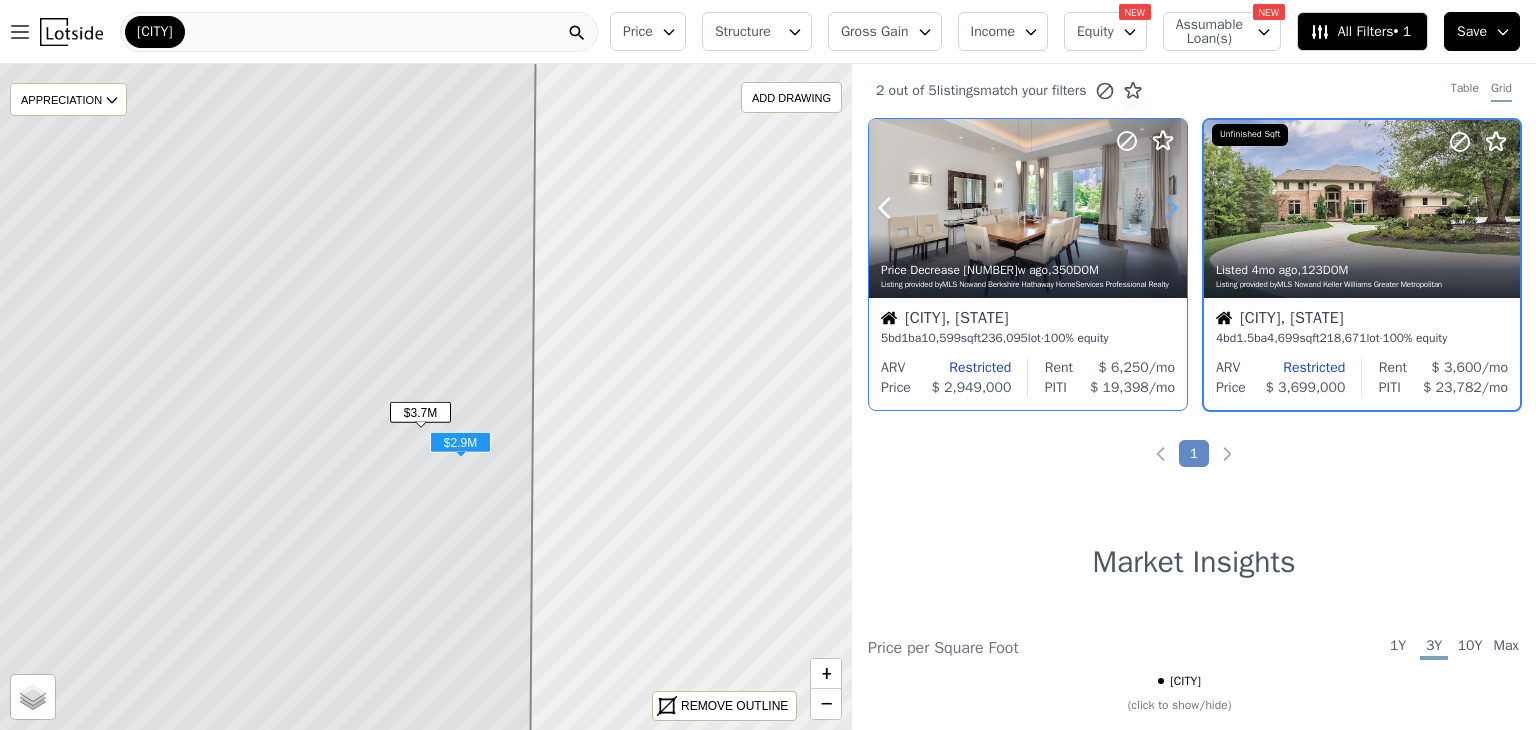 click 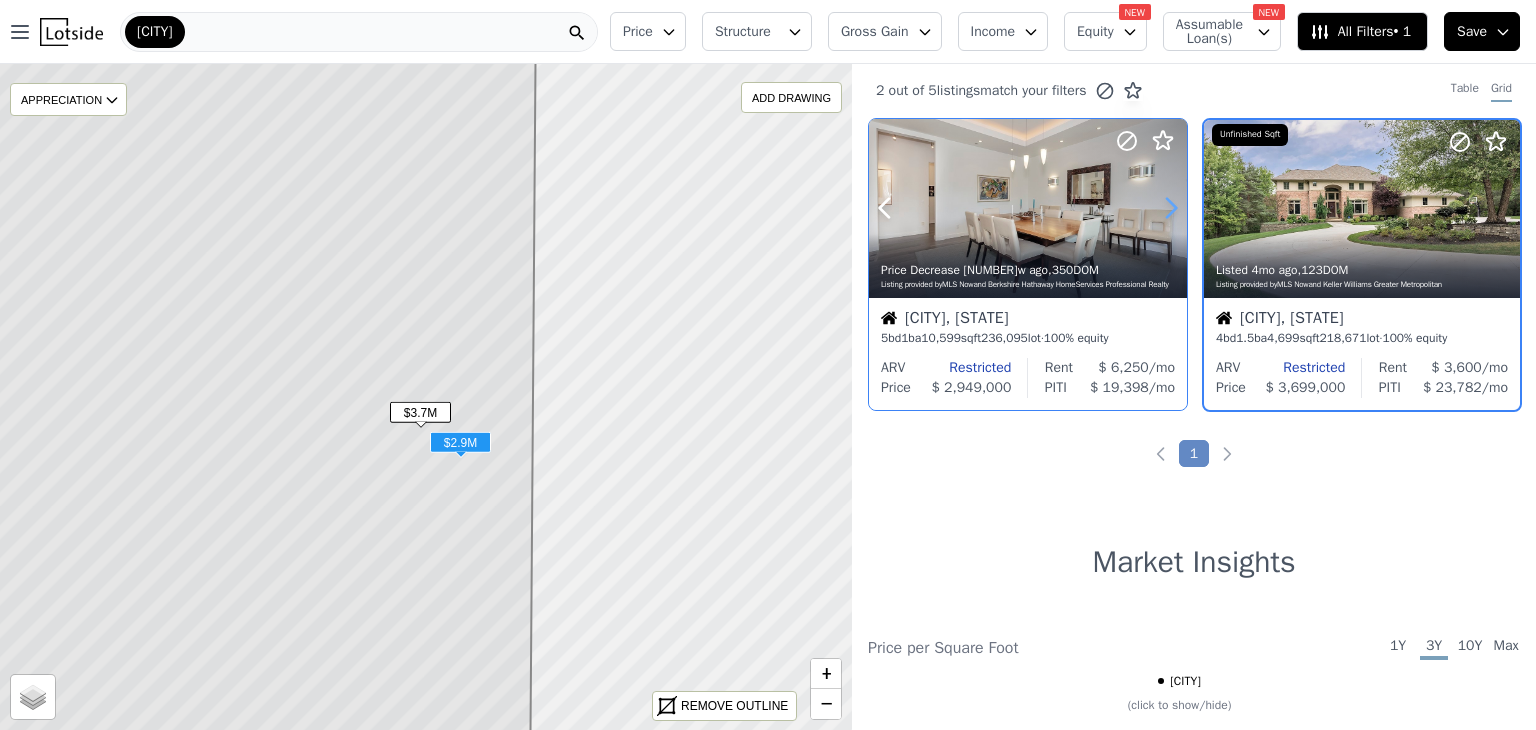 click 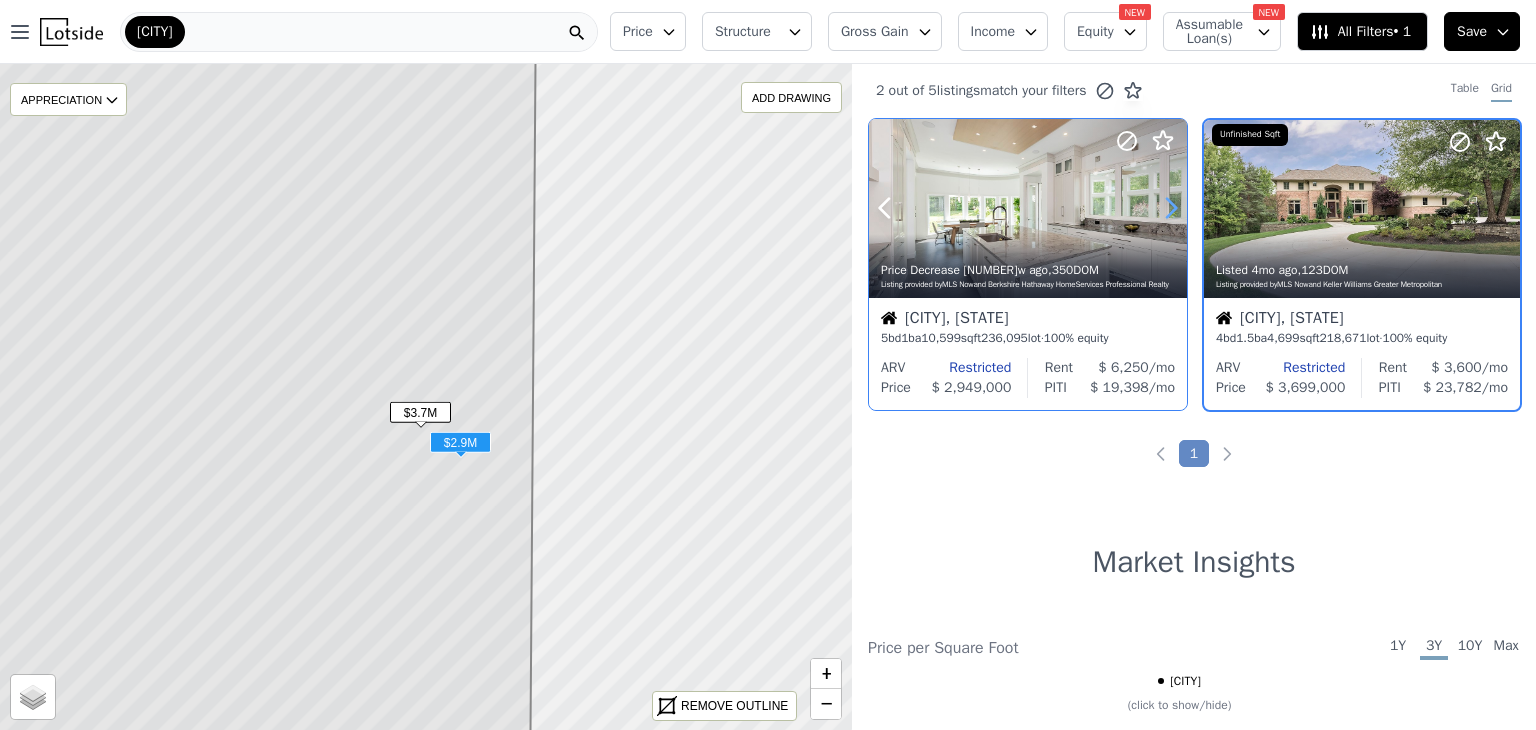 click 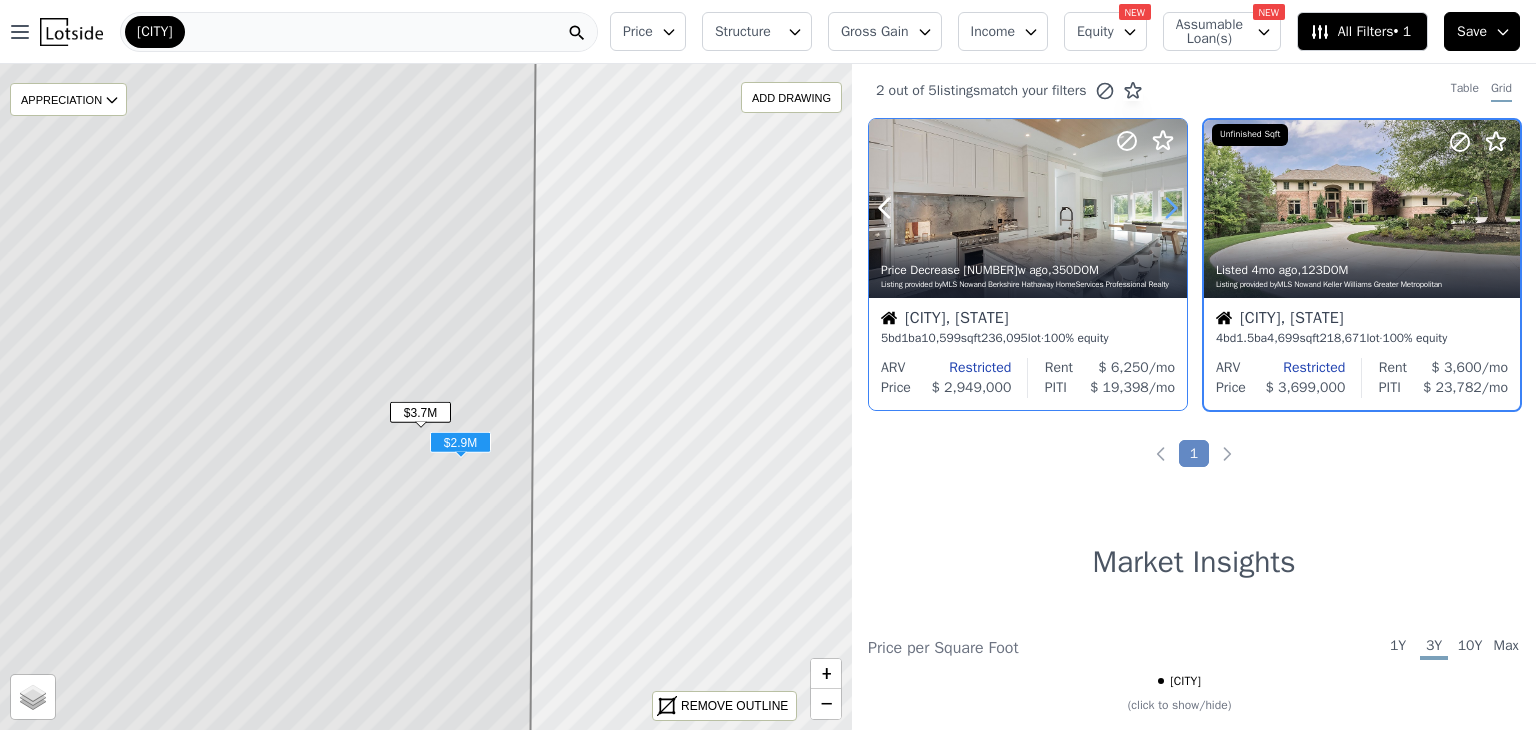 click 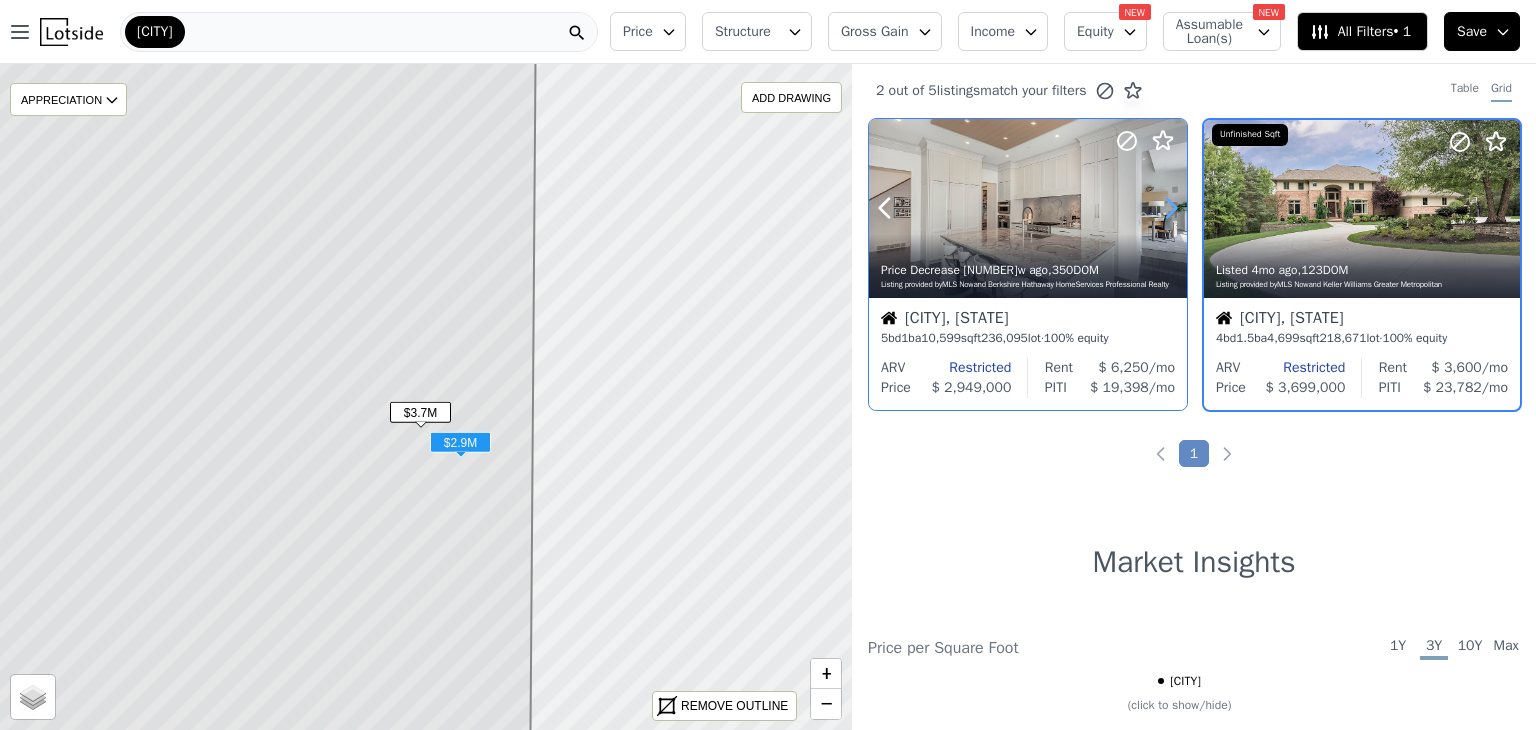click 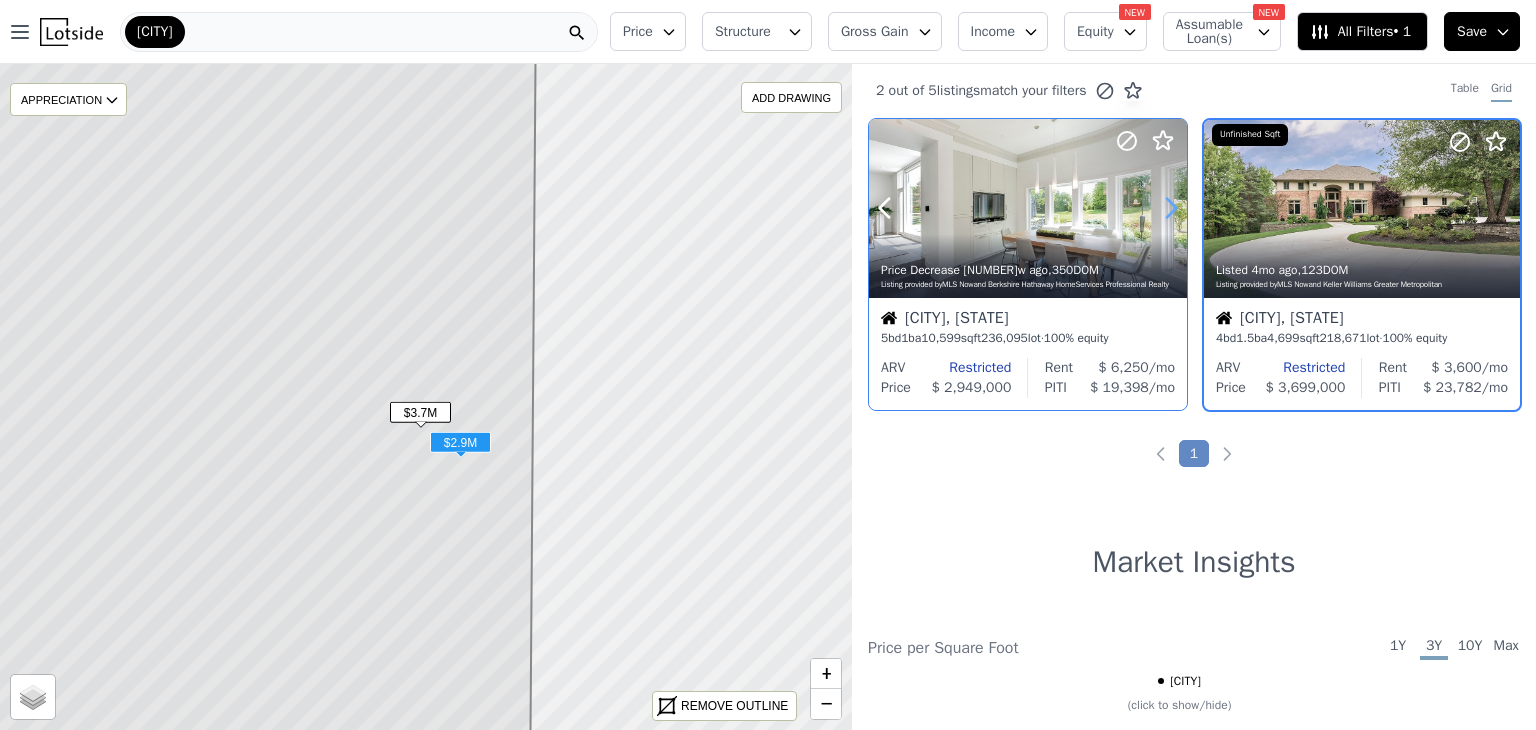 click 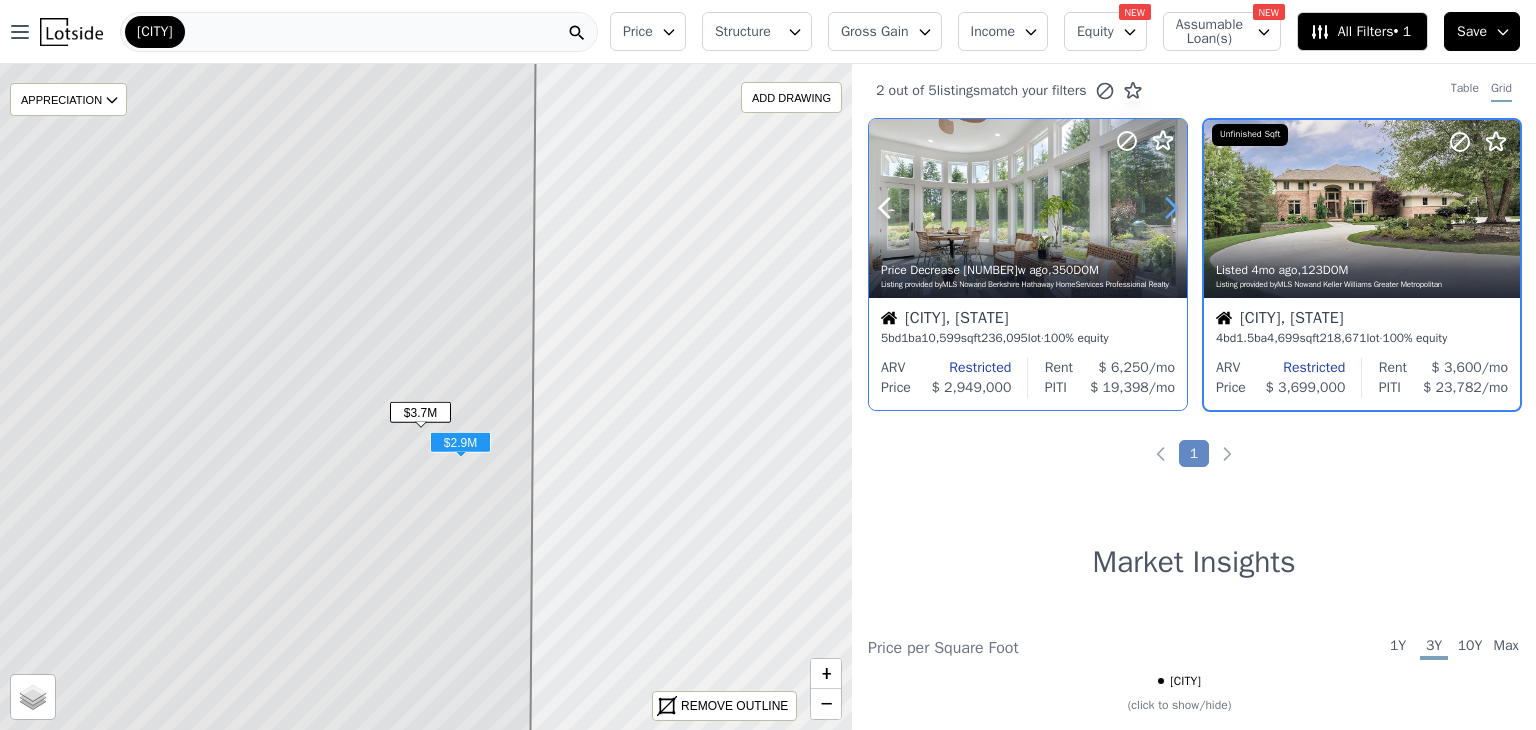 click 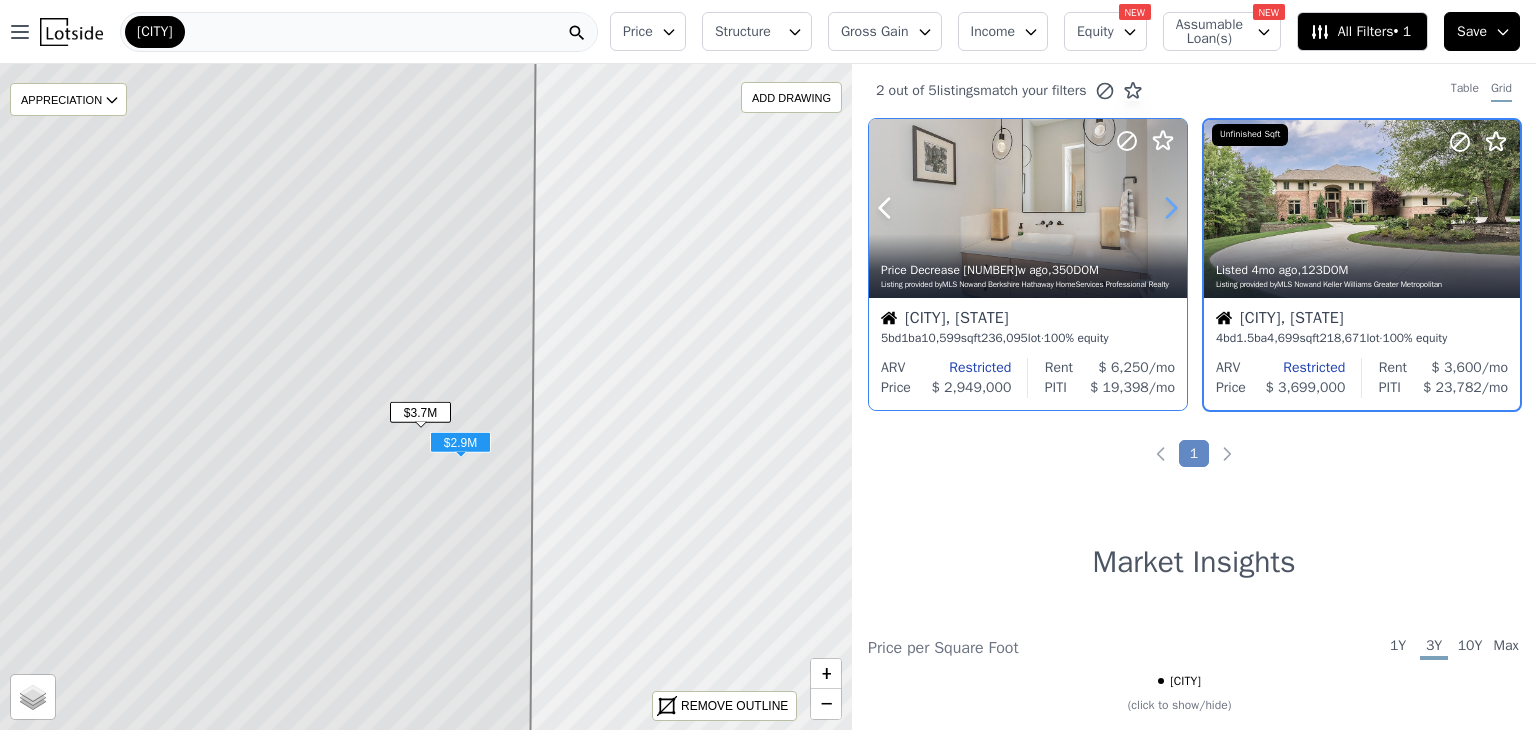 click 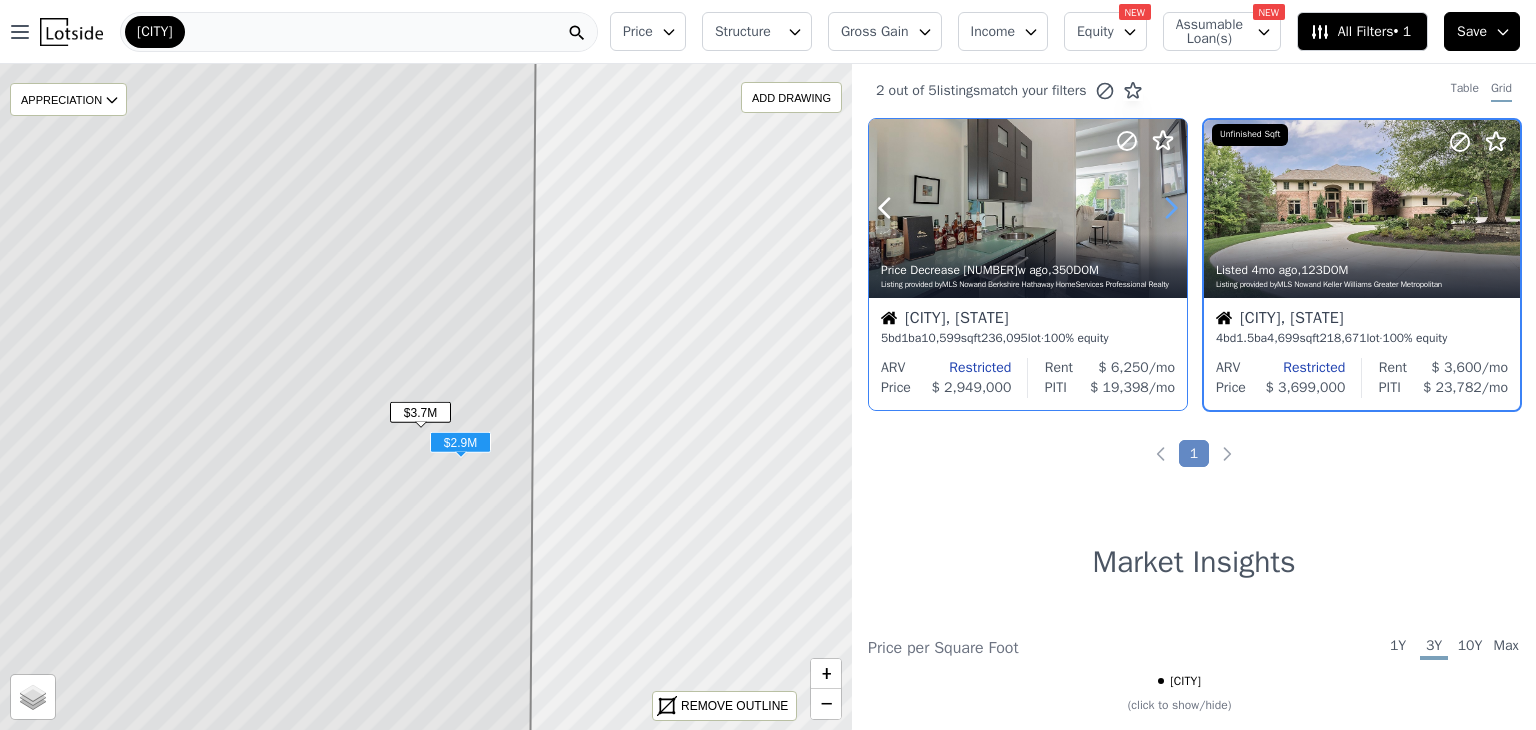 click 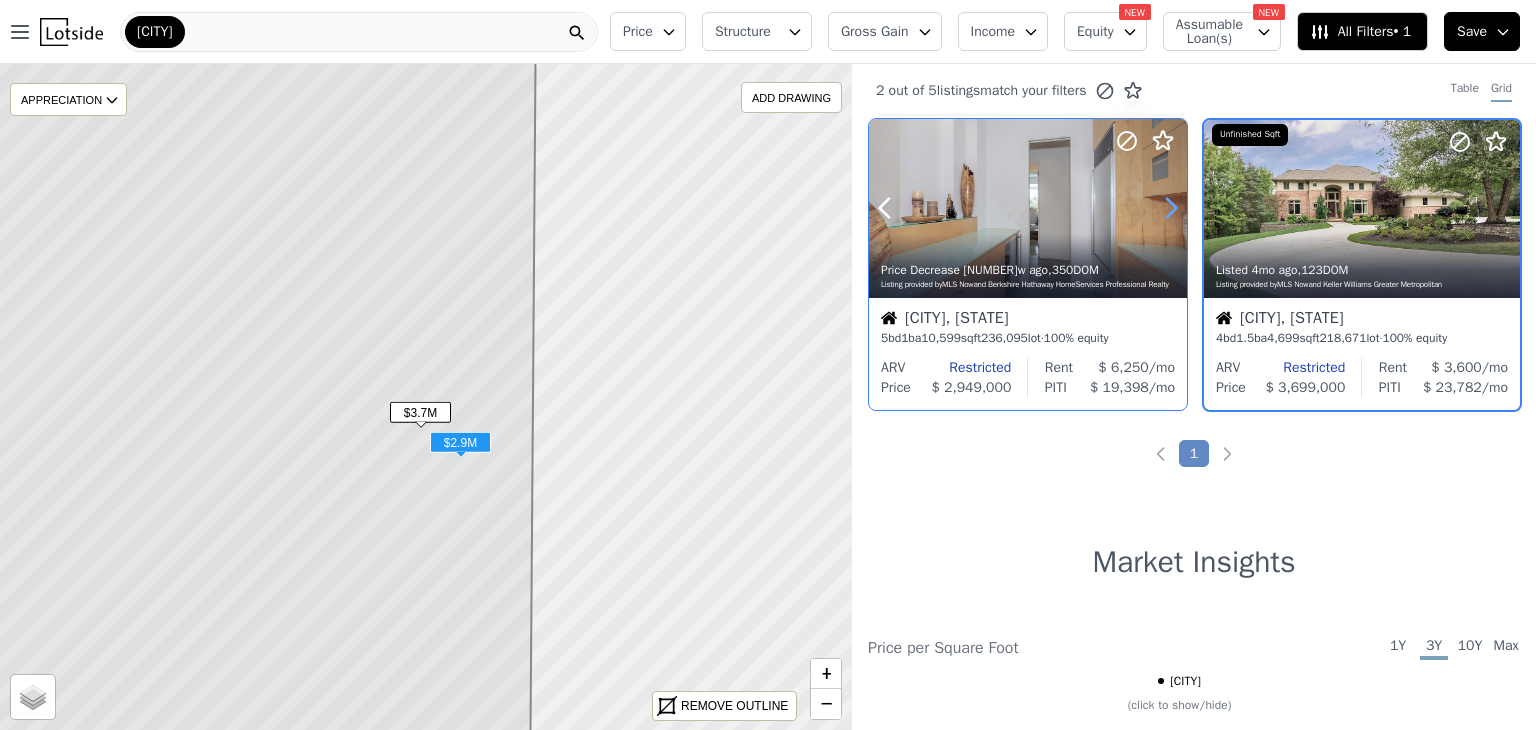 click 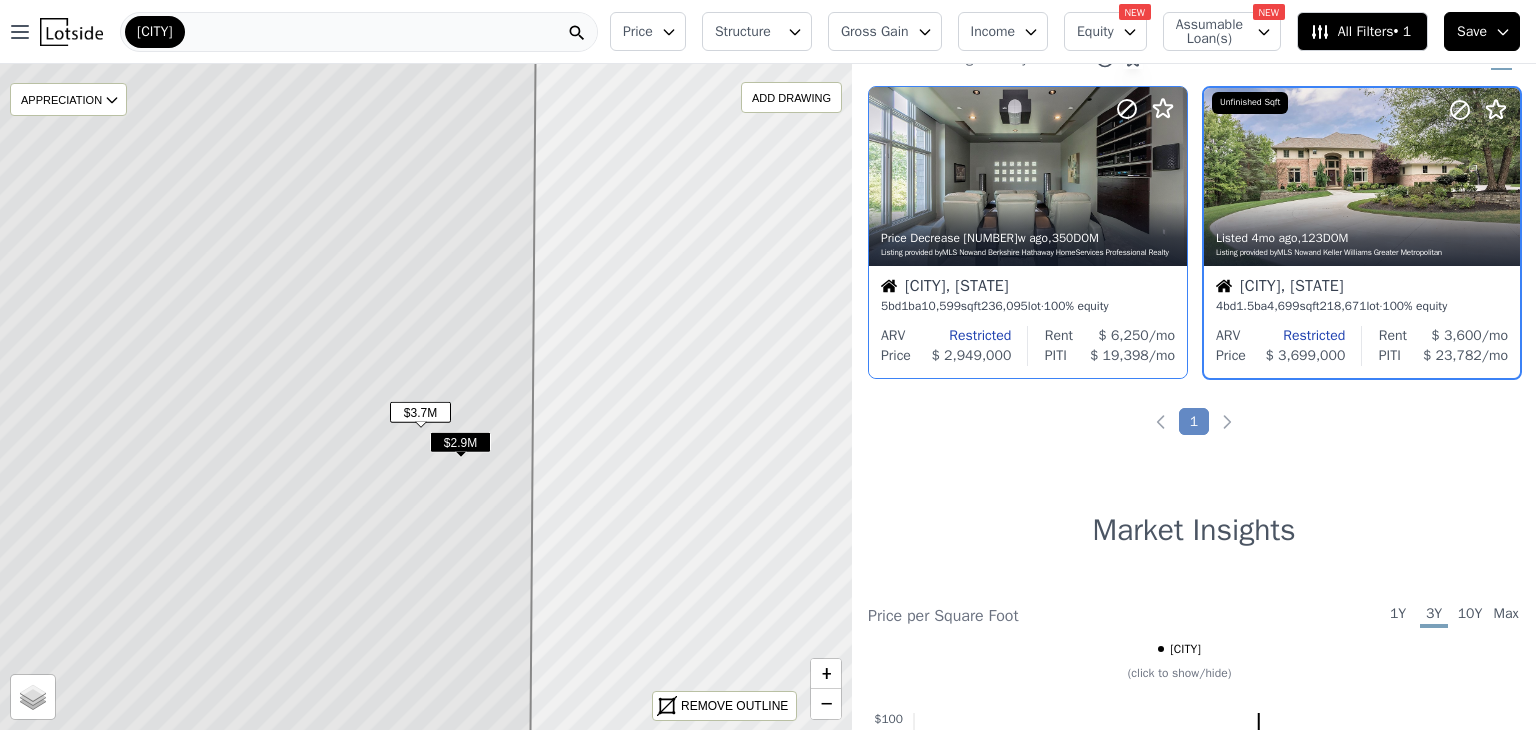 scroll, scrollTop: 0, scrollLeft: 0, axis: both 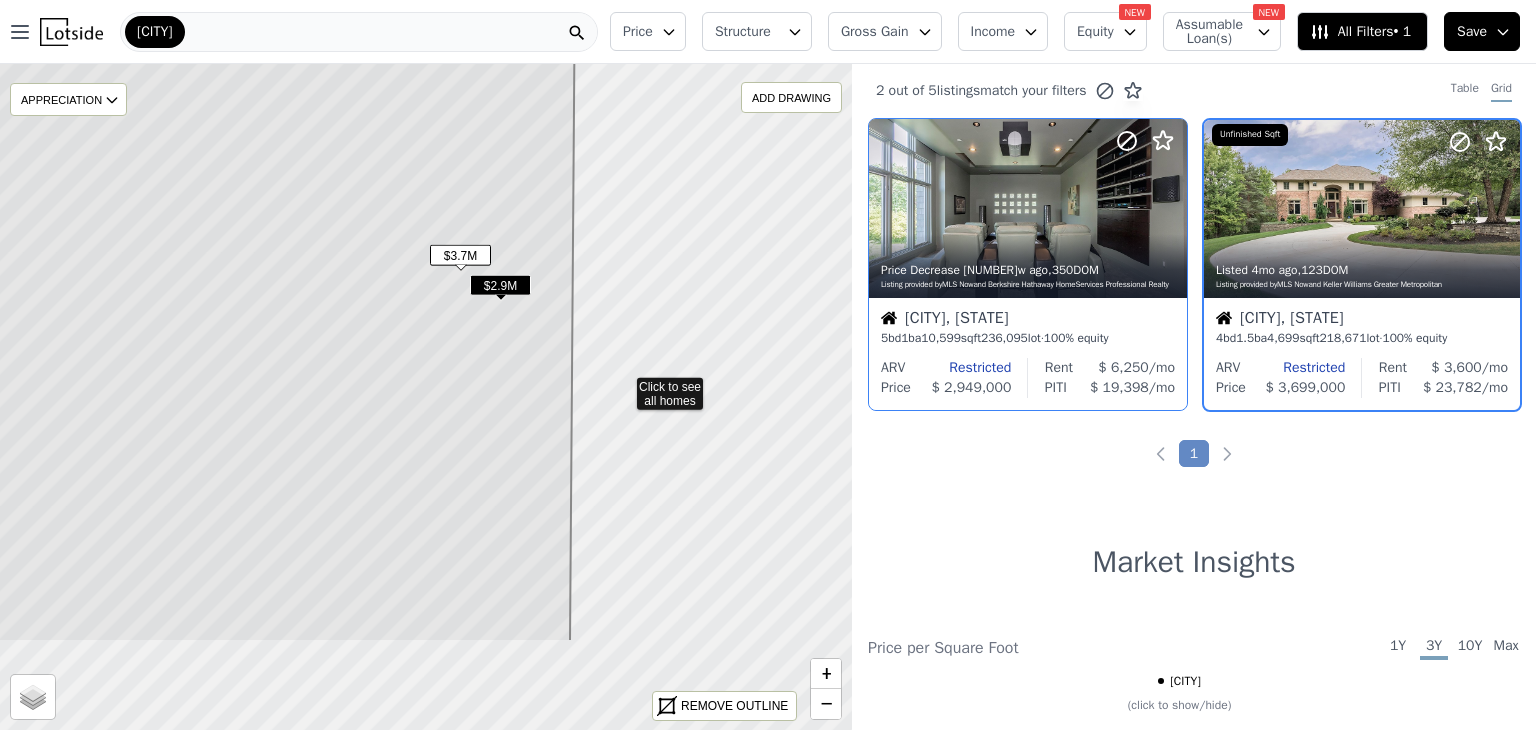 drag, startPoint x: 584, startPoint y: 541, endPoint x: 623, endPoint y: 384, distance: 161.77144 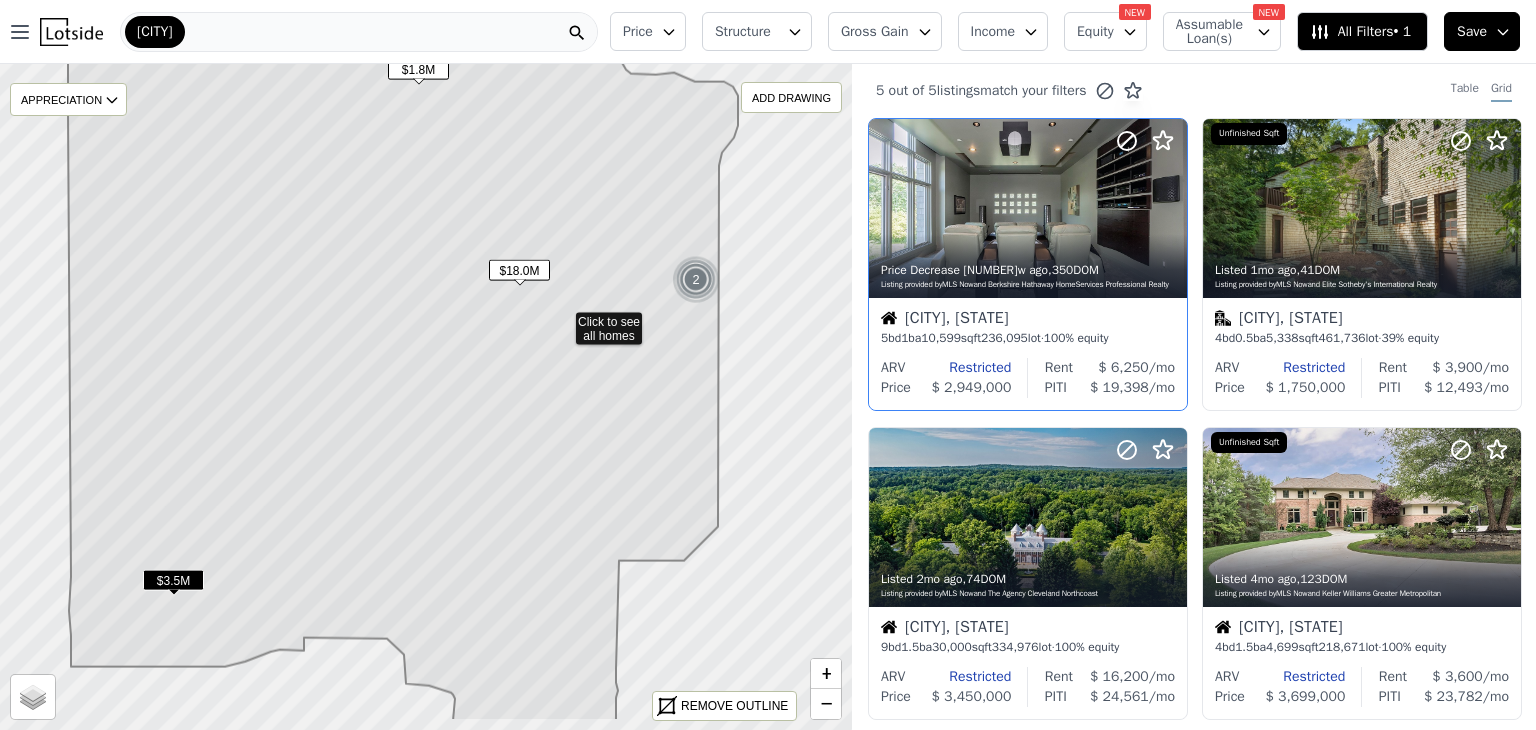 drag, startPoint x: 566, startPoint y: 473, endPoint x: 672, endPoint y: 423, distance: 117.20068 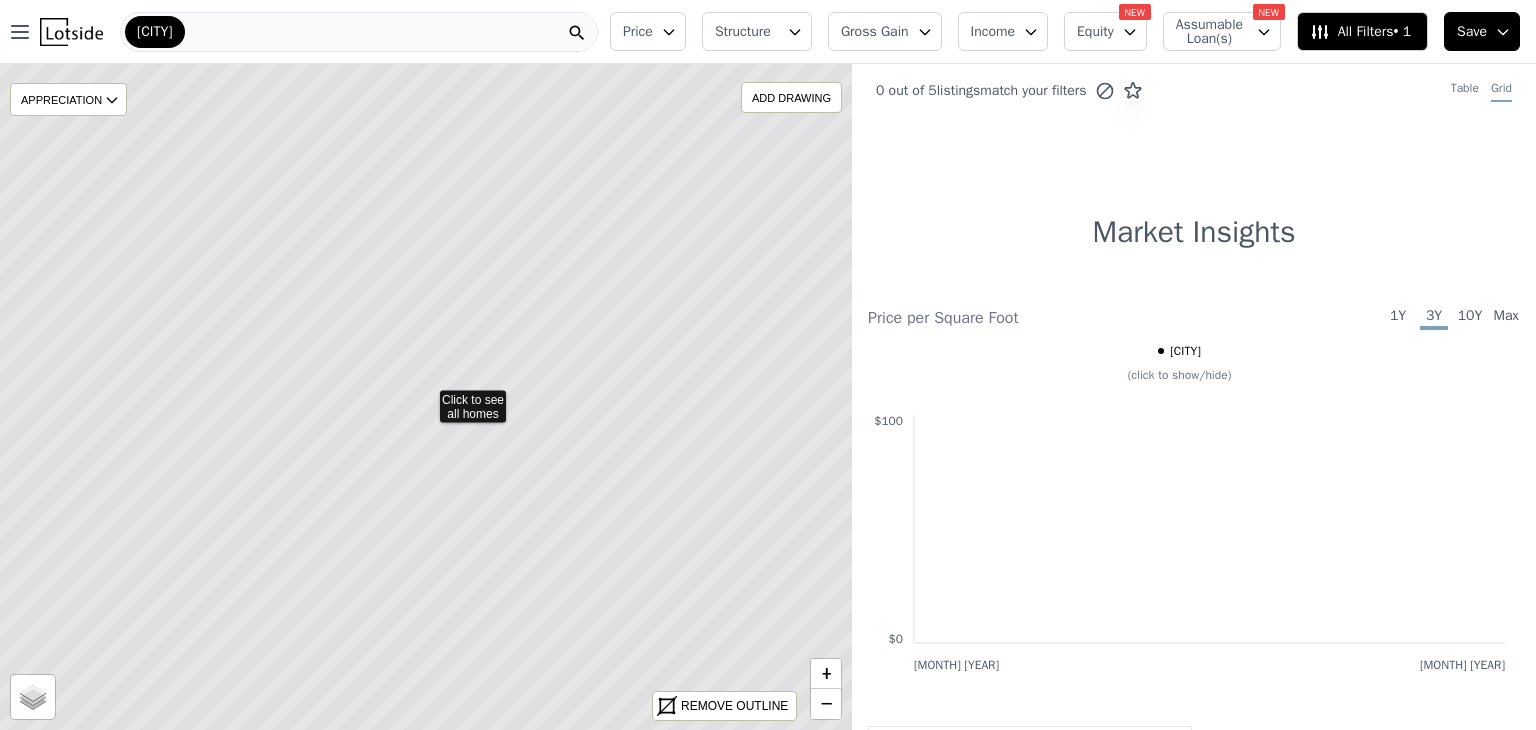 click 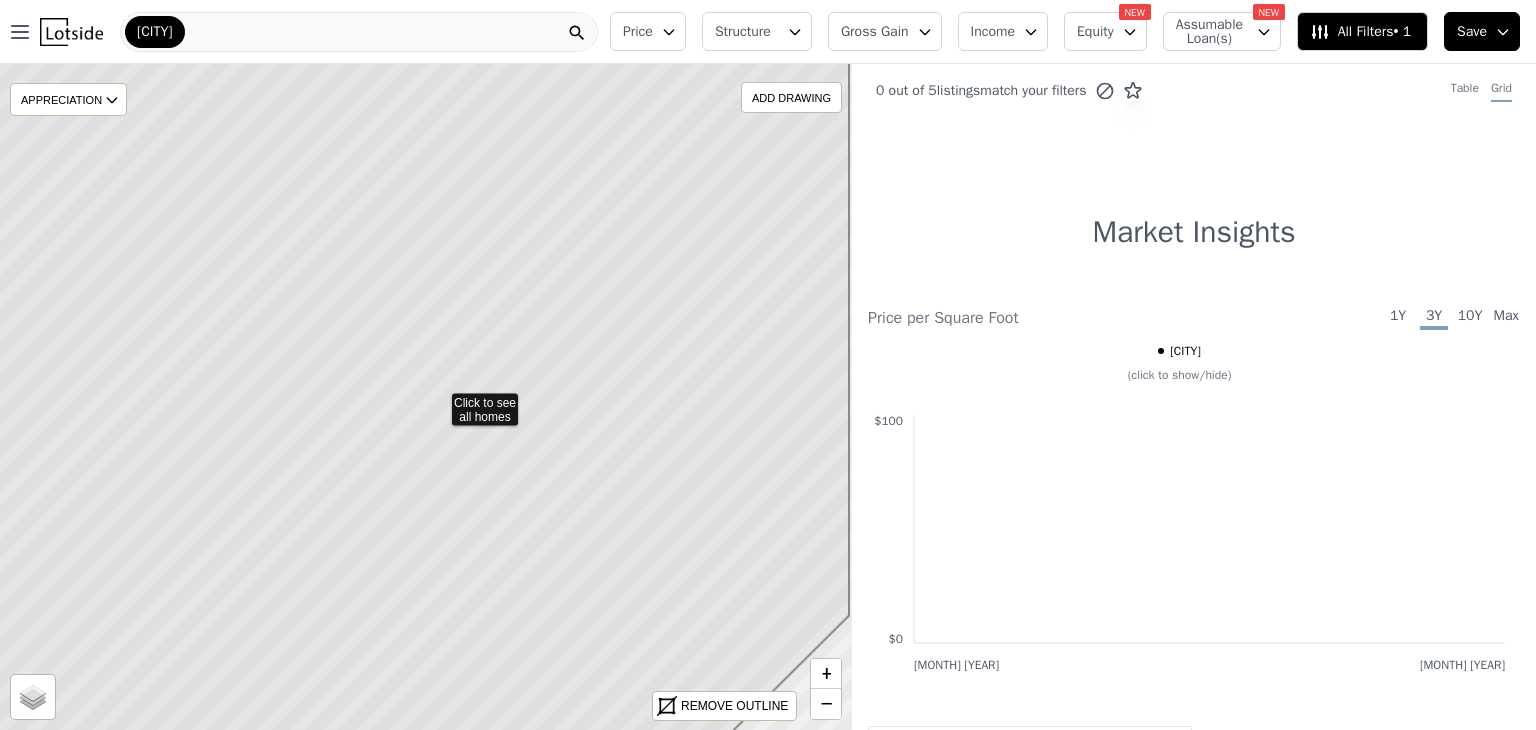 drag, startPoint x: 300, startPoint y: 385, endPoint x: 286, endPoint y: 371, distance: 19.79899 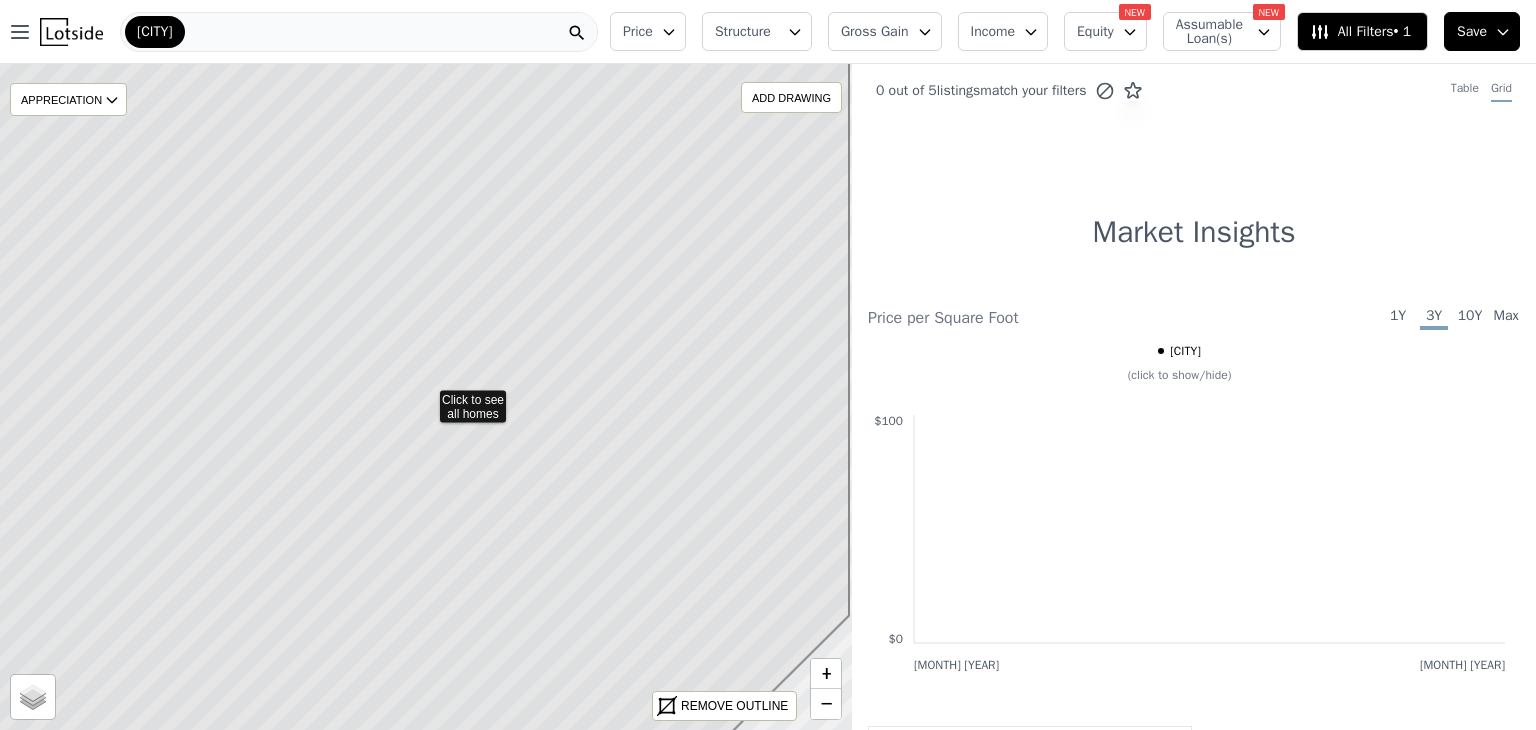 click 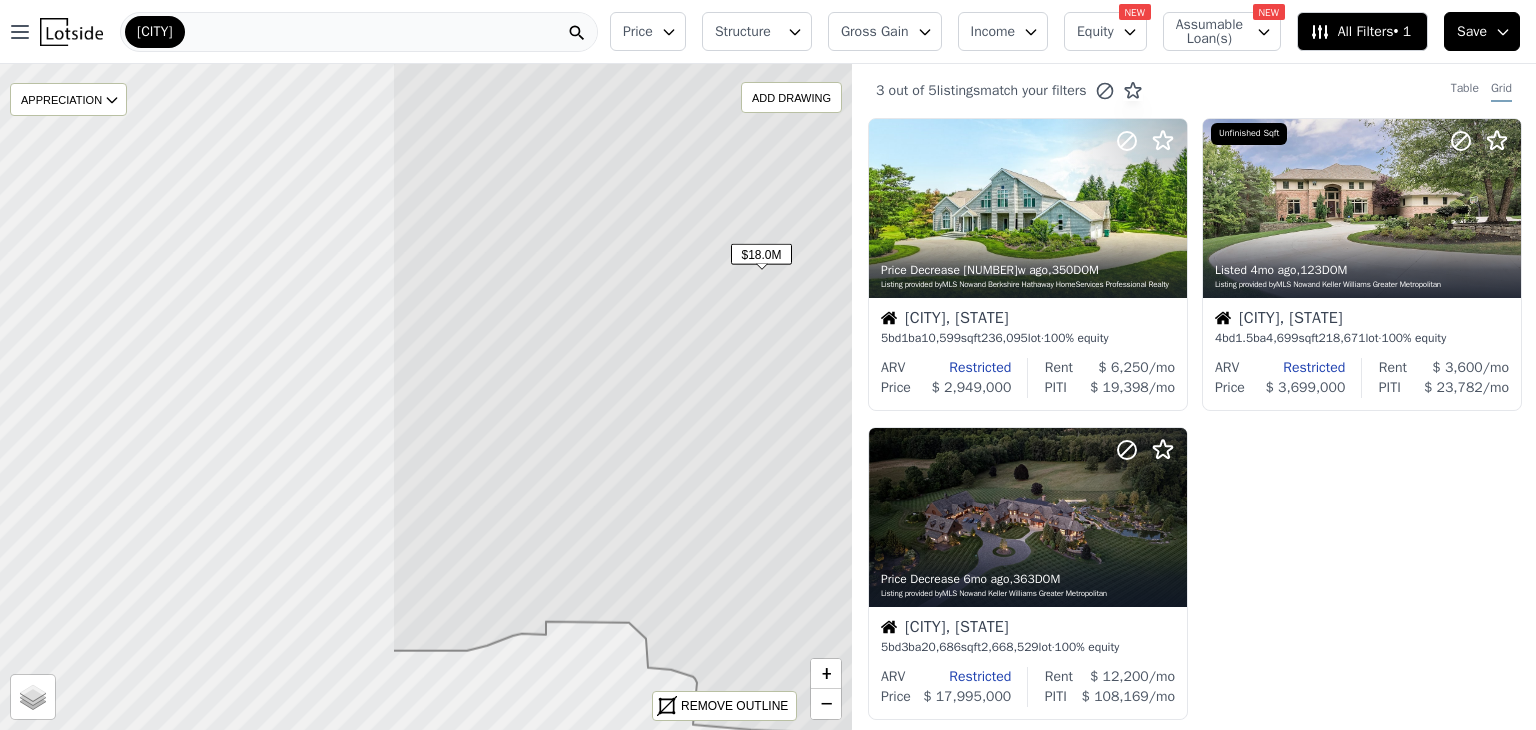 drag, startPoint x: 364, startPoint y: 345, endPoint x: 798, endPoint y: 402, distance: 437.72708 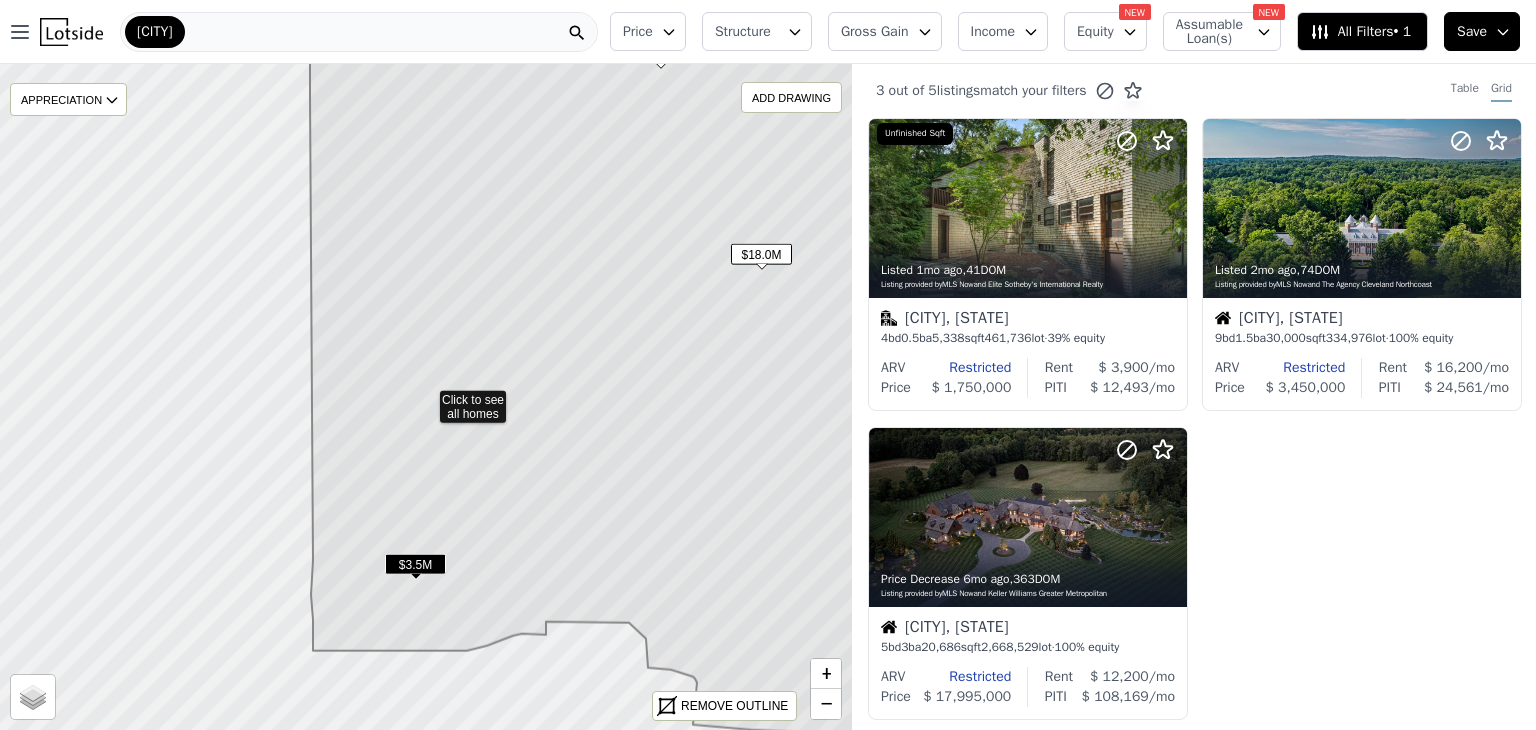 click 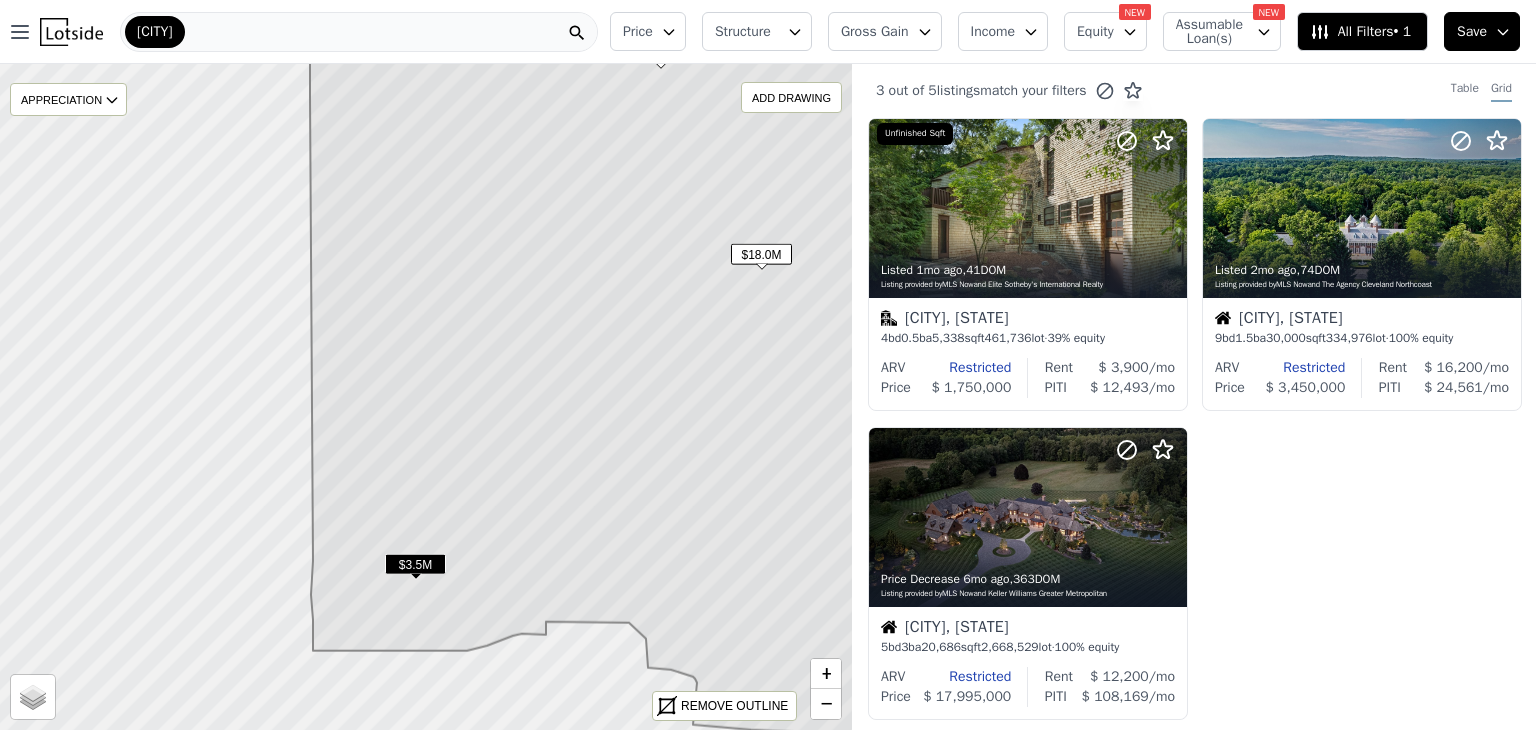 click on "$3.5M" at bounding box center (415, 564) 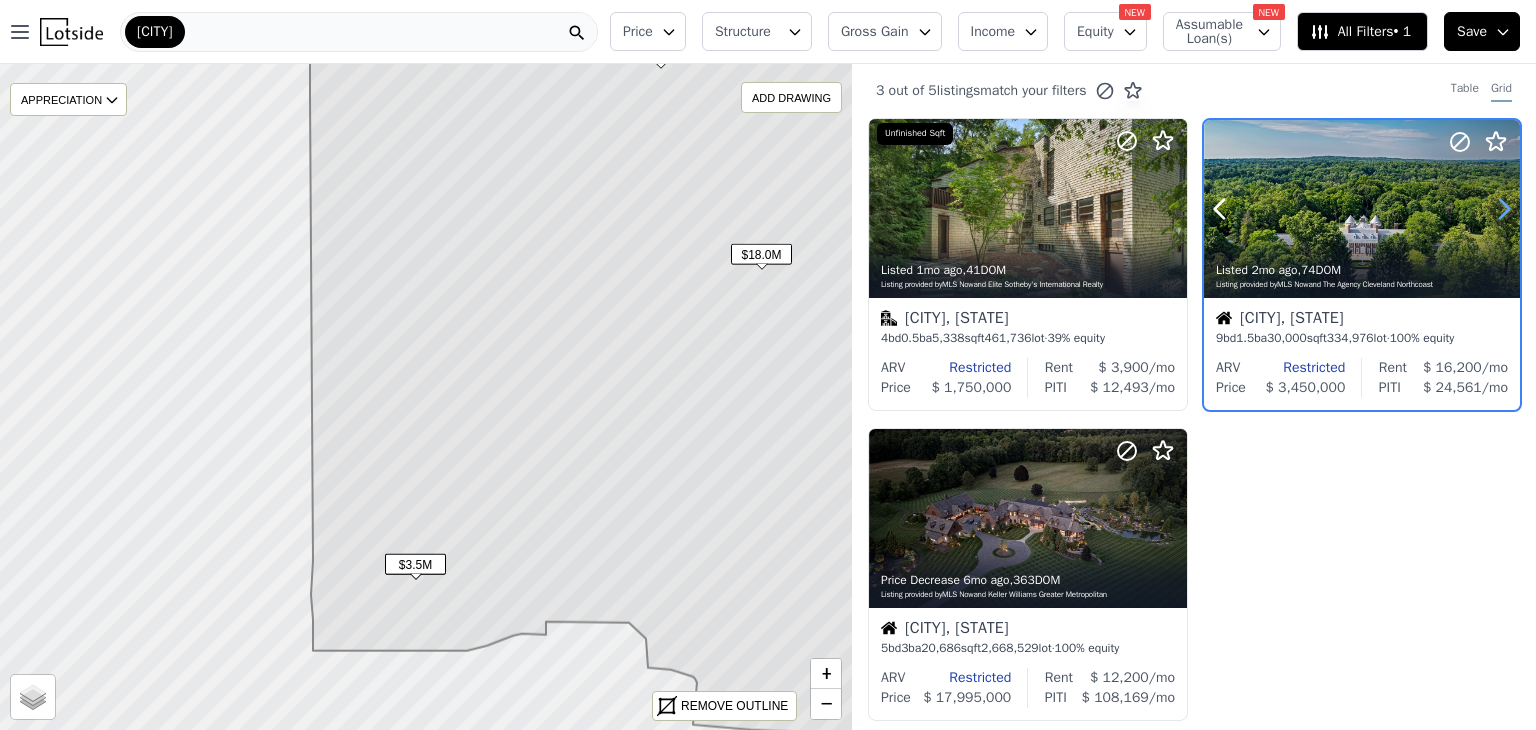 click 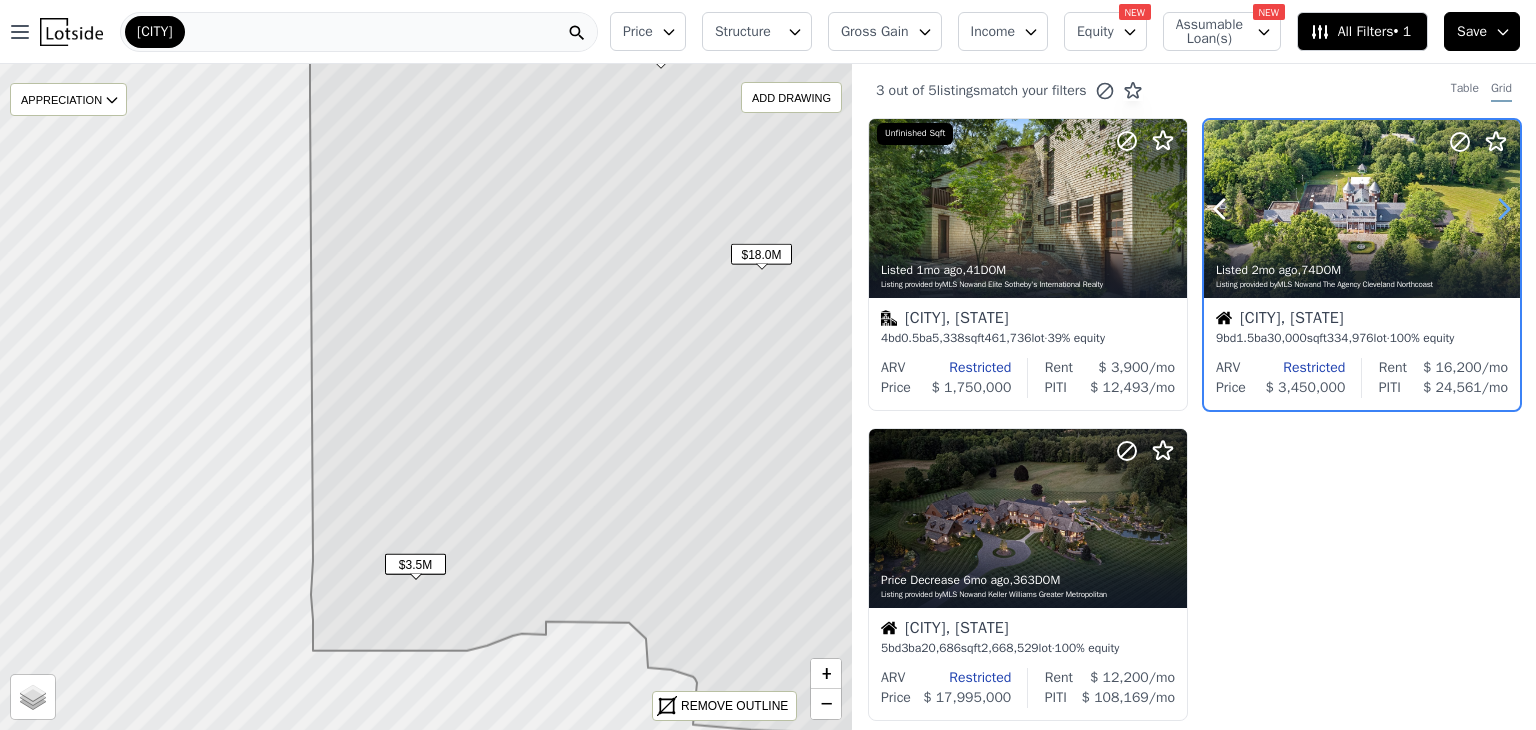 click 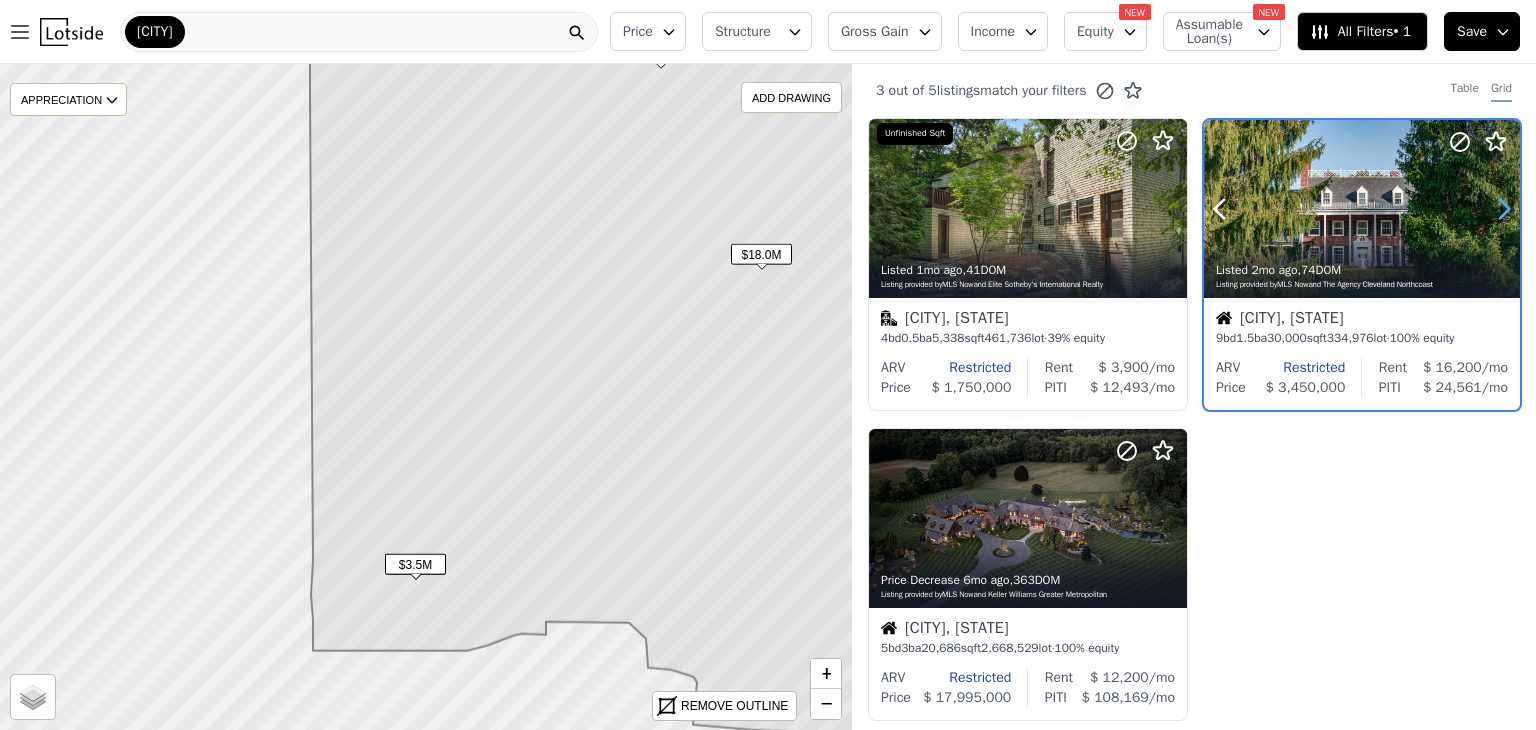 click 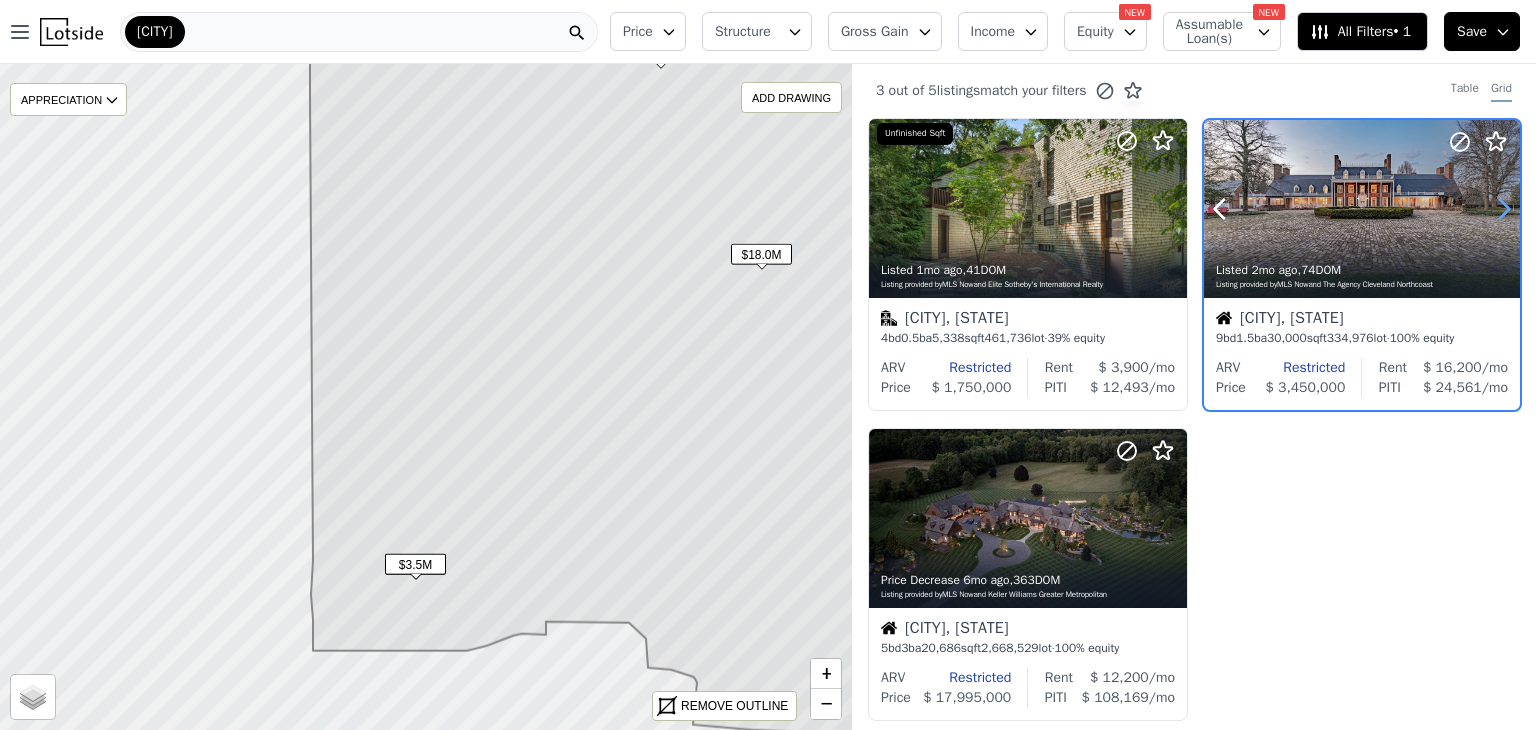 click 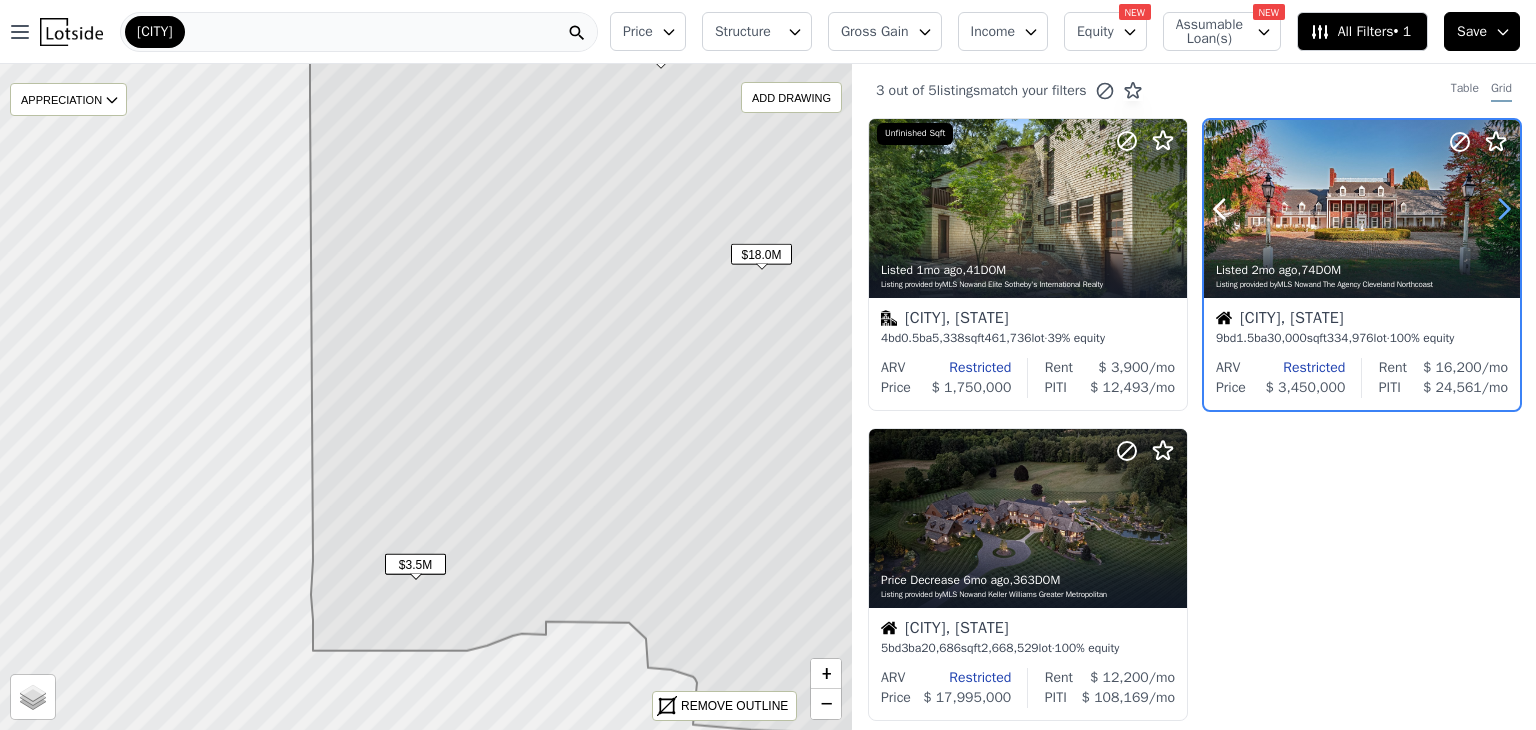 click 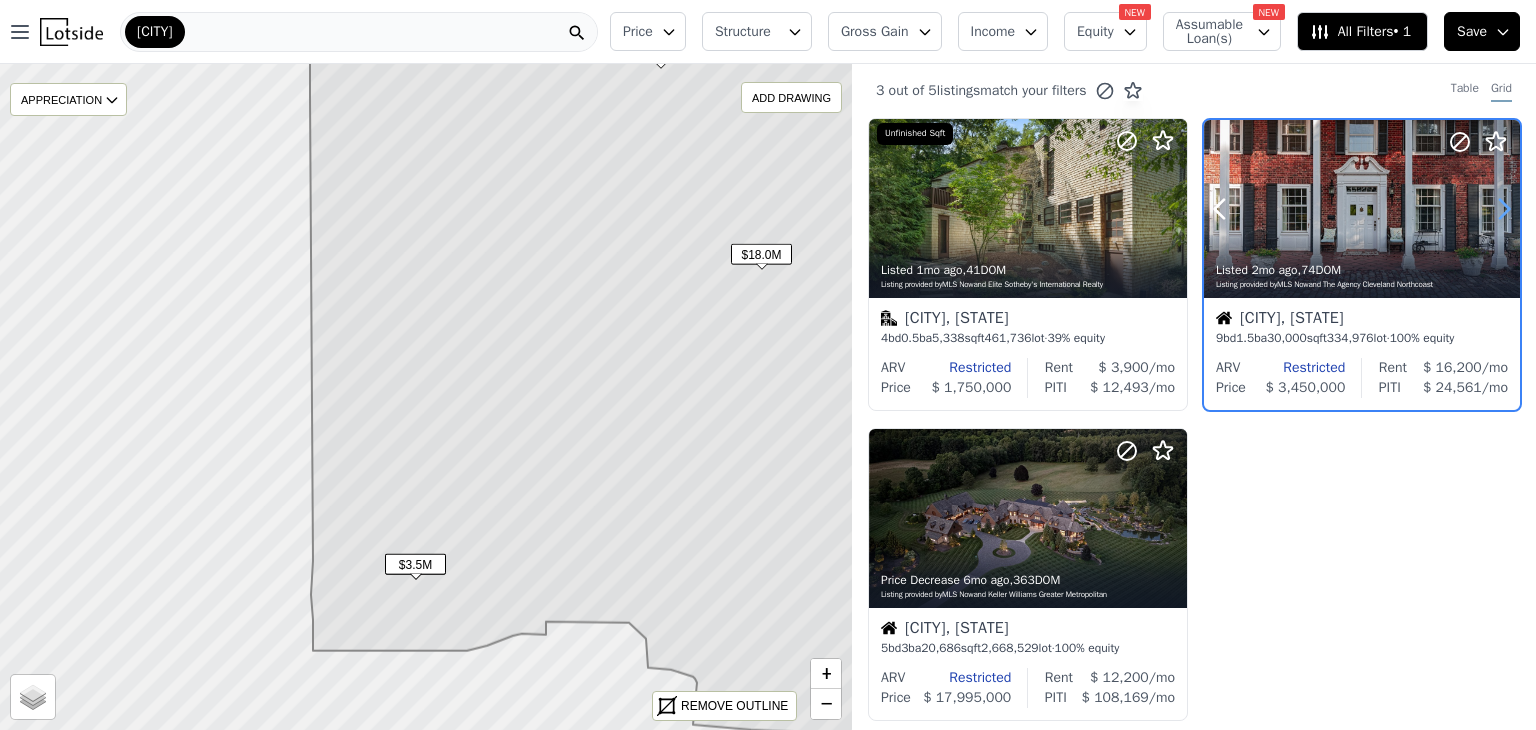 click 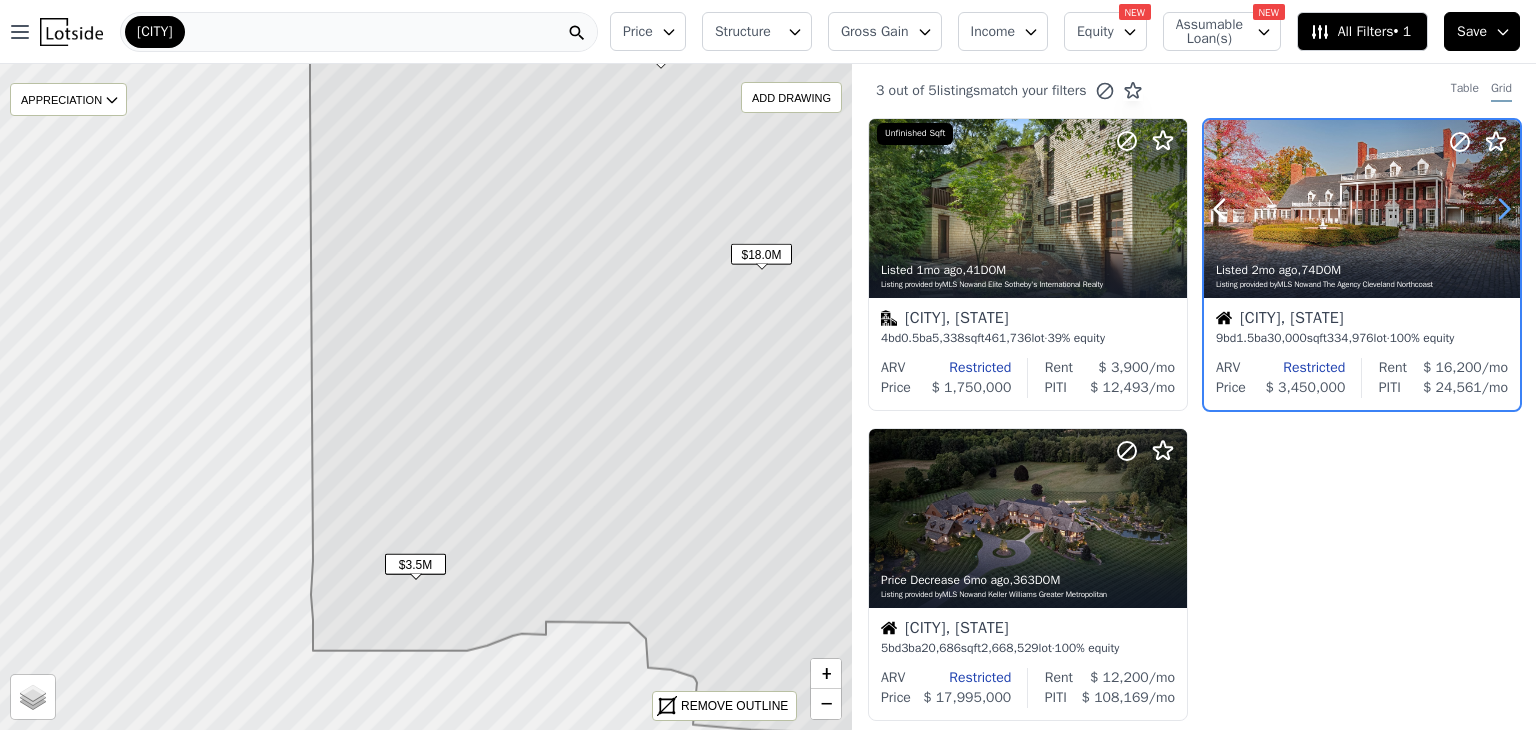 click 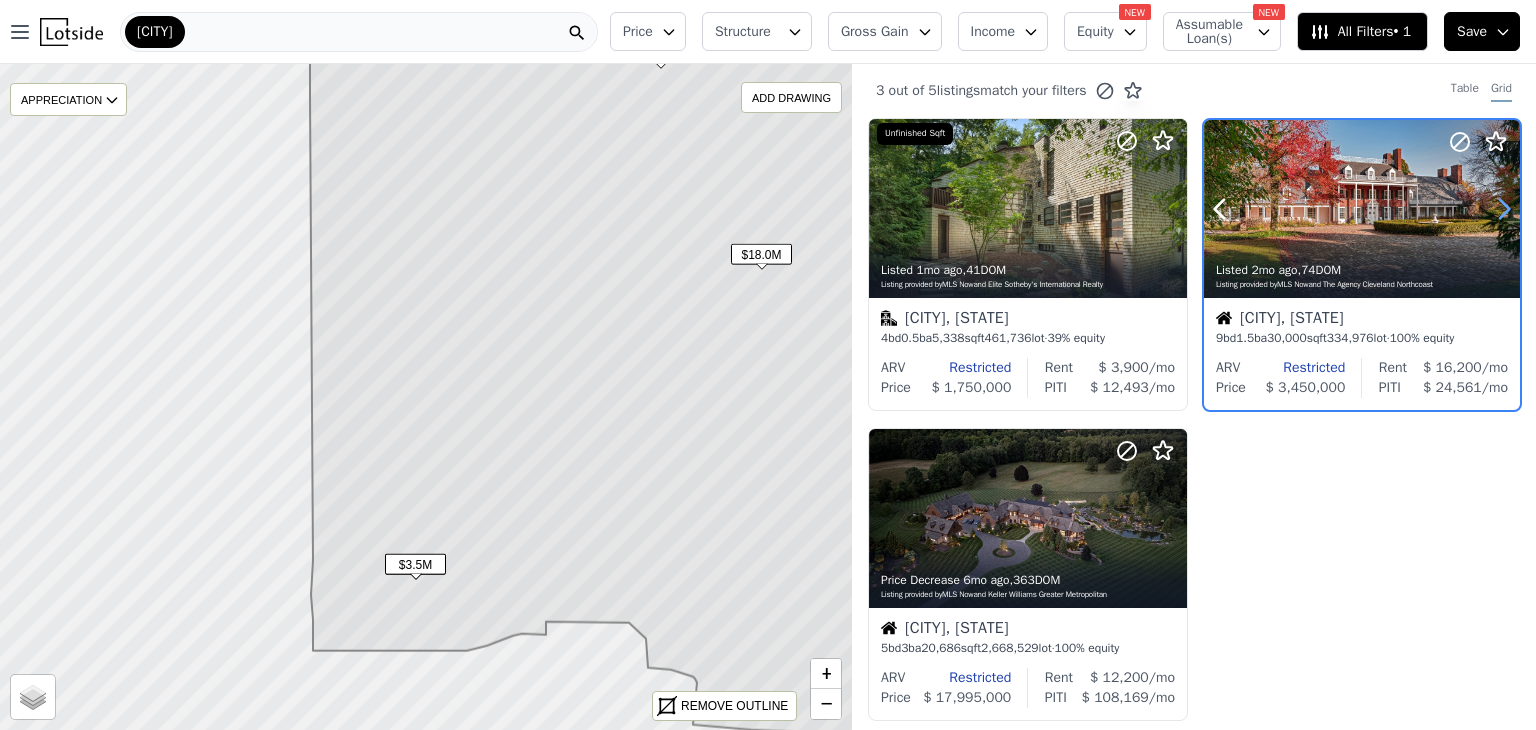 click 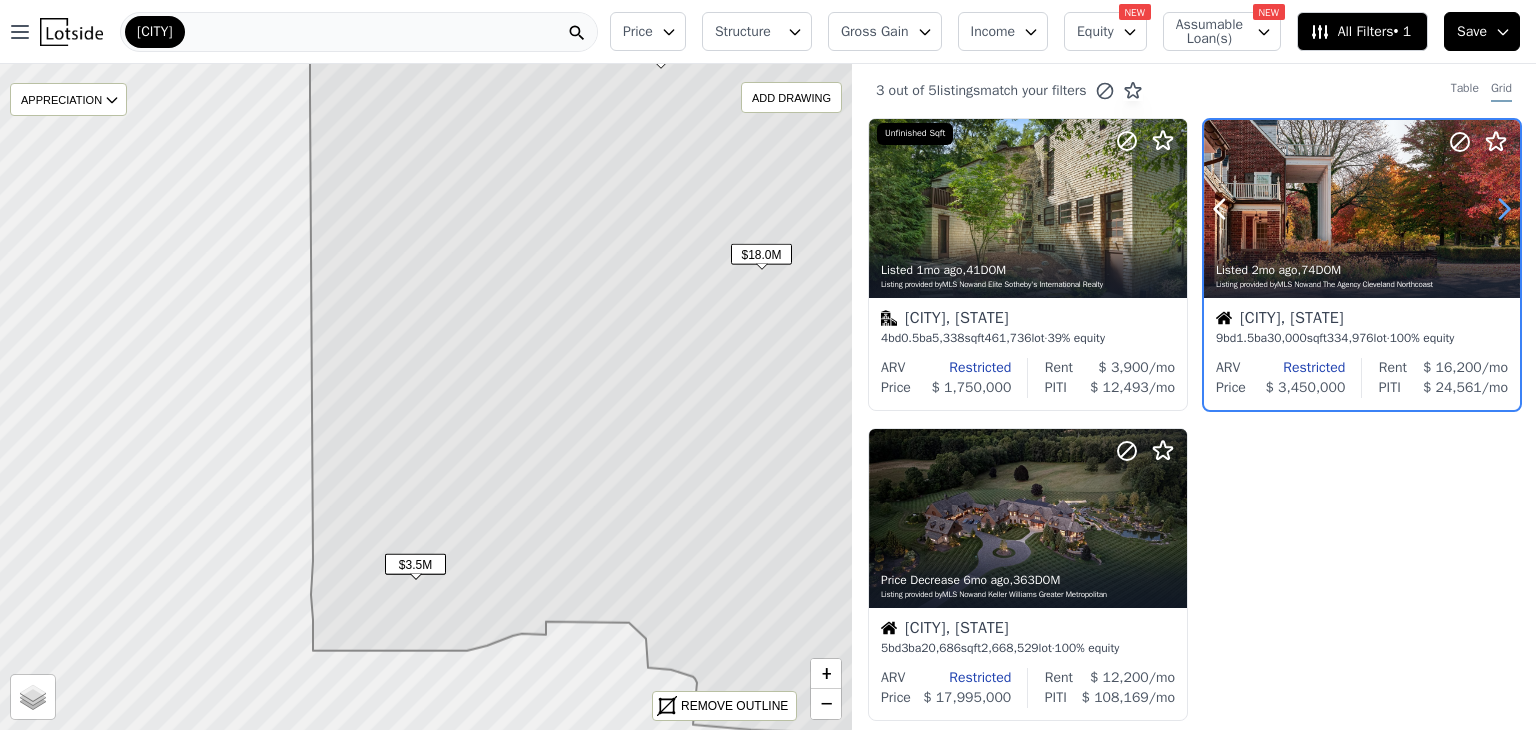 click 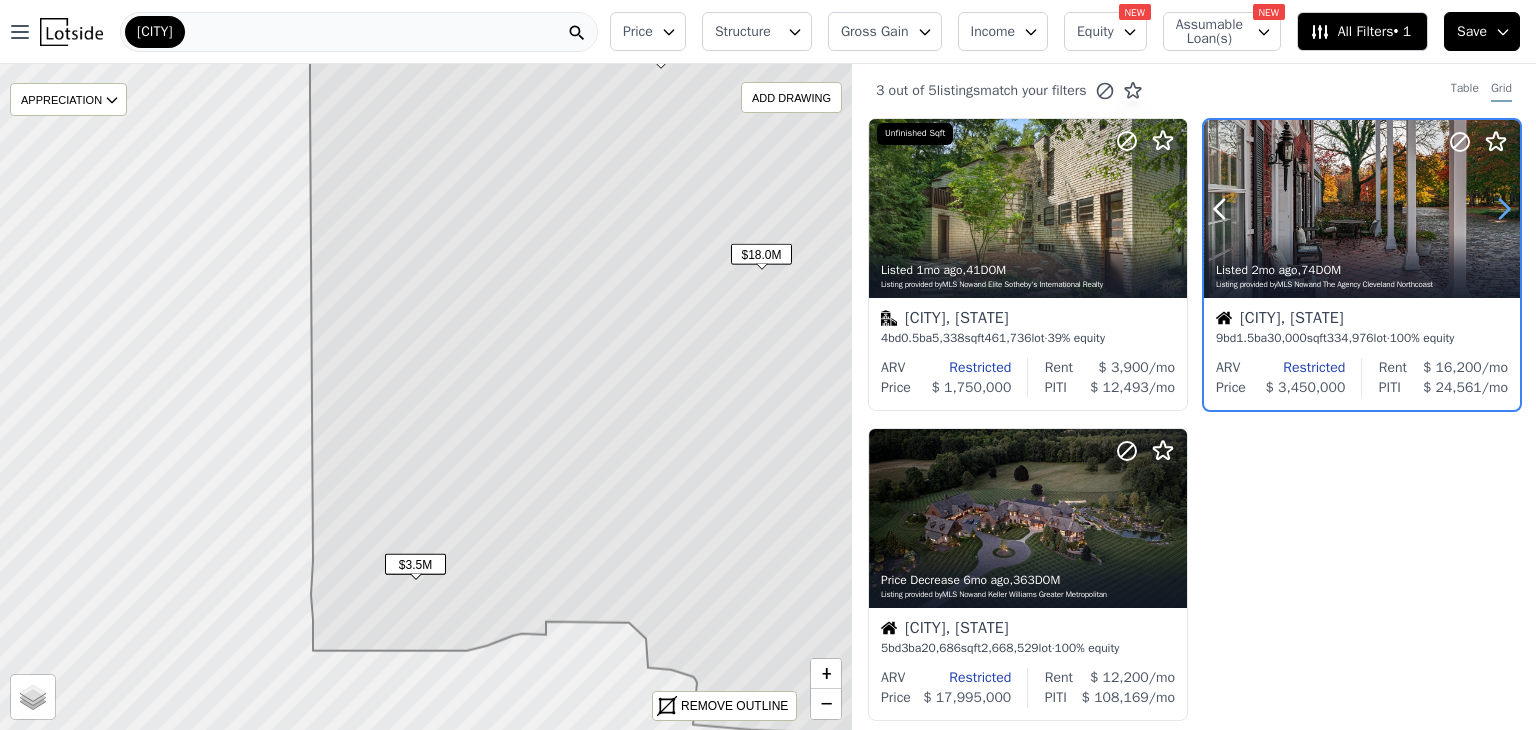 click 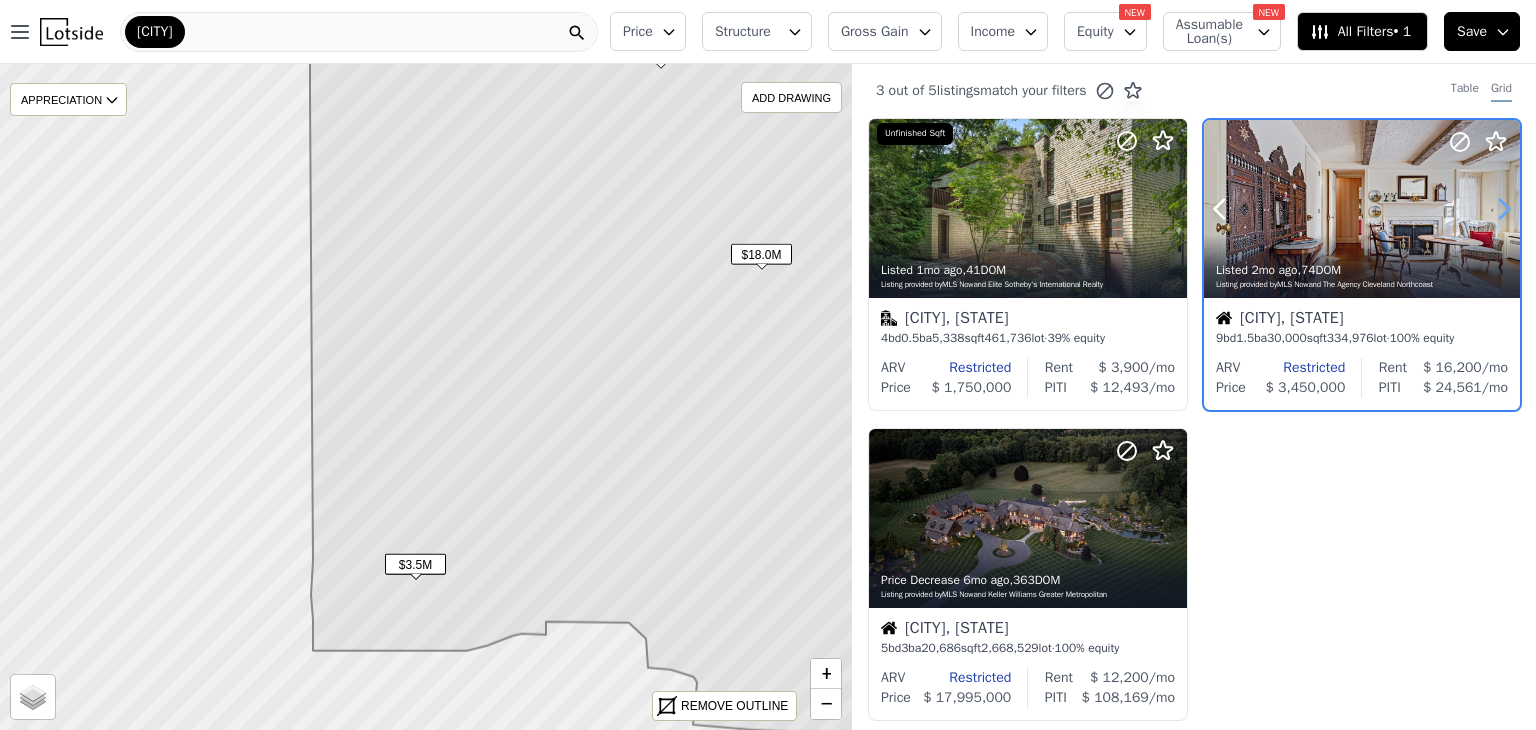 click 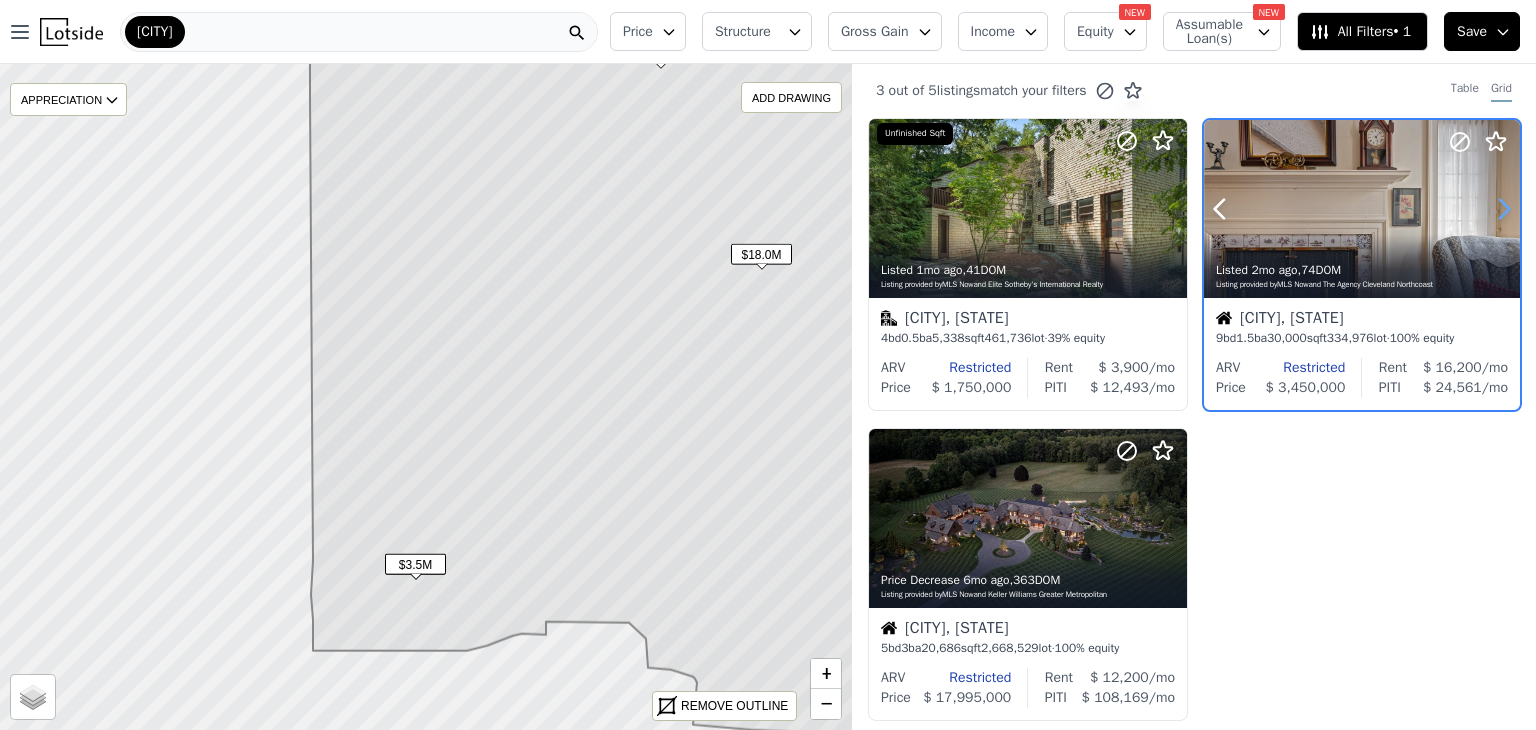 click 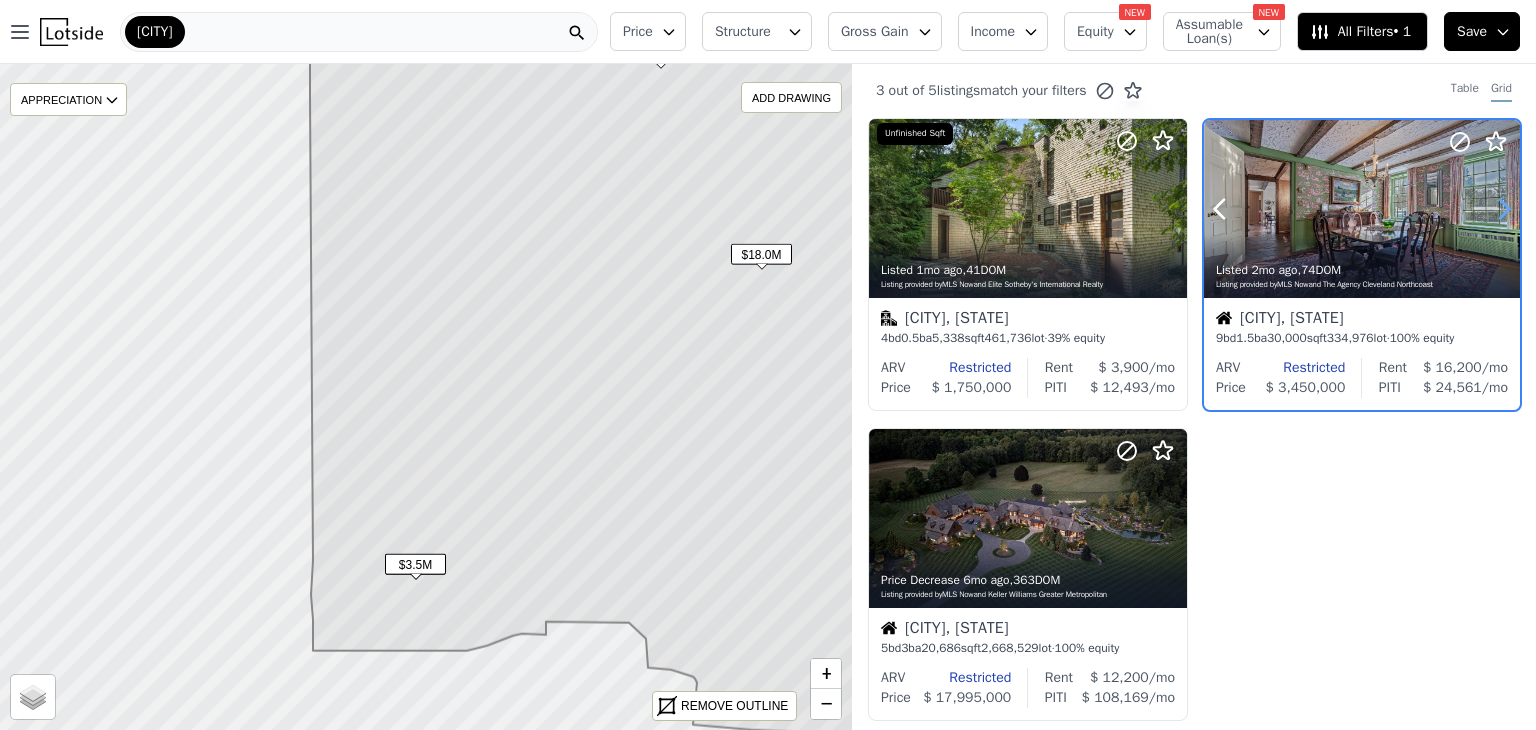 click 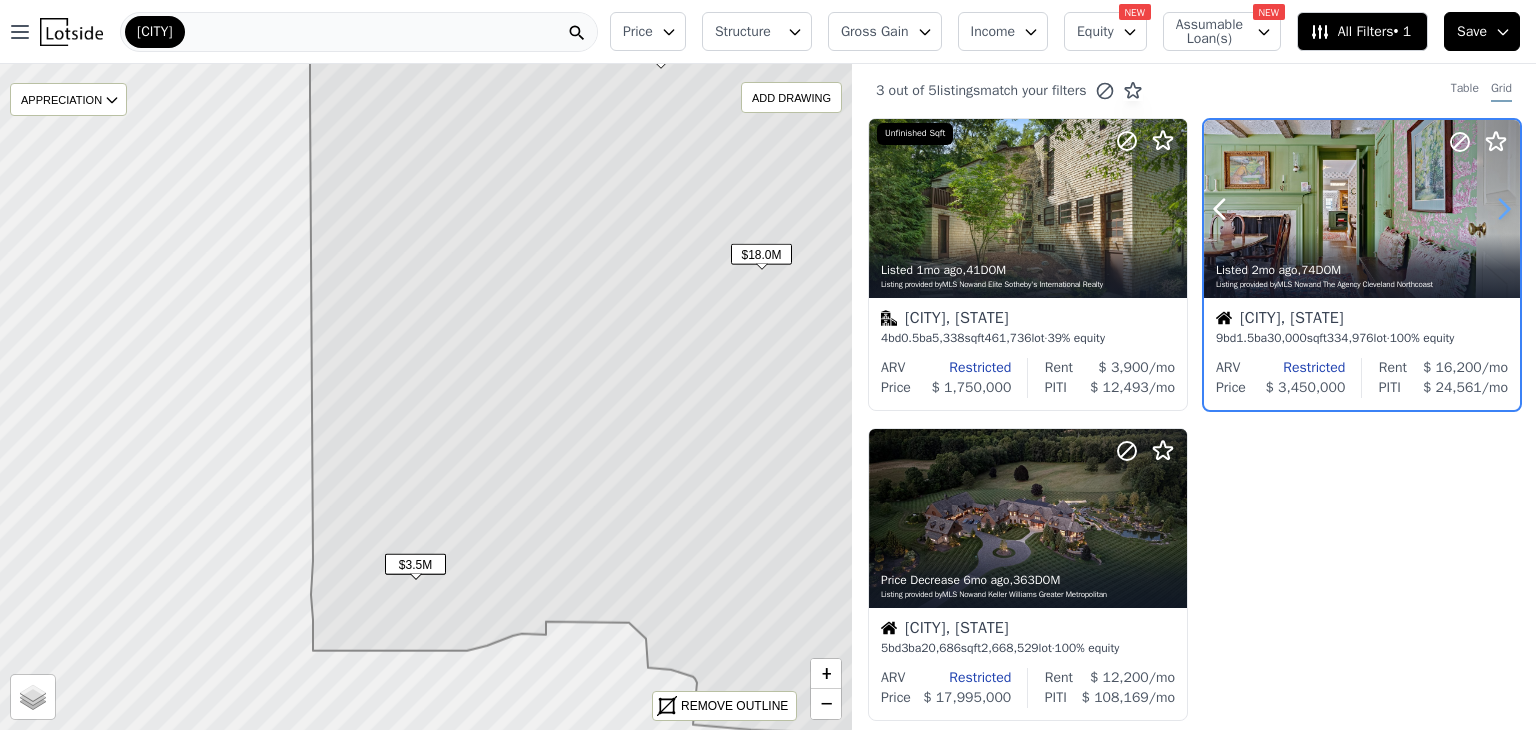 click 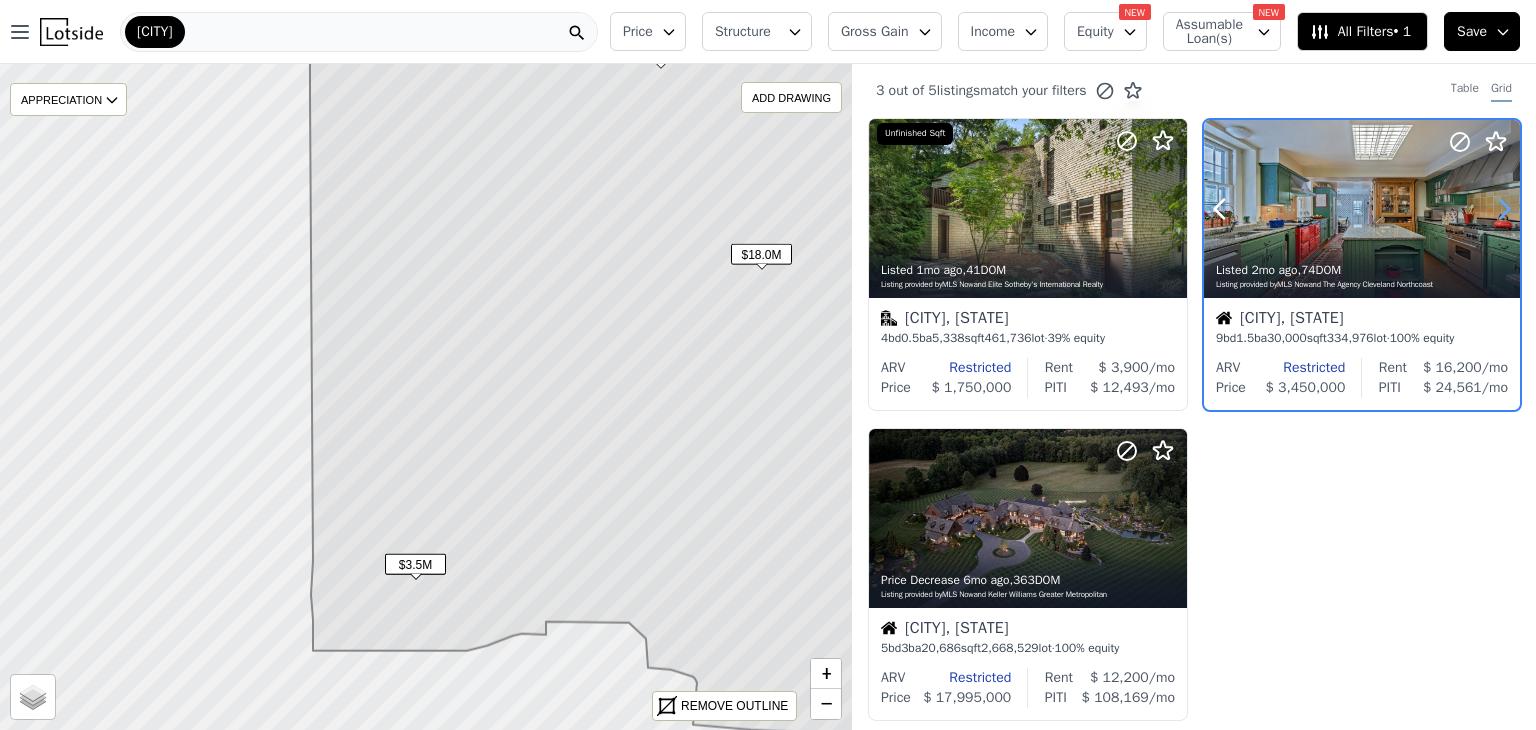 click 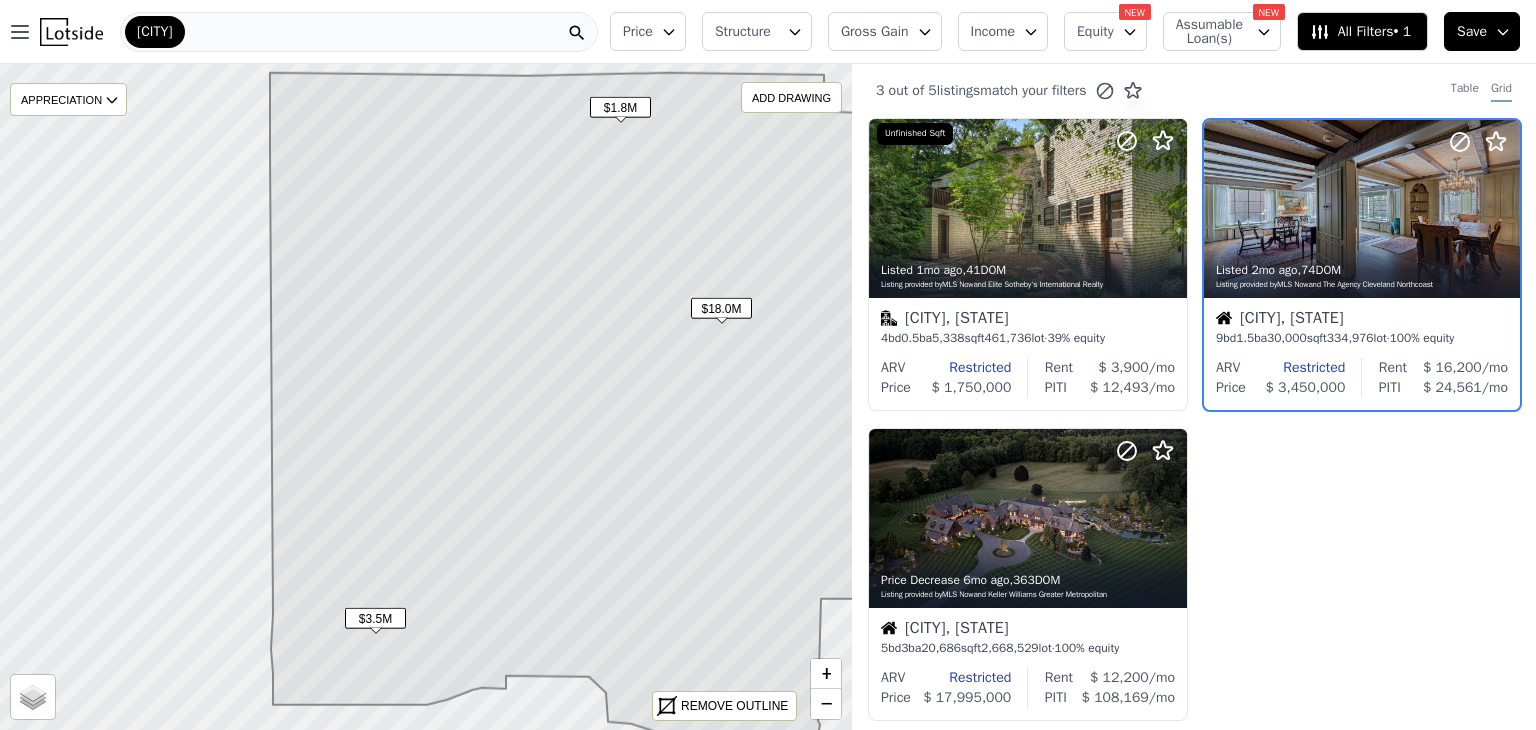 drag, startPoint x: 648, startPoint y: 309, endPoint x: 618, endPoint y: 348, distance: 49.20366 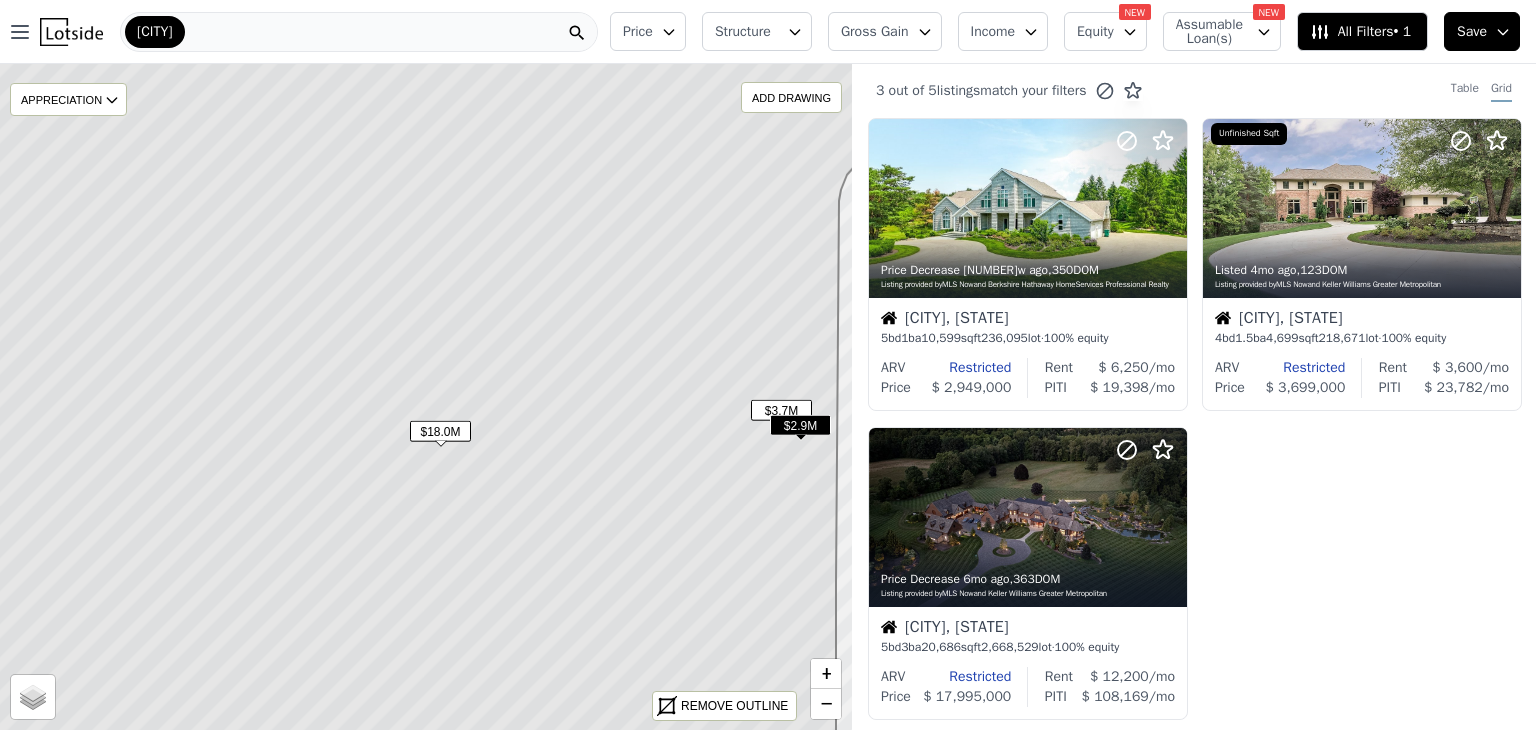 click on "All Filters  • 1" at bounding box center [1360, 32] 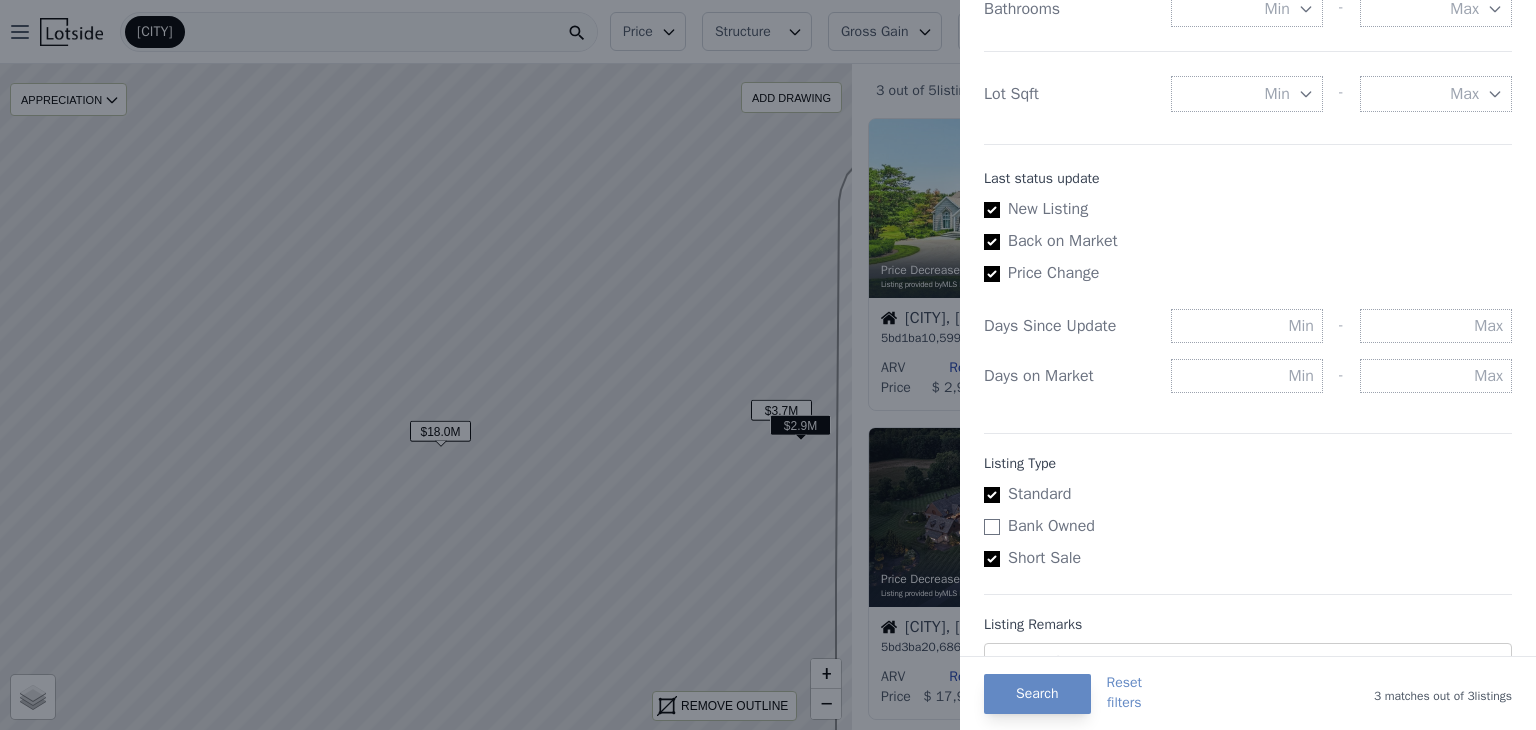 scroll, scrollTop: 1092, scrollLeft: 0, axis: vertical 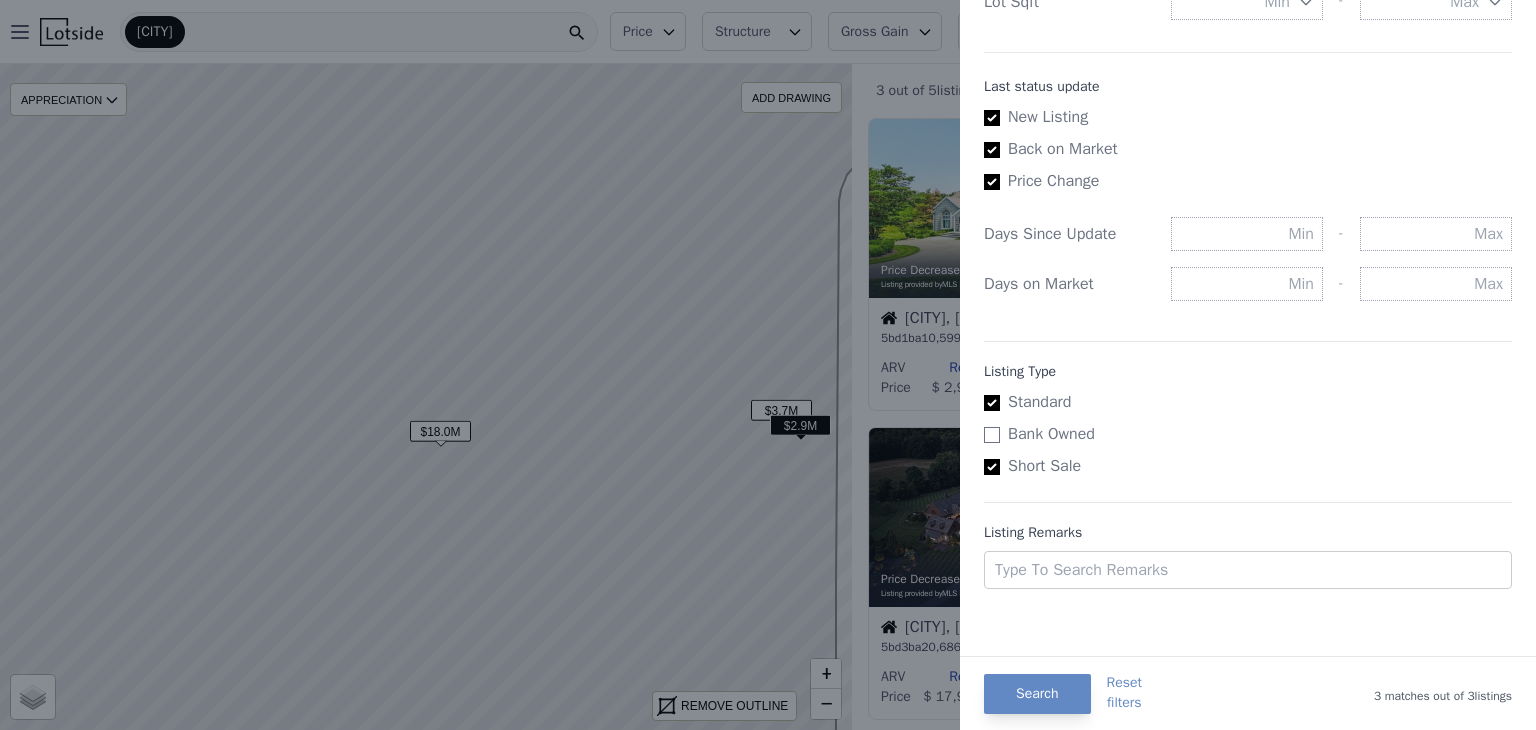 click on "Bank Owned" at bounding box center [992, 435] 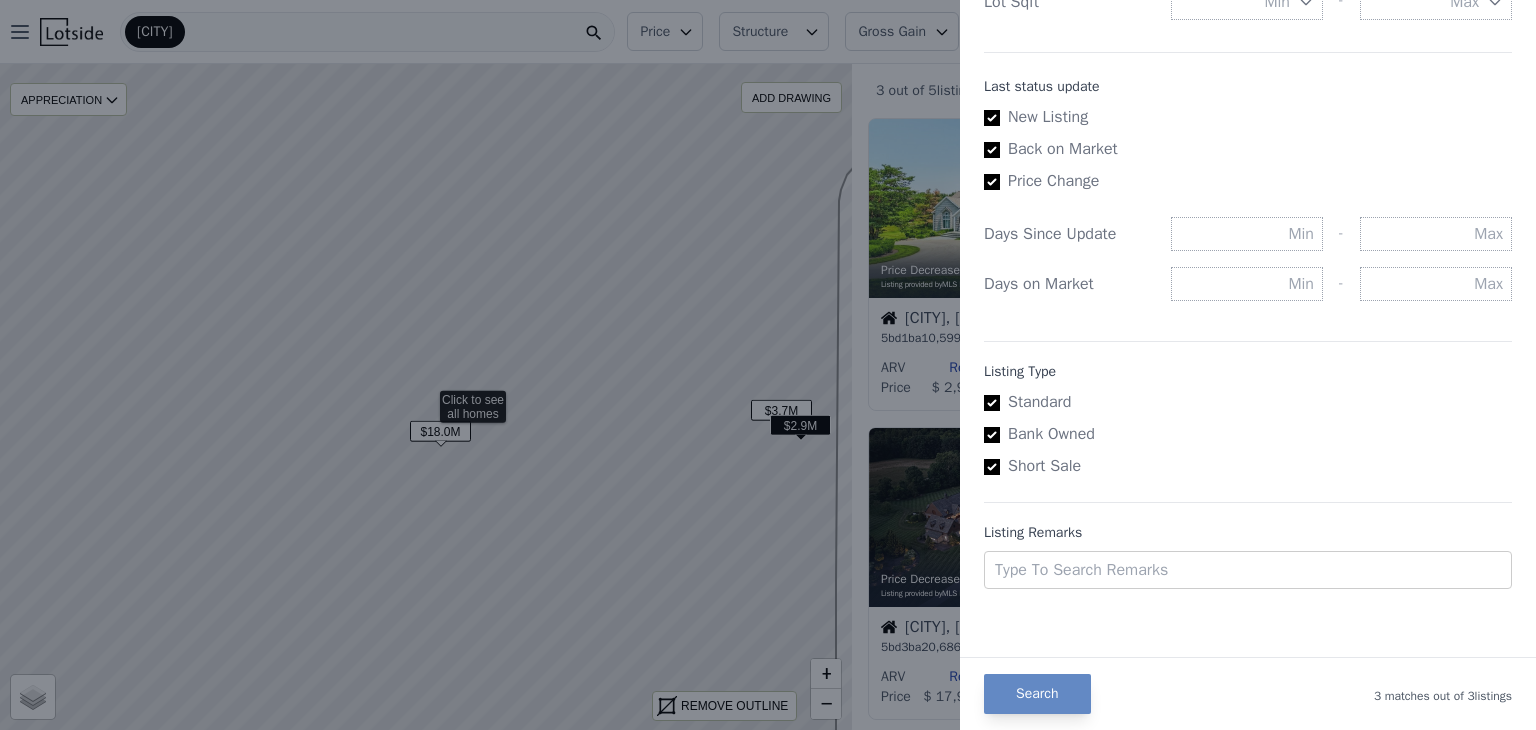 click on "Standard" at bounding box center [992, 403] 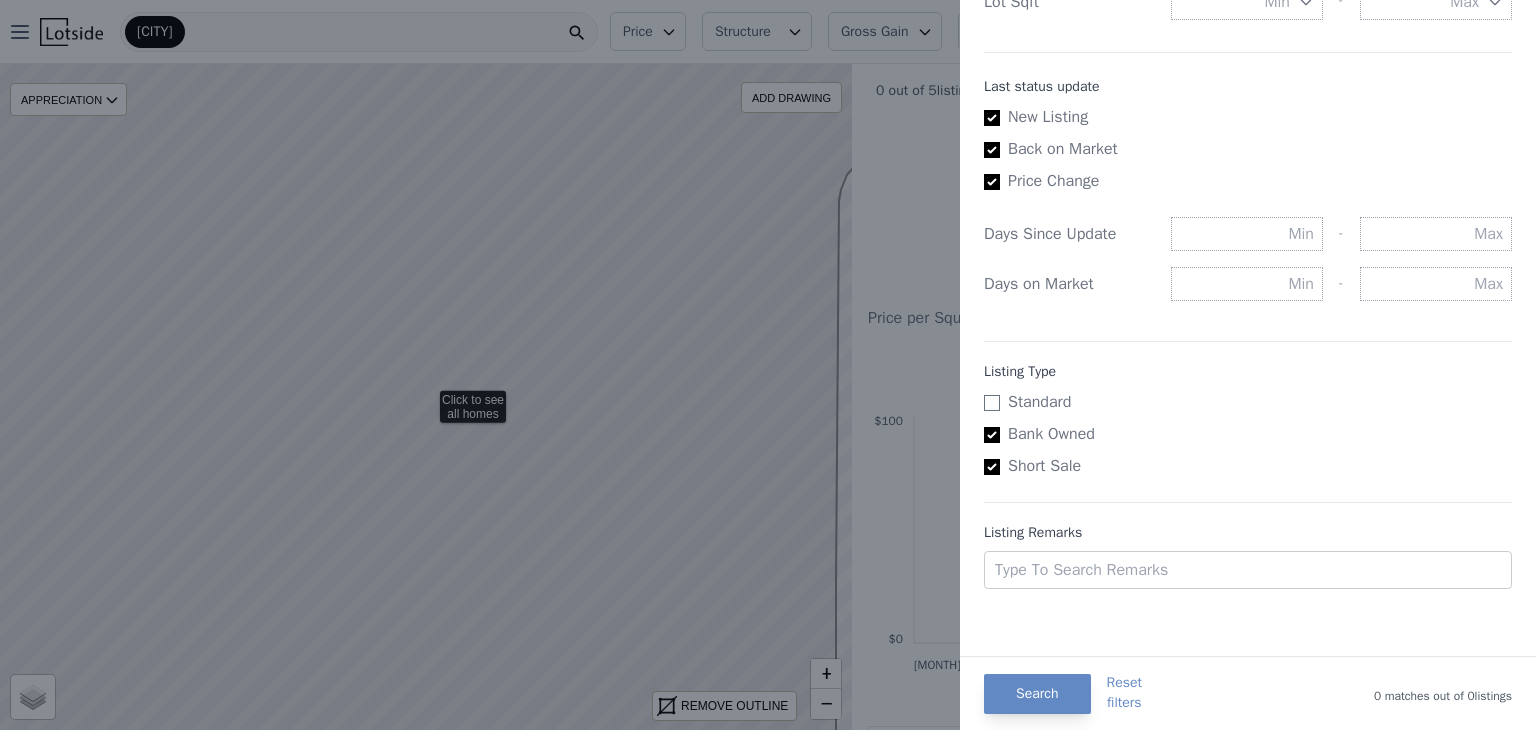 click on "Bank Owned" at bounding box center (992, 435) 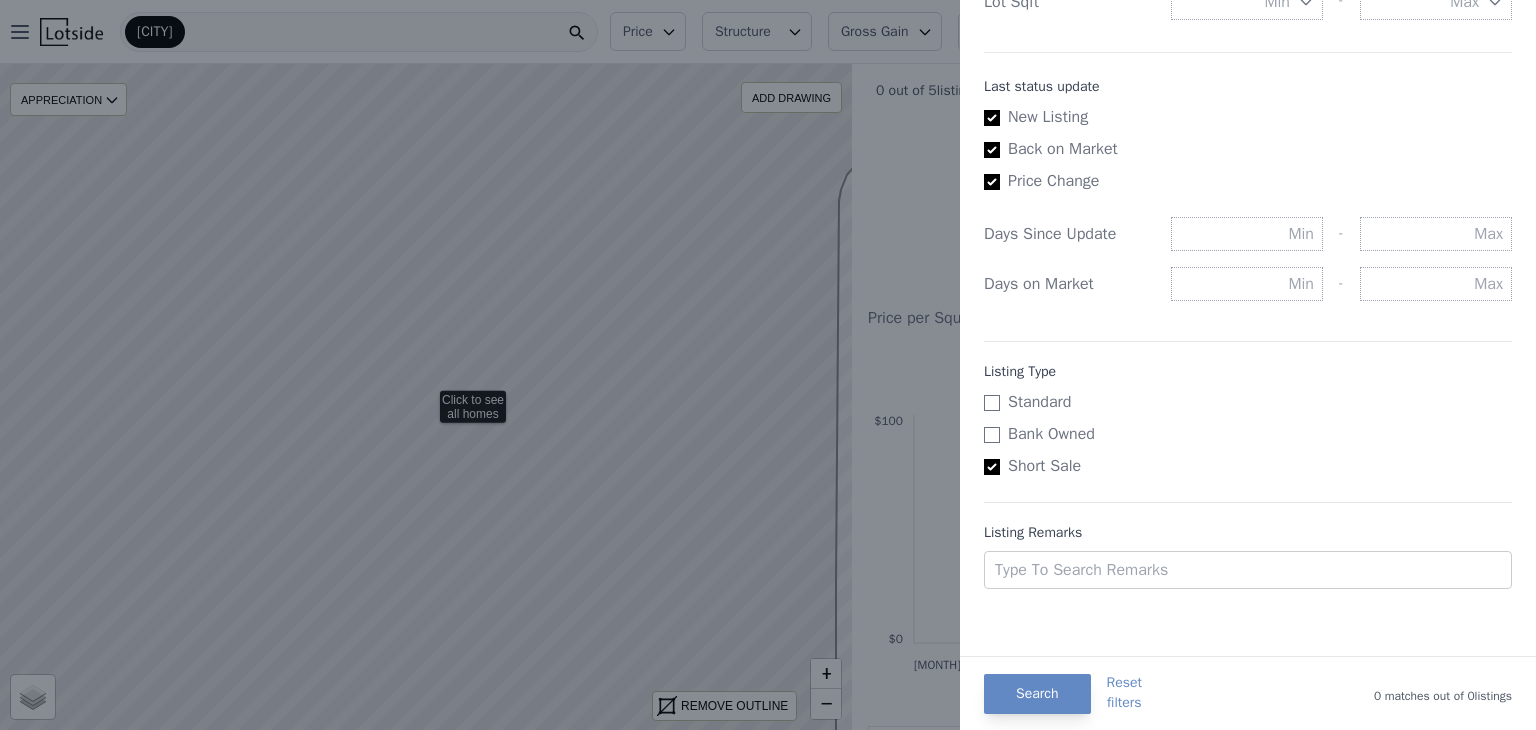 click on "Short Sale" at bounding box center (1240, 466) 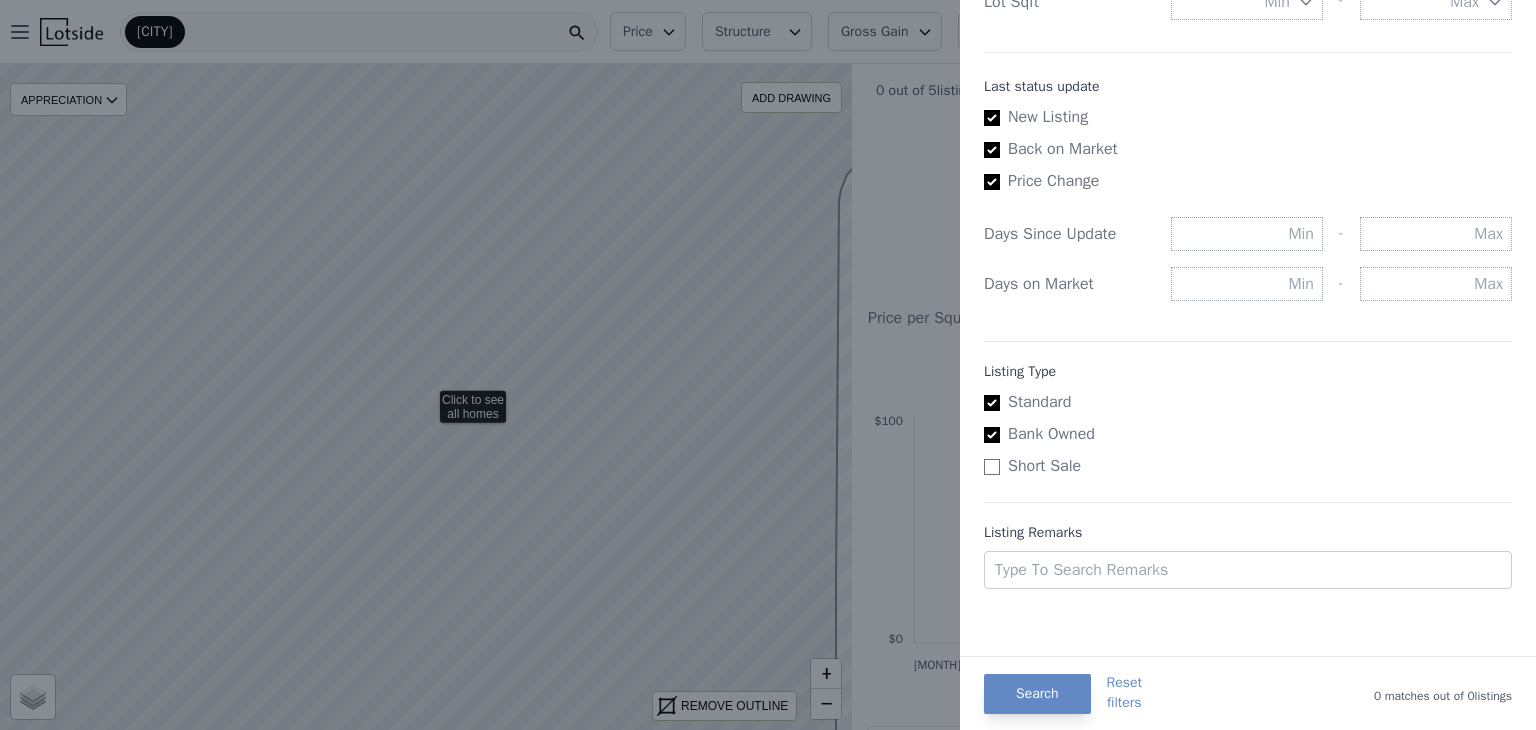 checkbox on "true" 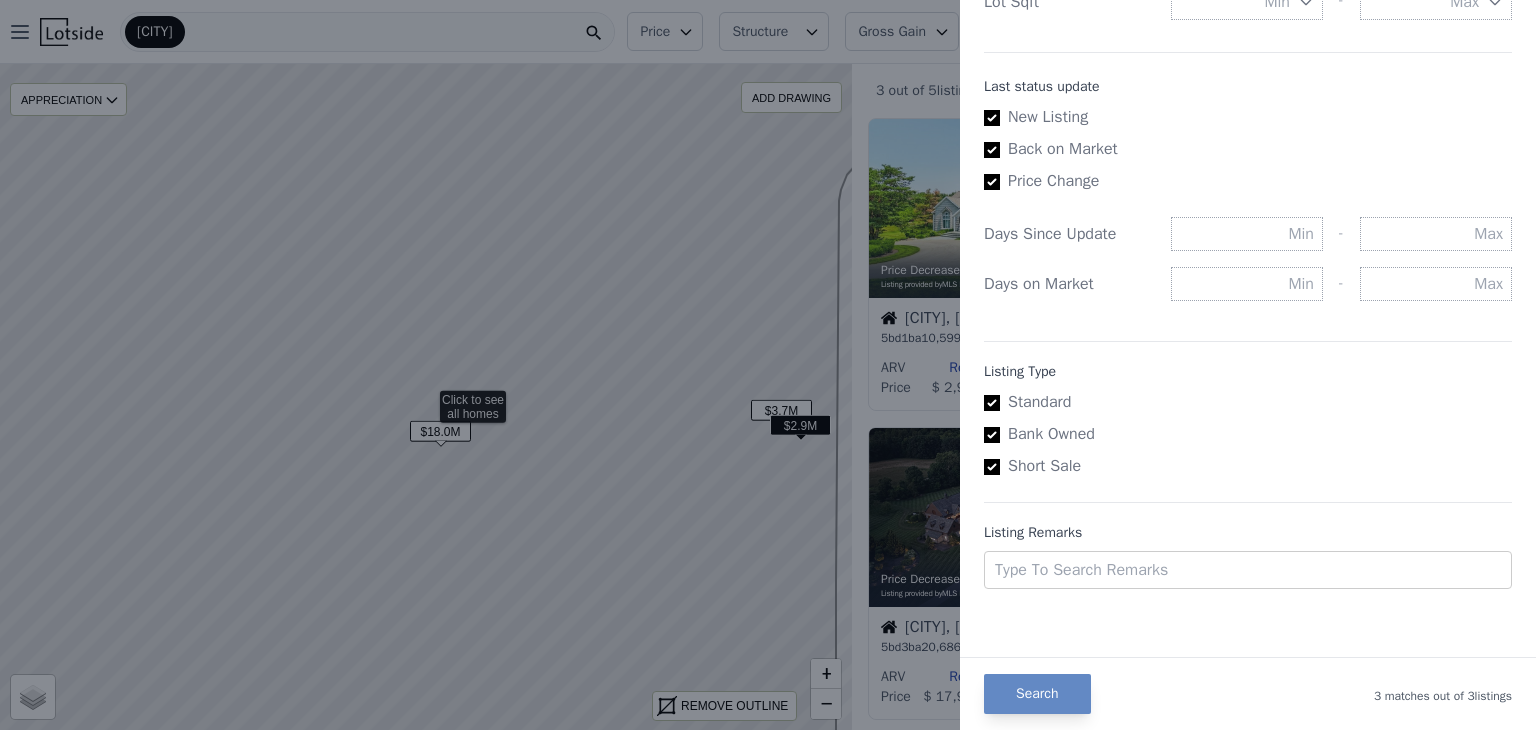 click on "Standard" at bounding box center (992, 403) 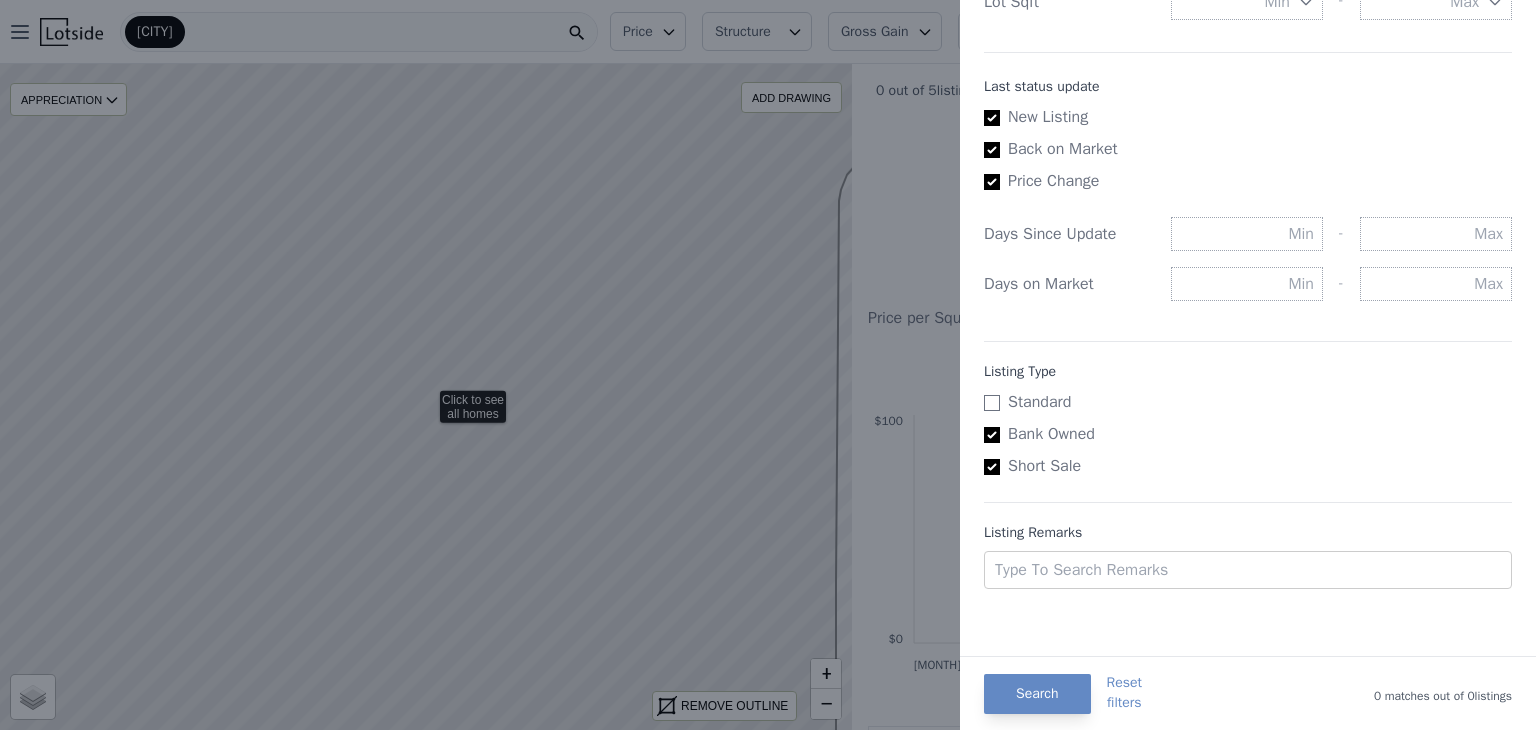 click on "Standard Bank Owned Short Sale" at bounding box center [1248, 434] 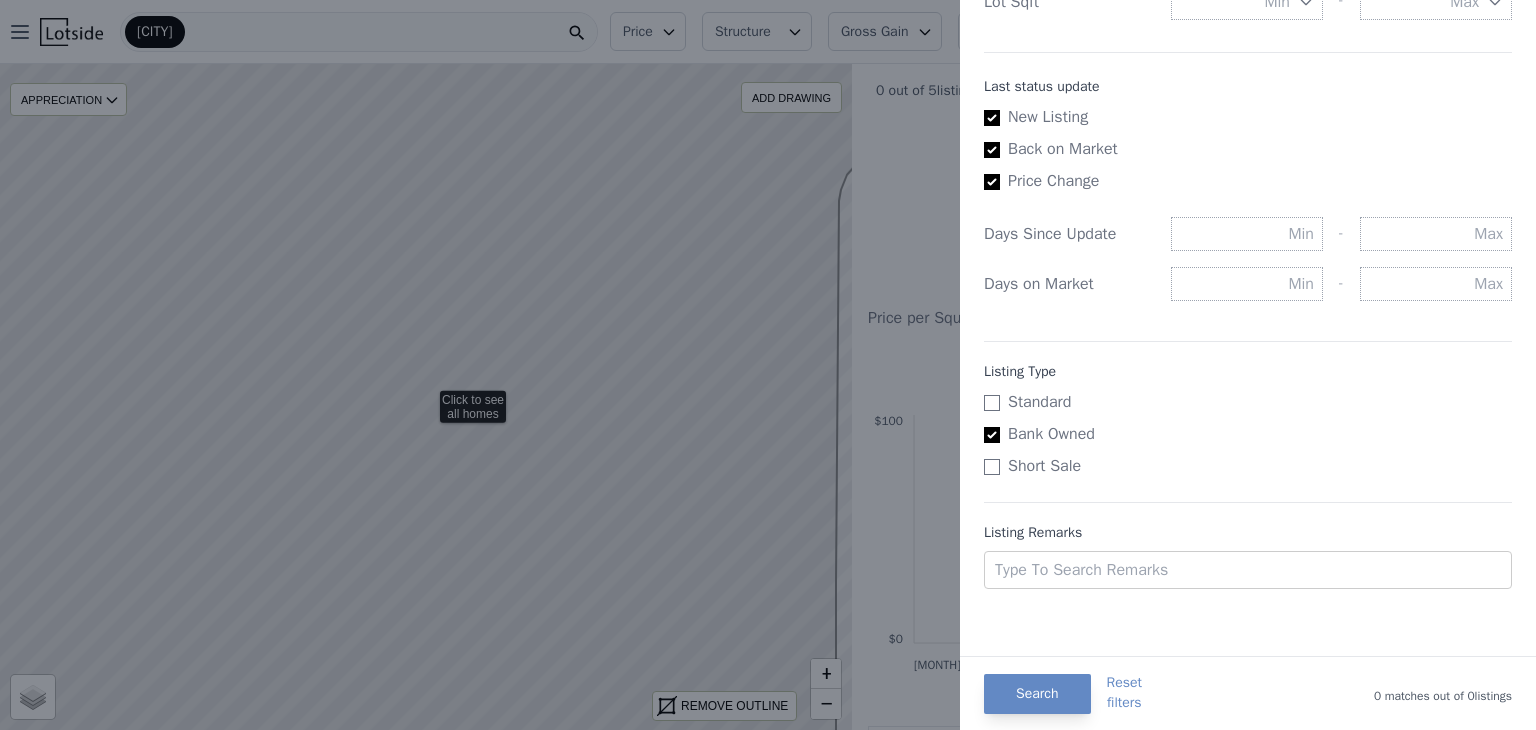 click on "Bank Owned" at bounding box center [992, 435] 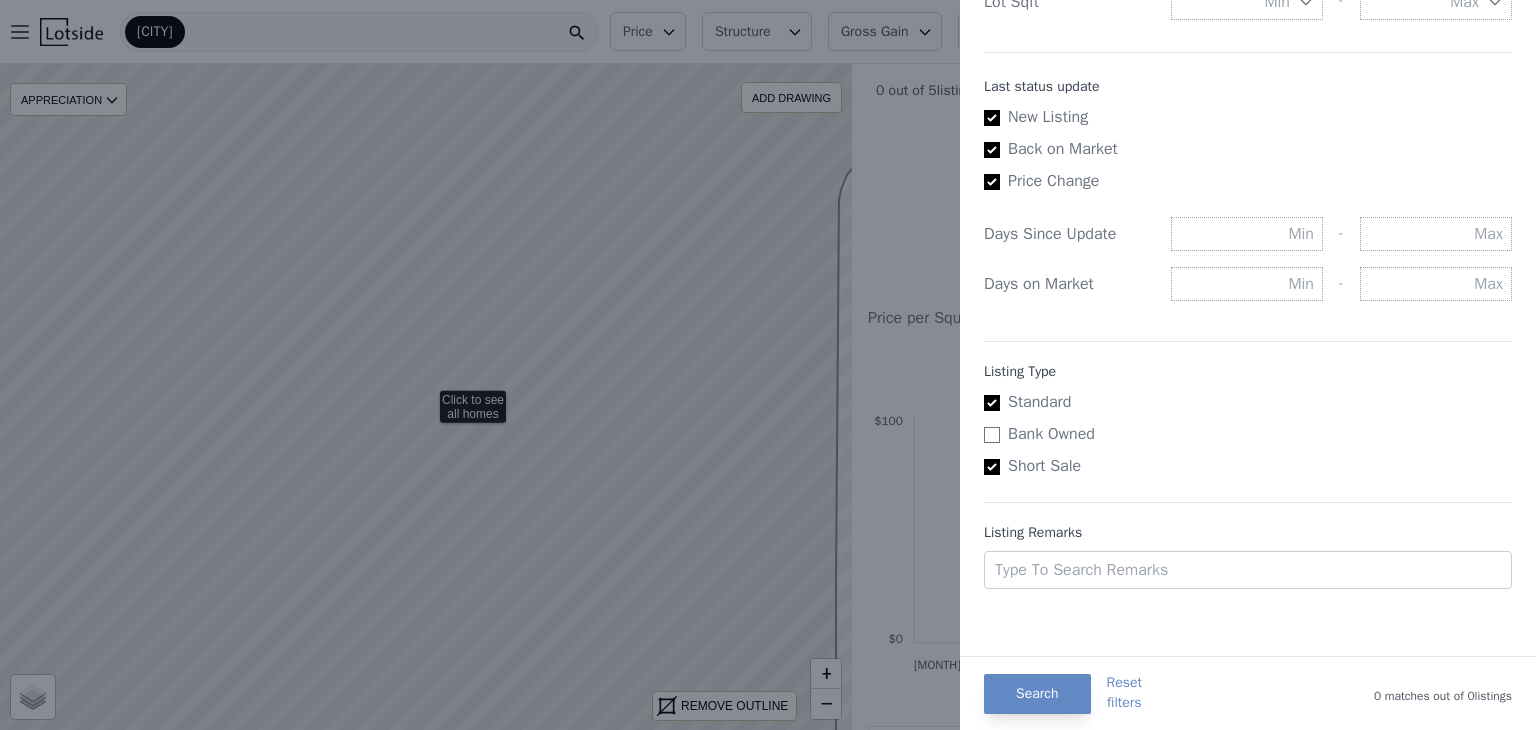 checkbox on "true" 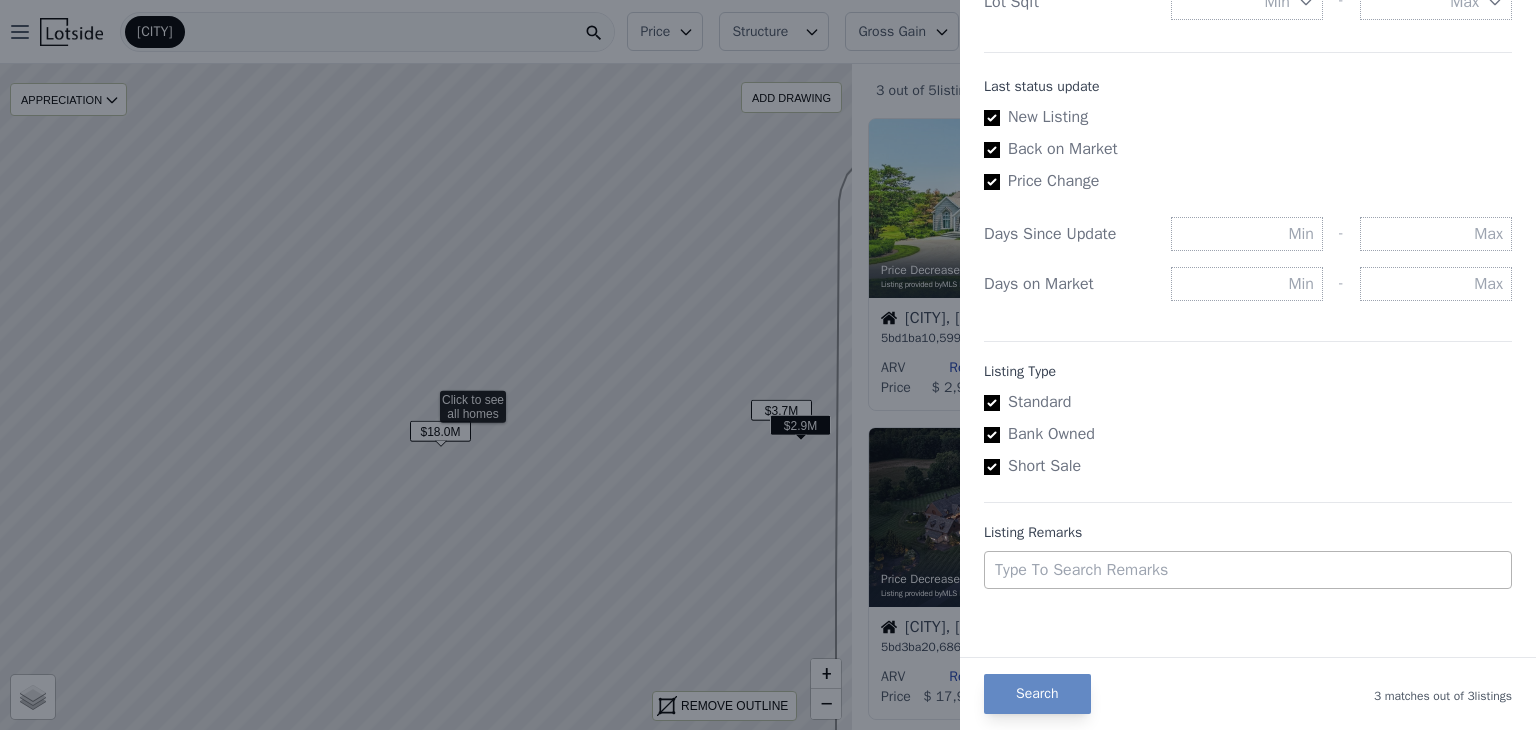 click at bounding box center (1229, 570) 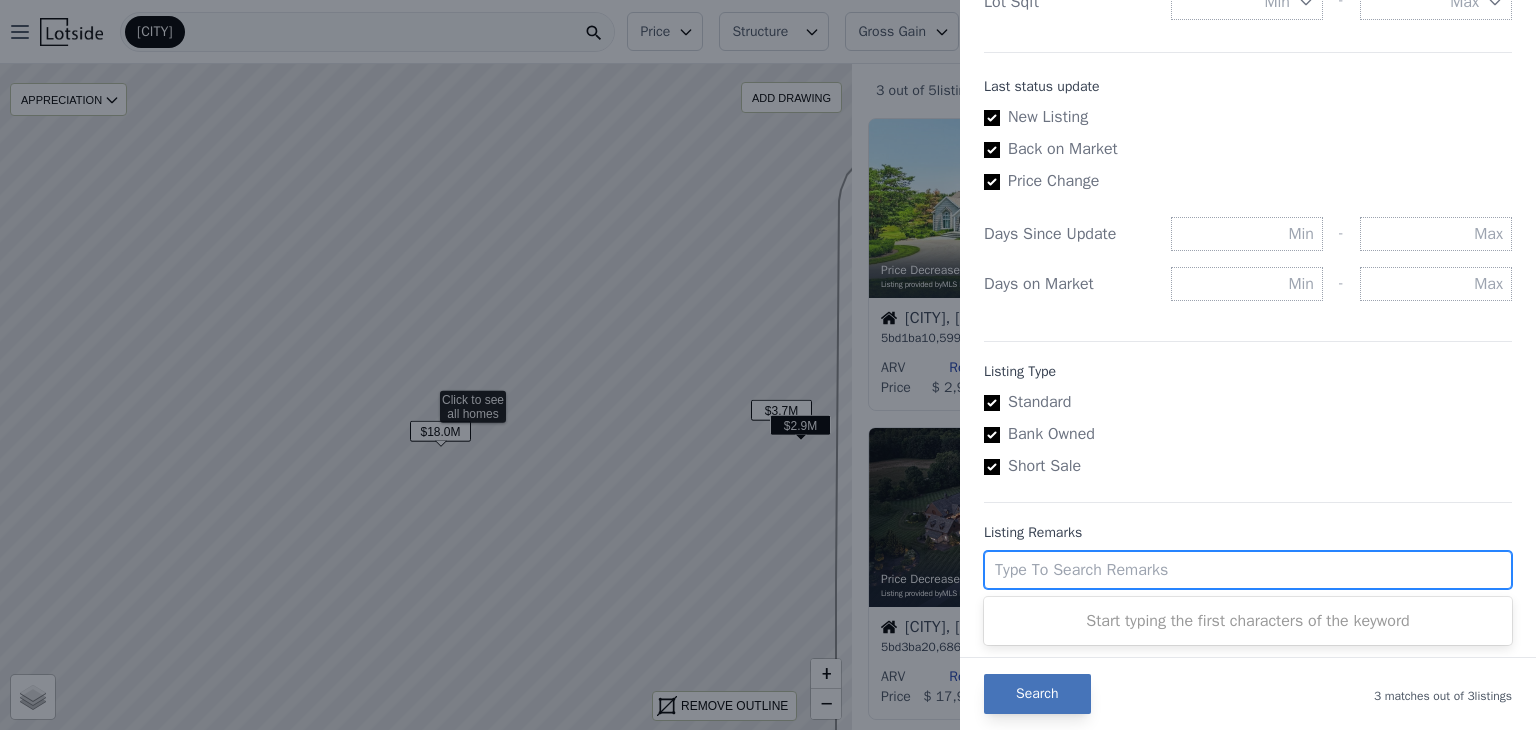 click on "Search" at bounding box center [1037, 694] 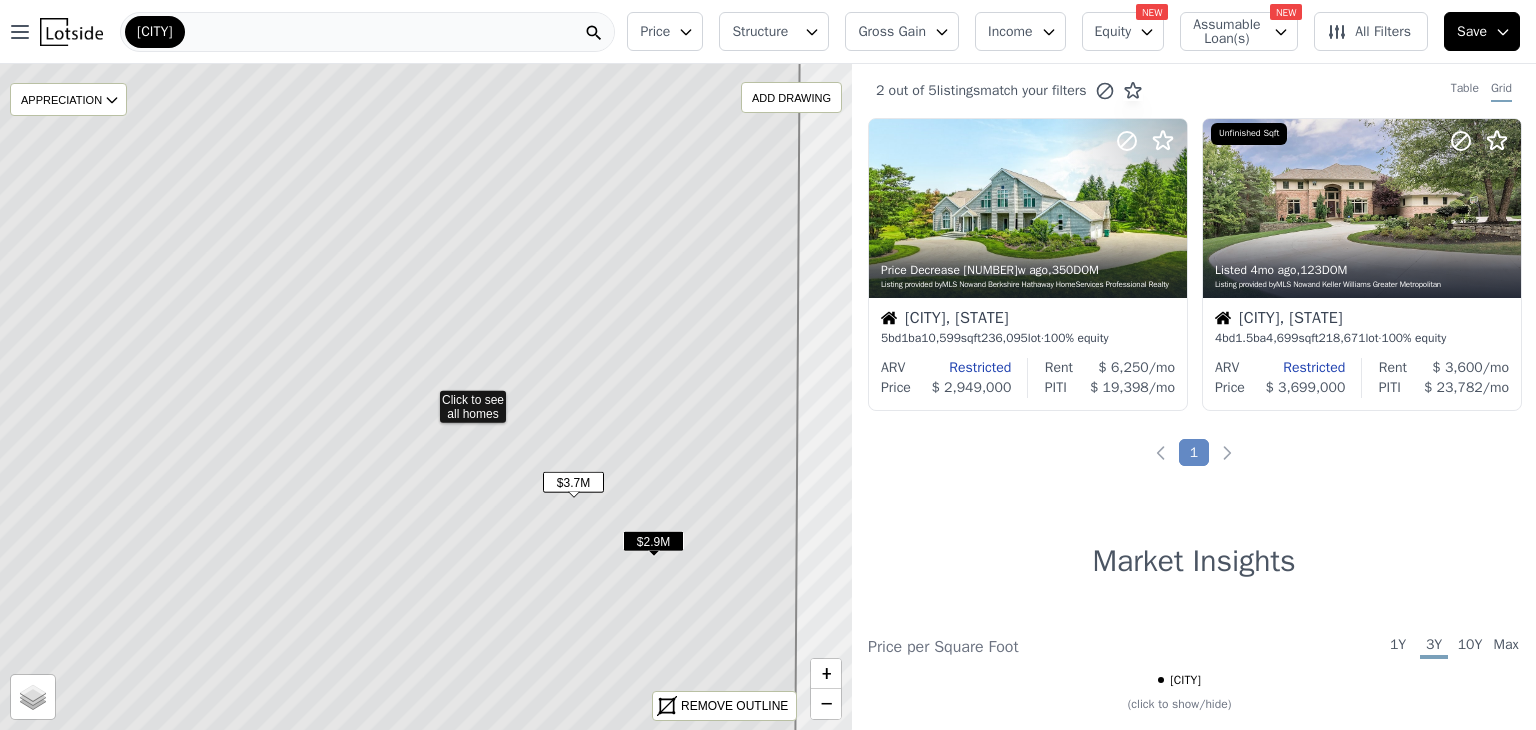 click on "$3.7M" at bounding box center [573, 482] 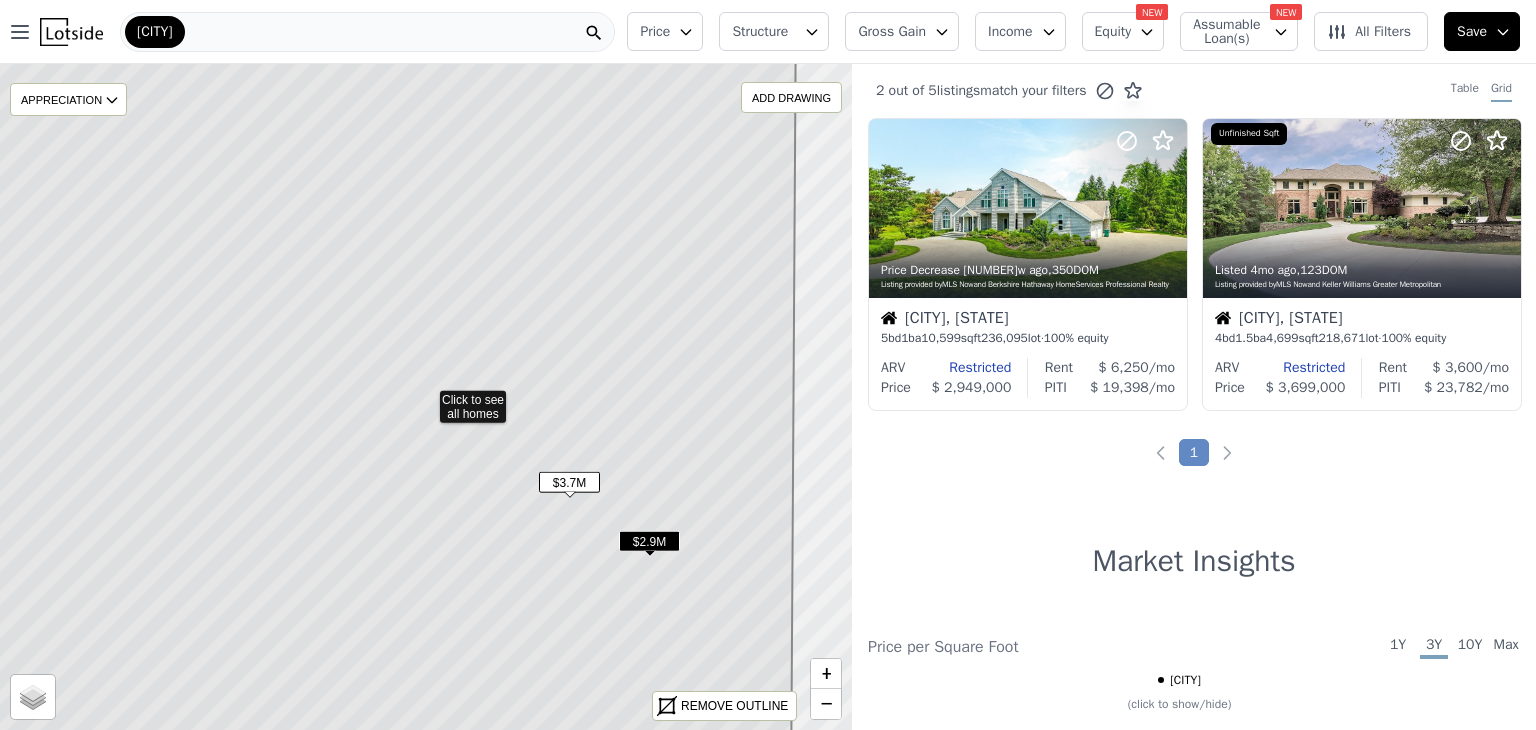 click on "$3.7M" at bounding box center [569, 482] 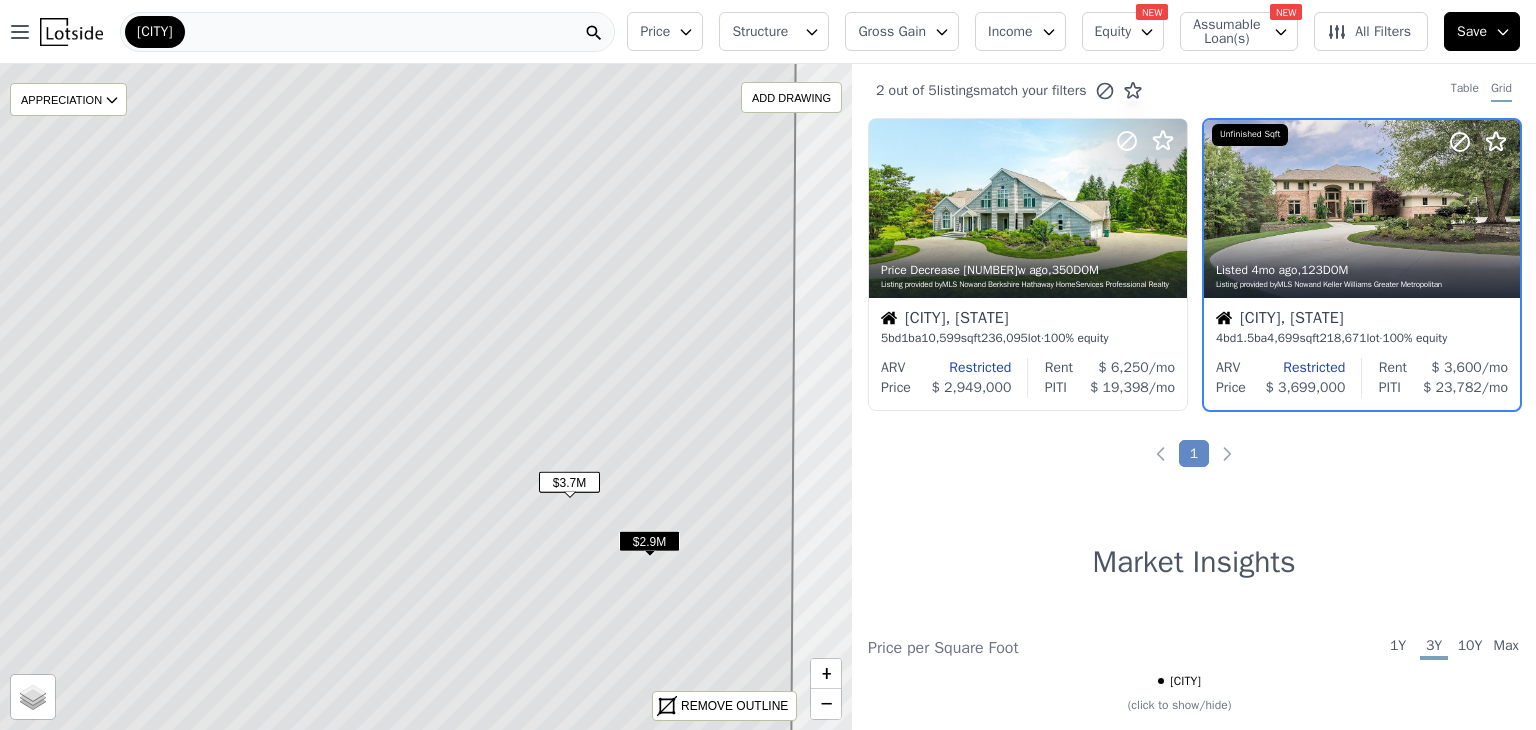 click on "$3.7M" at bounding box center (569, 482) 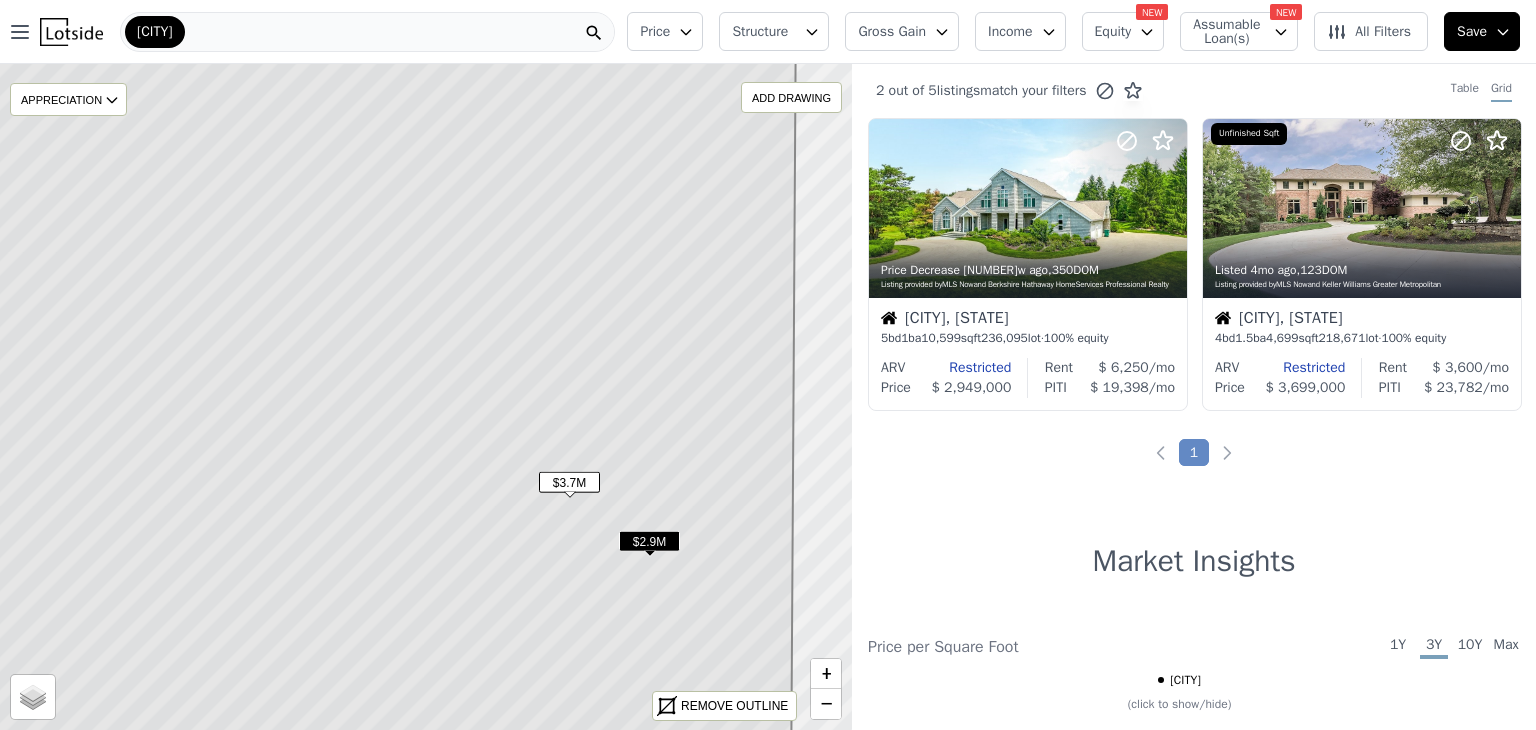 click on "$2.9M" at bounding box center [649, 545] 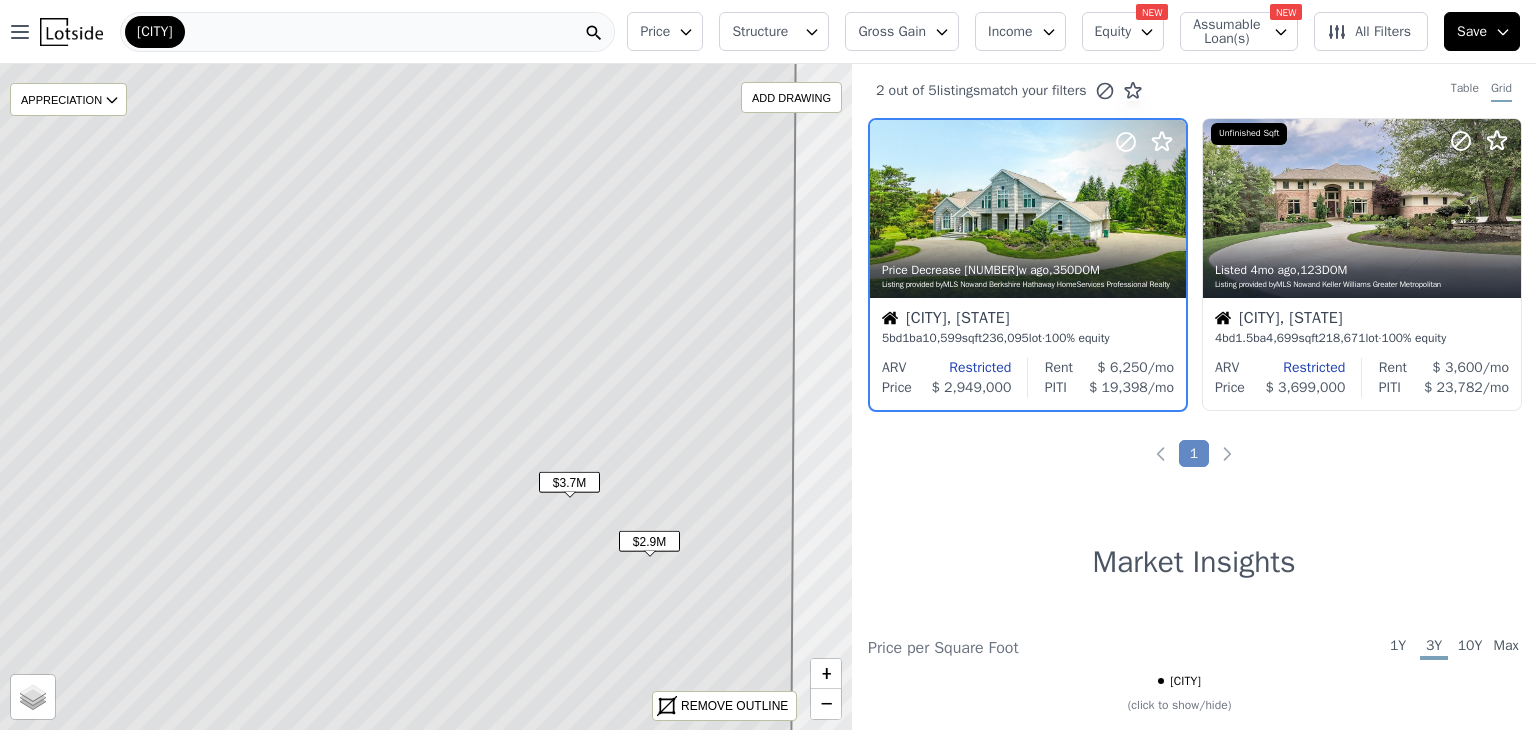 click on "$2.9M" at bounding box center [649, 541] 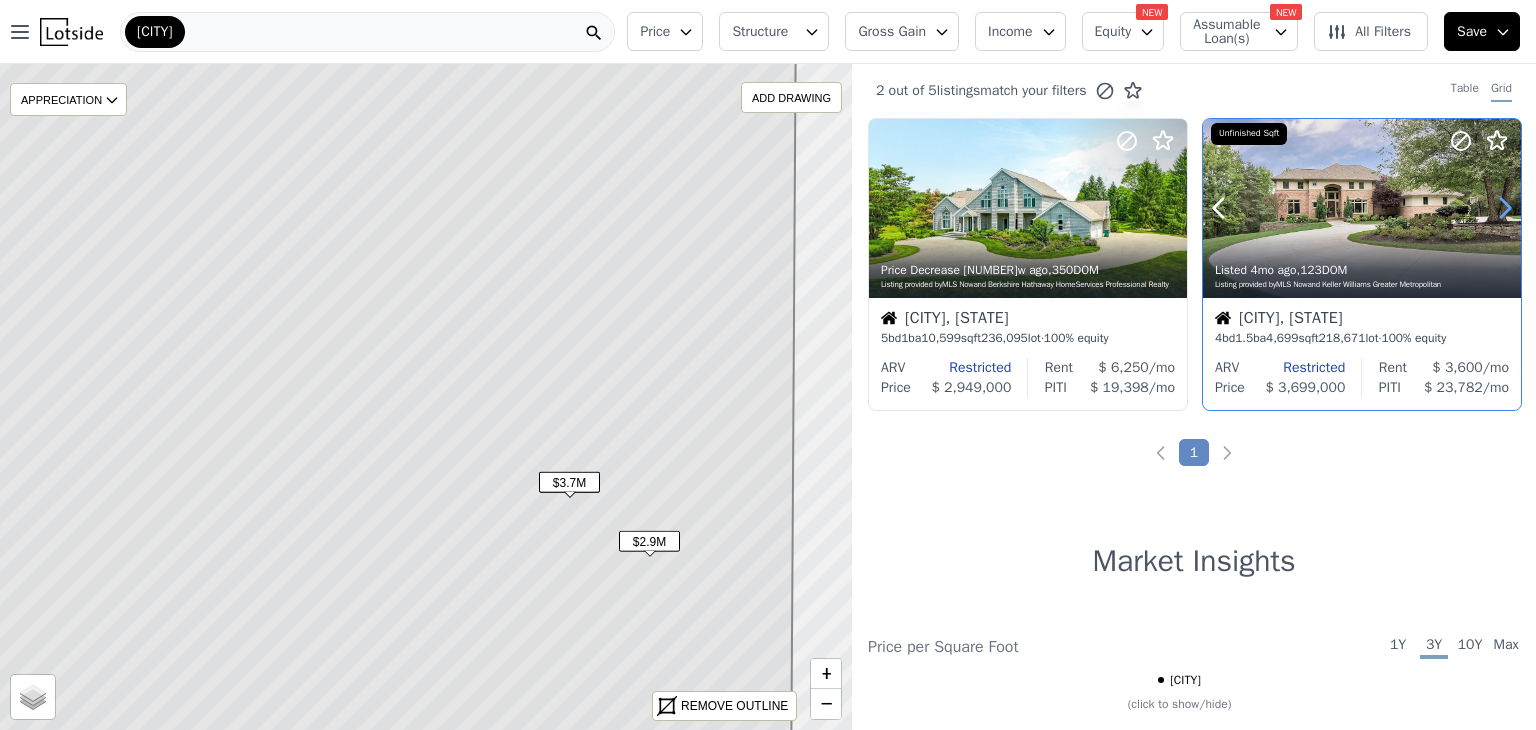 click 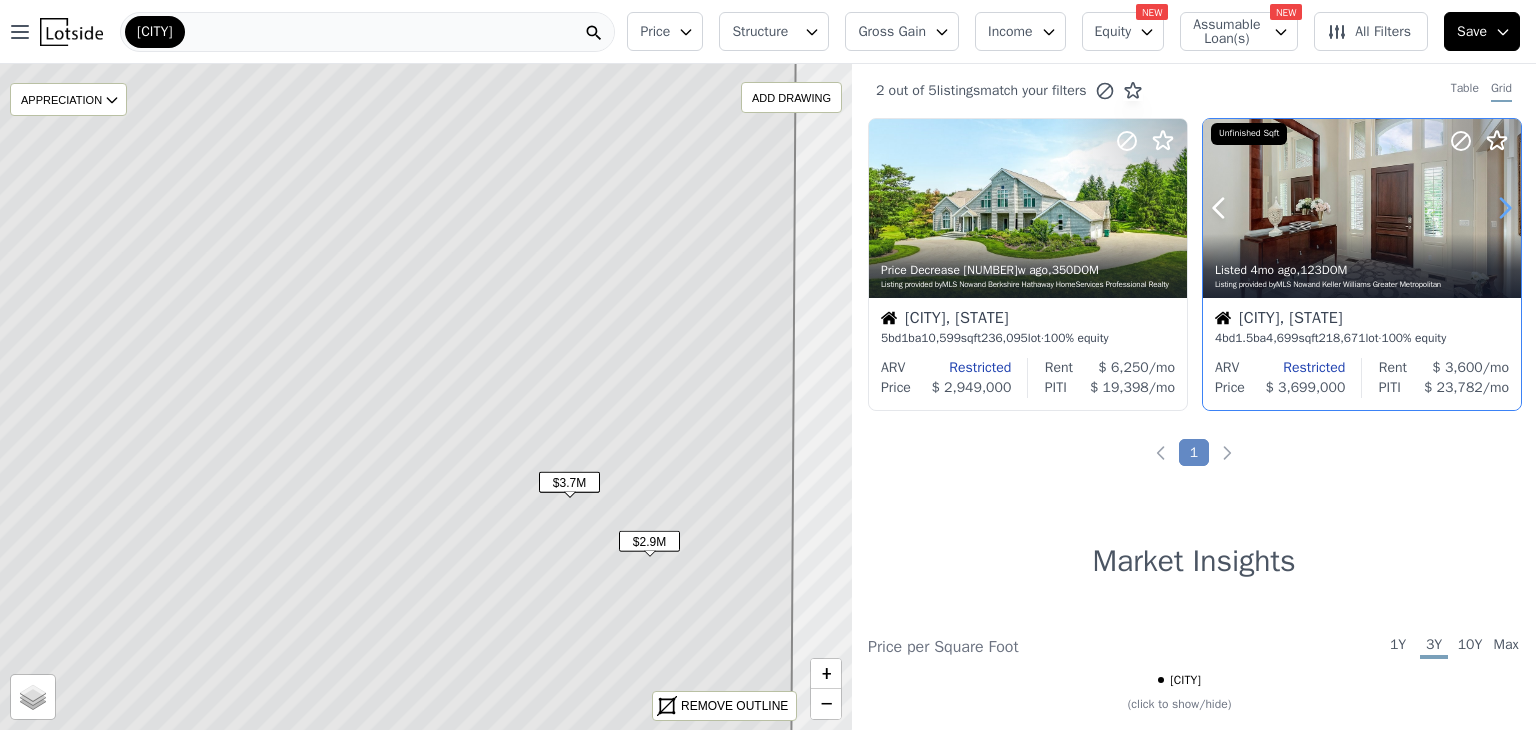 click 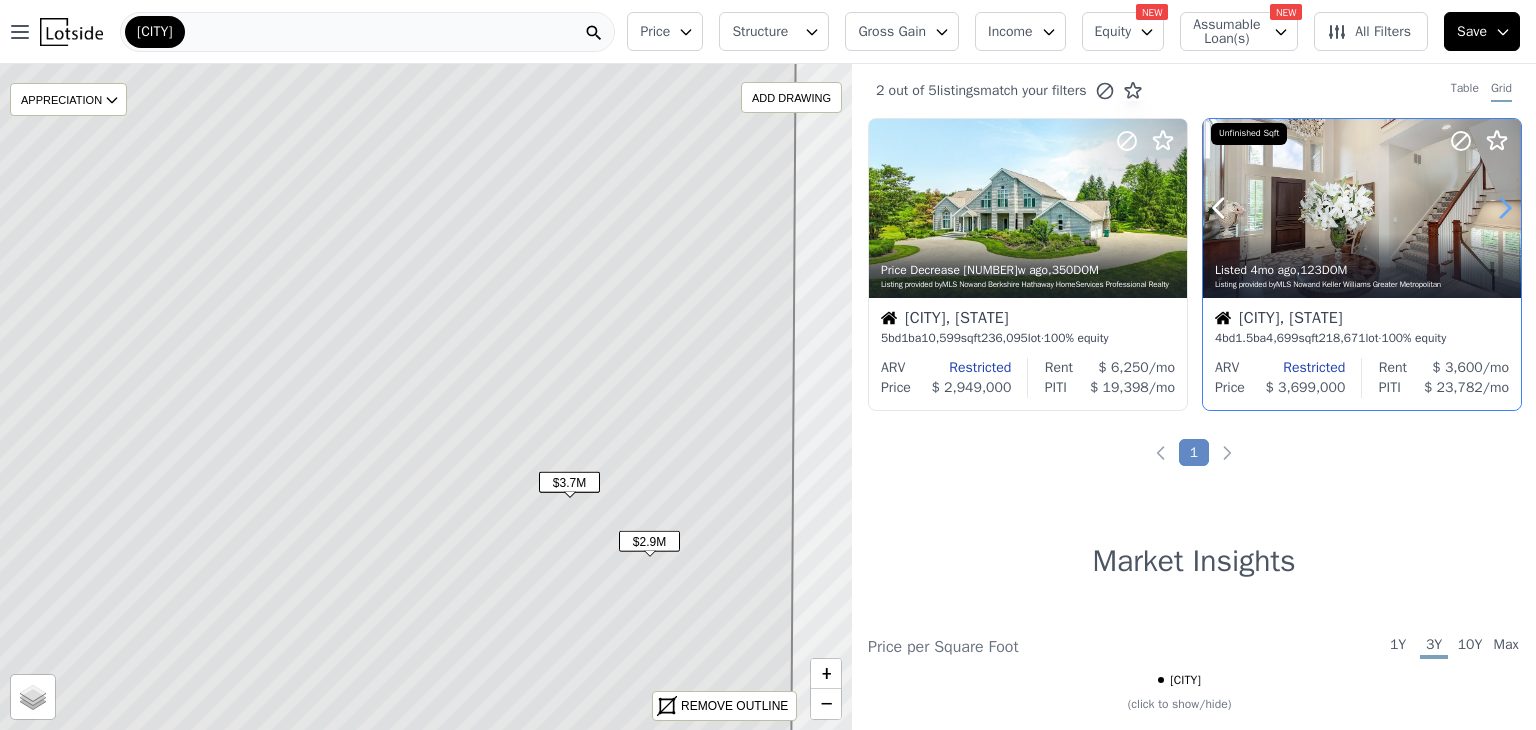 click 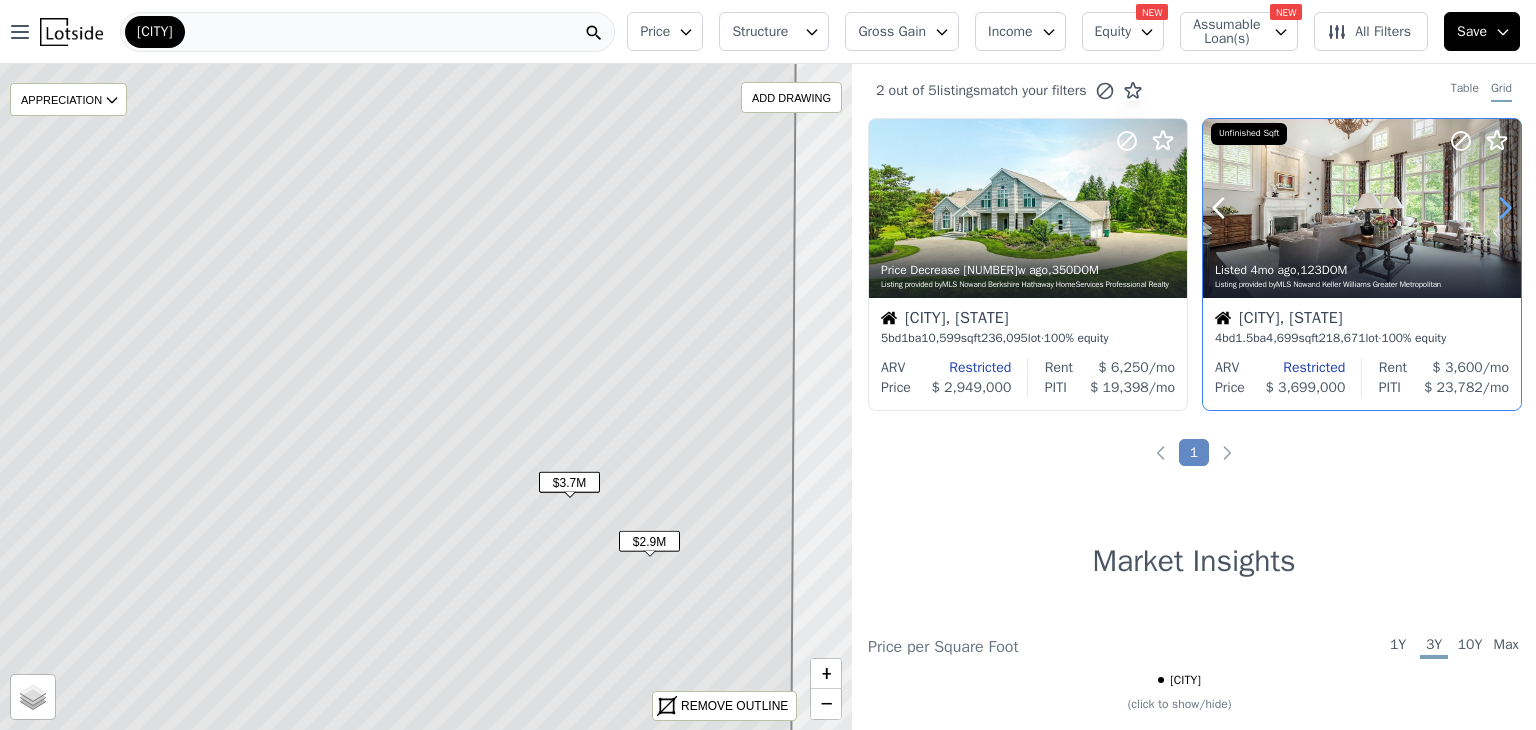 click 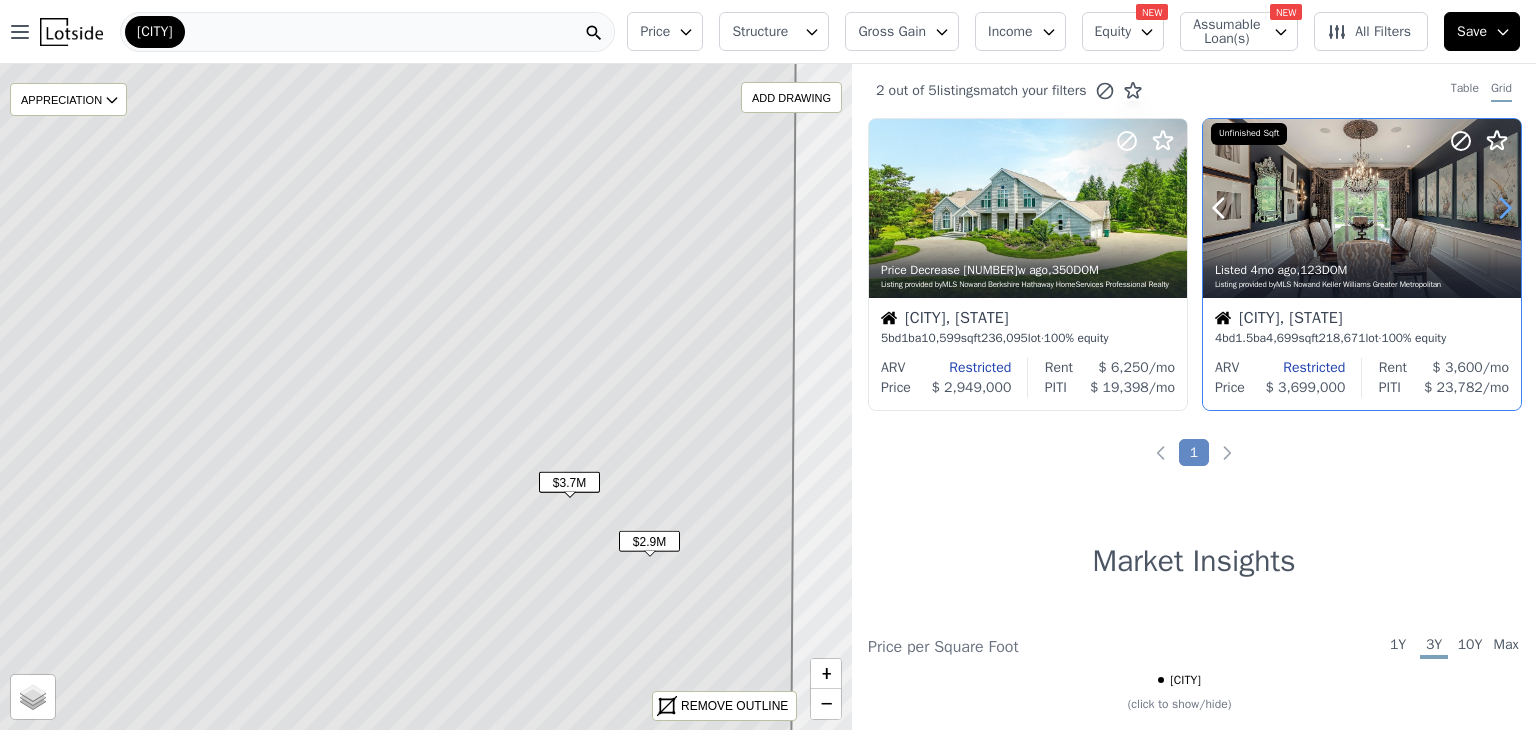 click 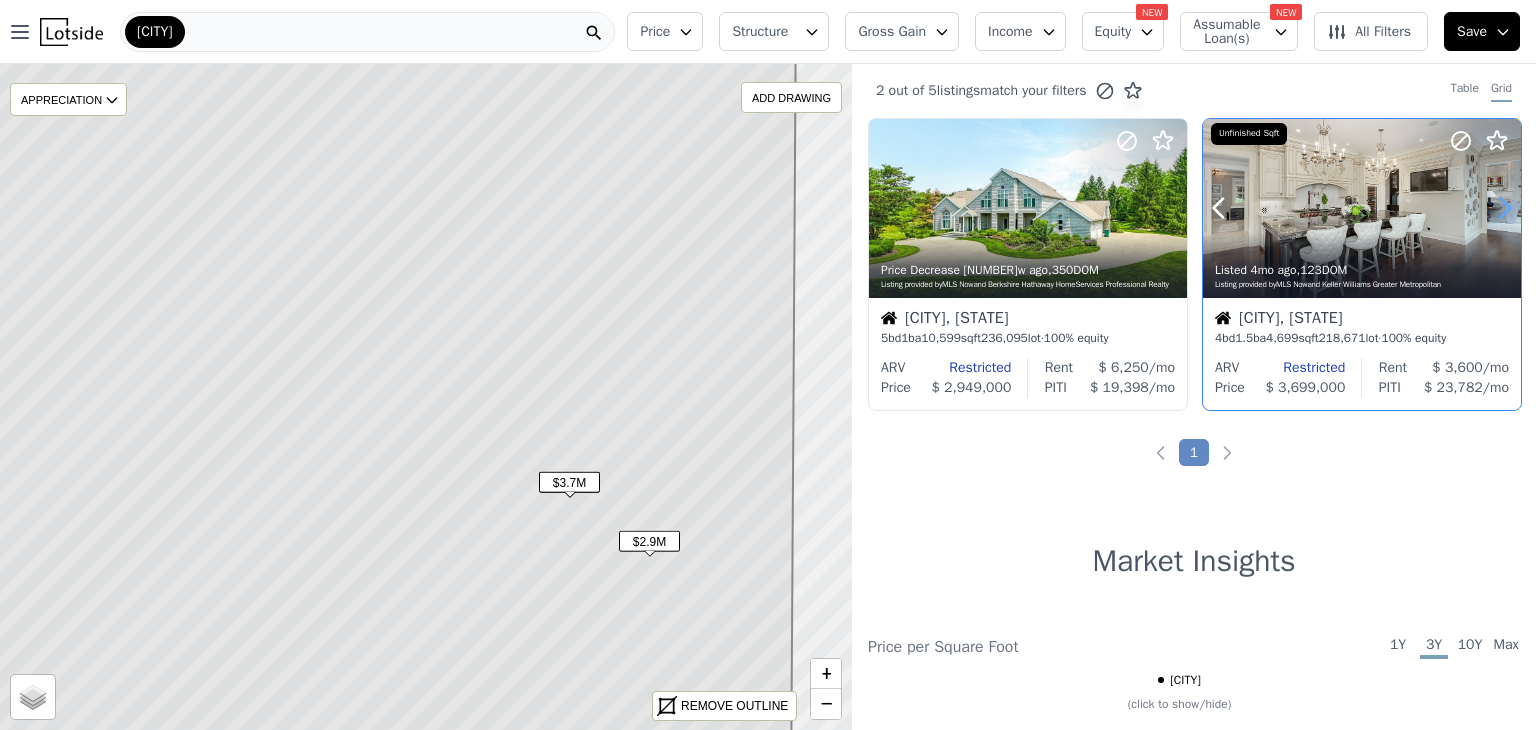 click 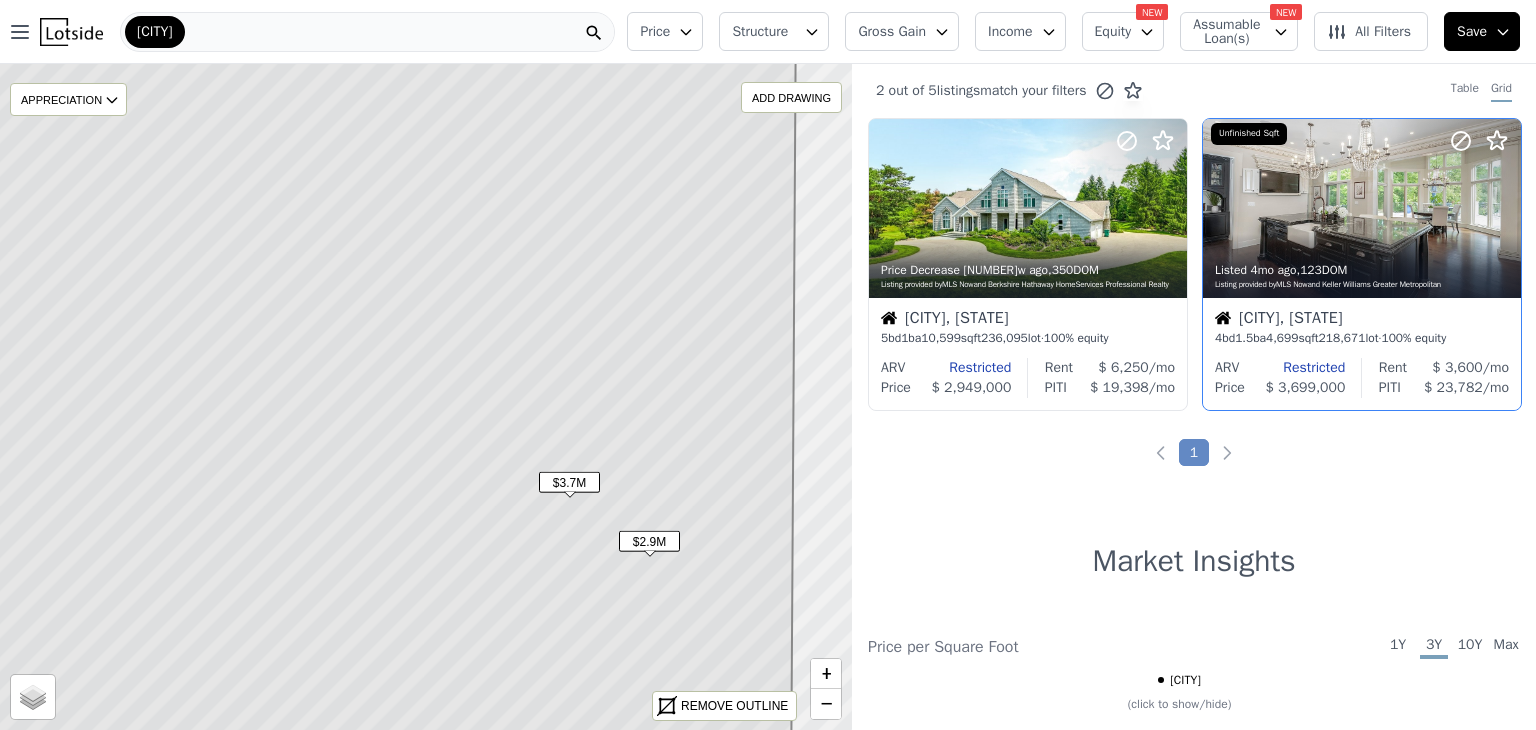 click on "Hunting Valley, OH" at bounding box center [1362, 320] 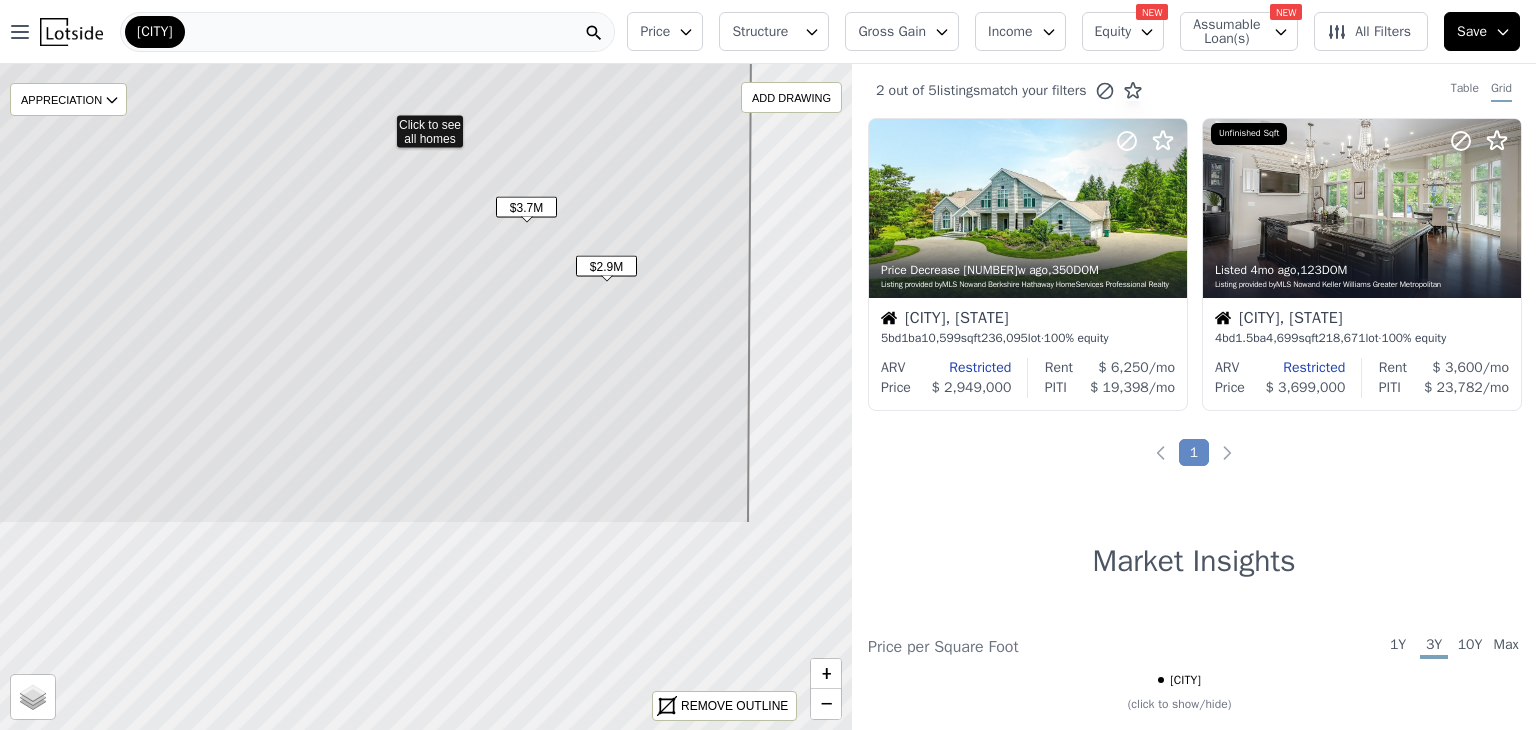 drag, startPoint x: 607, startPoint y: 436, endPoint x: 563, endPoint y: 163, distance: 276.52304 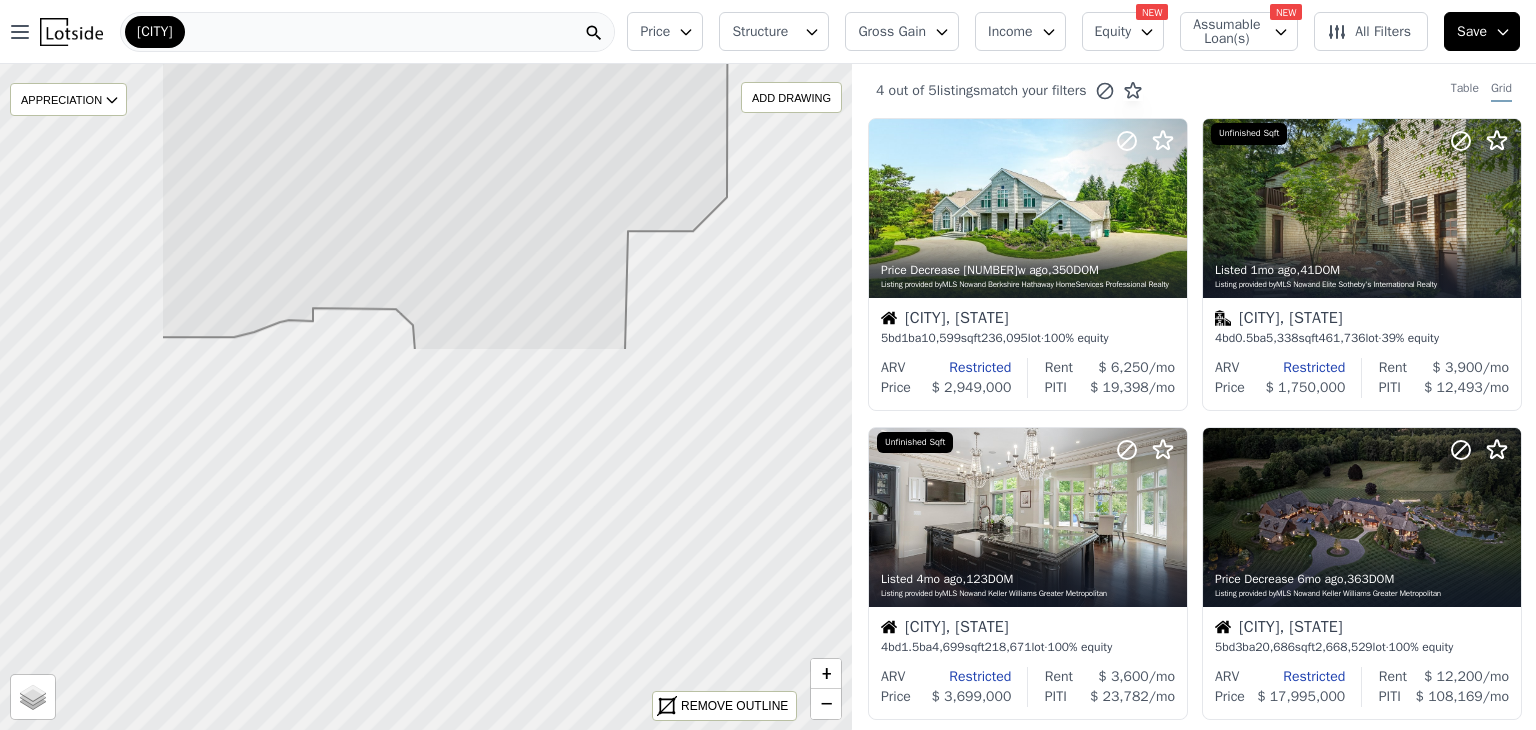 drag, startPoint x: 352, startPoint y: 550, endPoint x: 600, endPoint y: 103, distance: 511.18784 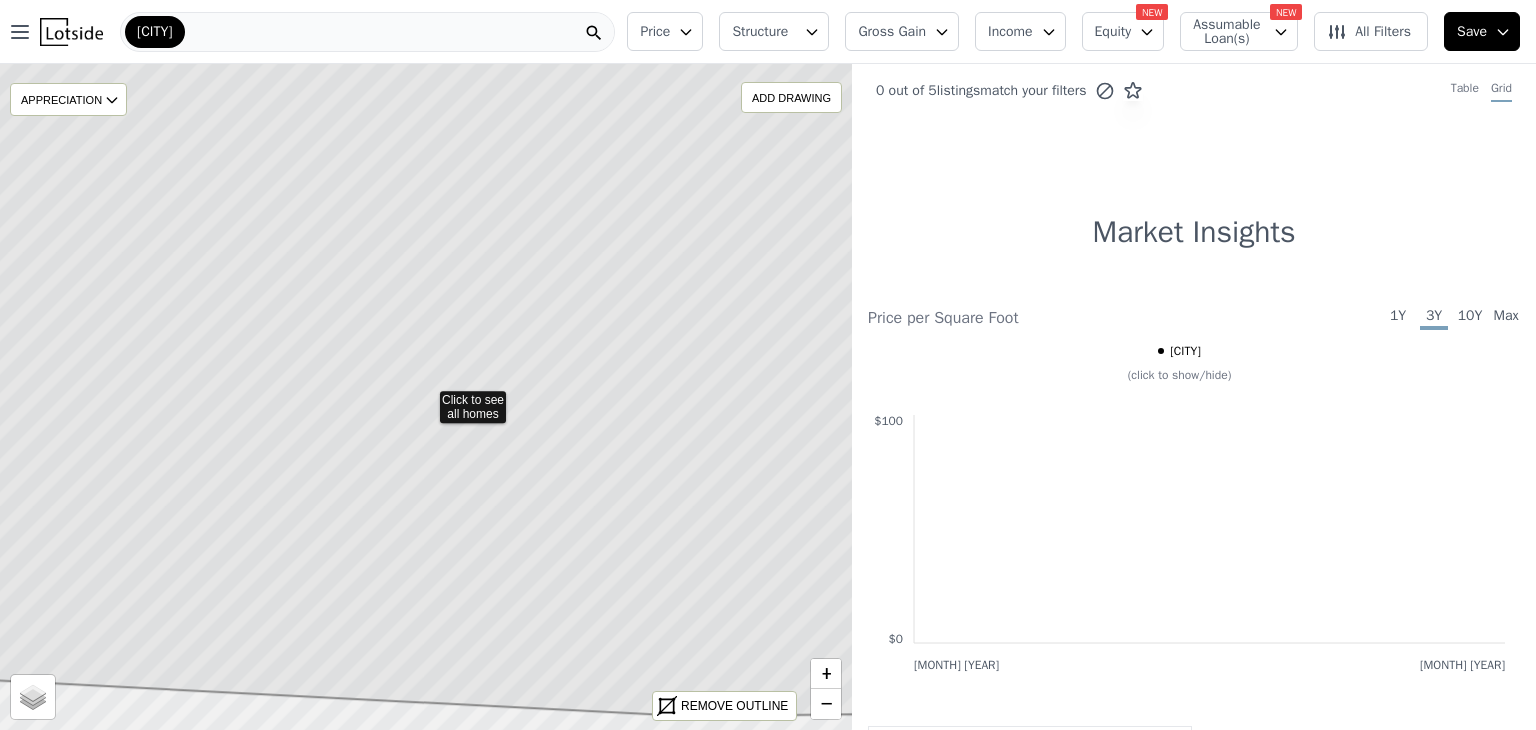 drag, startPoint x: 692, startPoint y: 524, endPoint x: 639, endPoint y: 486, distance: 65.21503 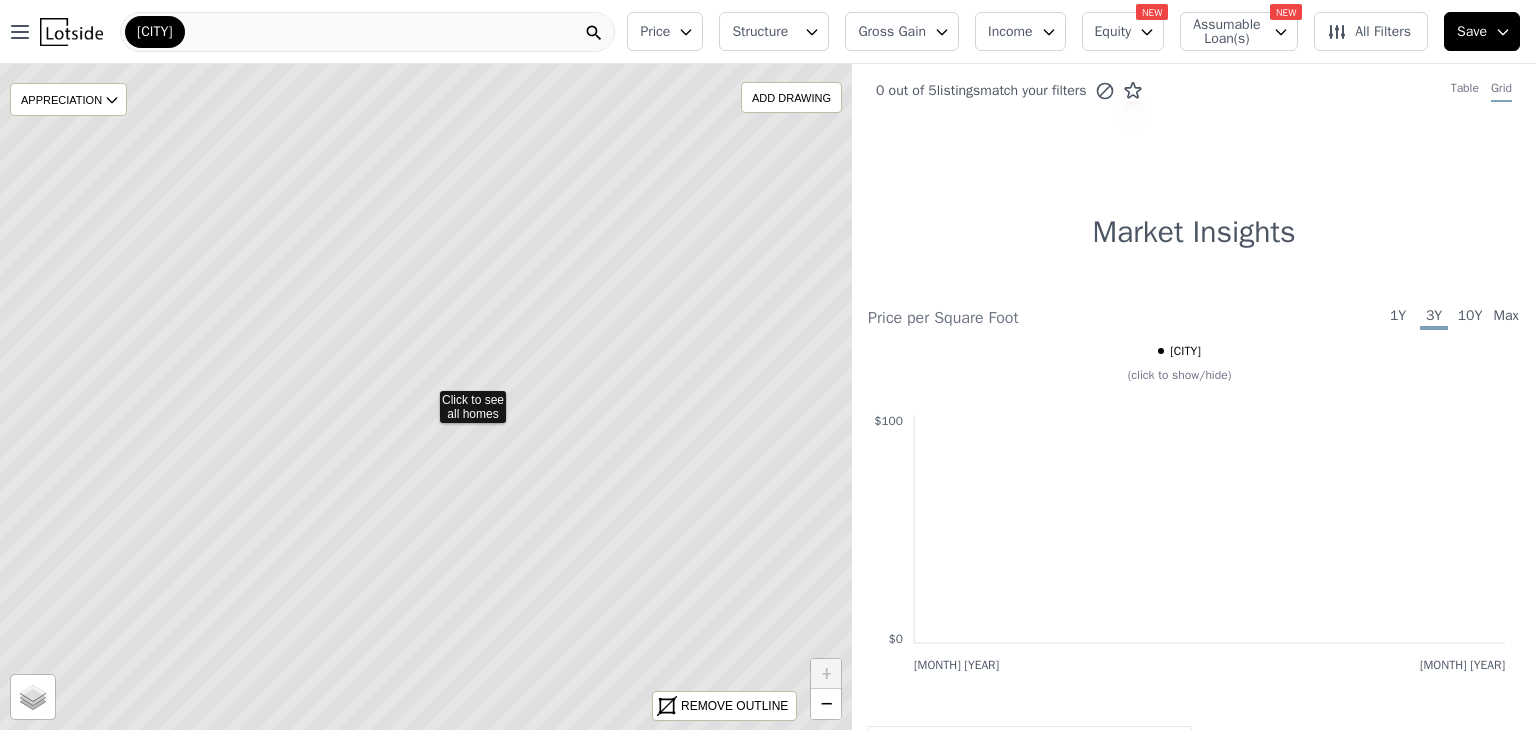 click 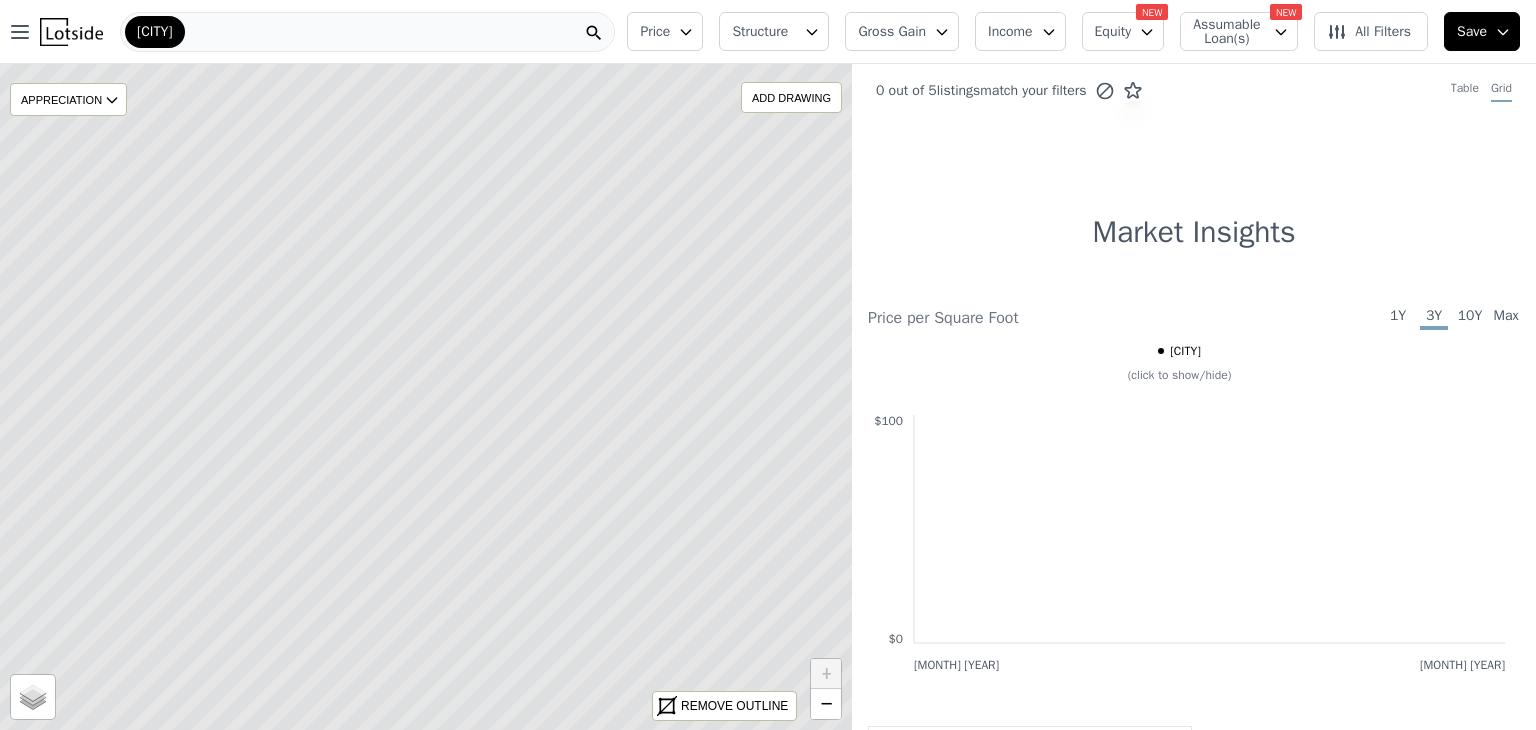 click 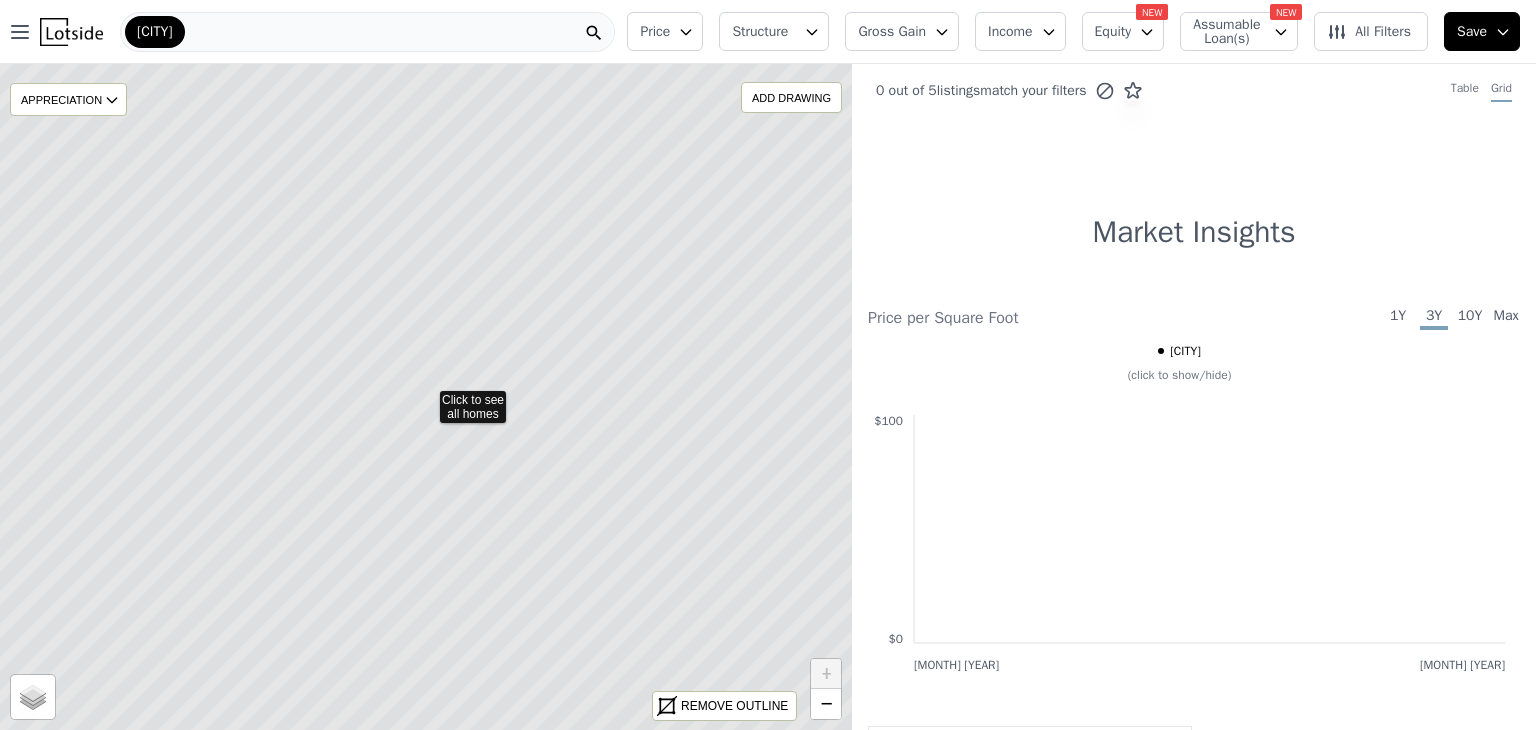 click 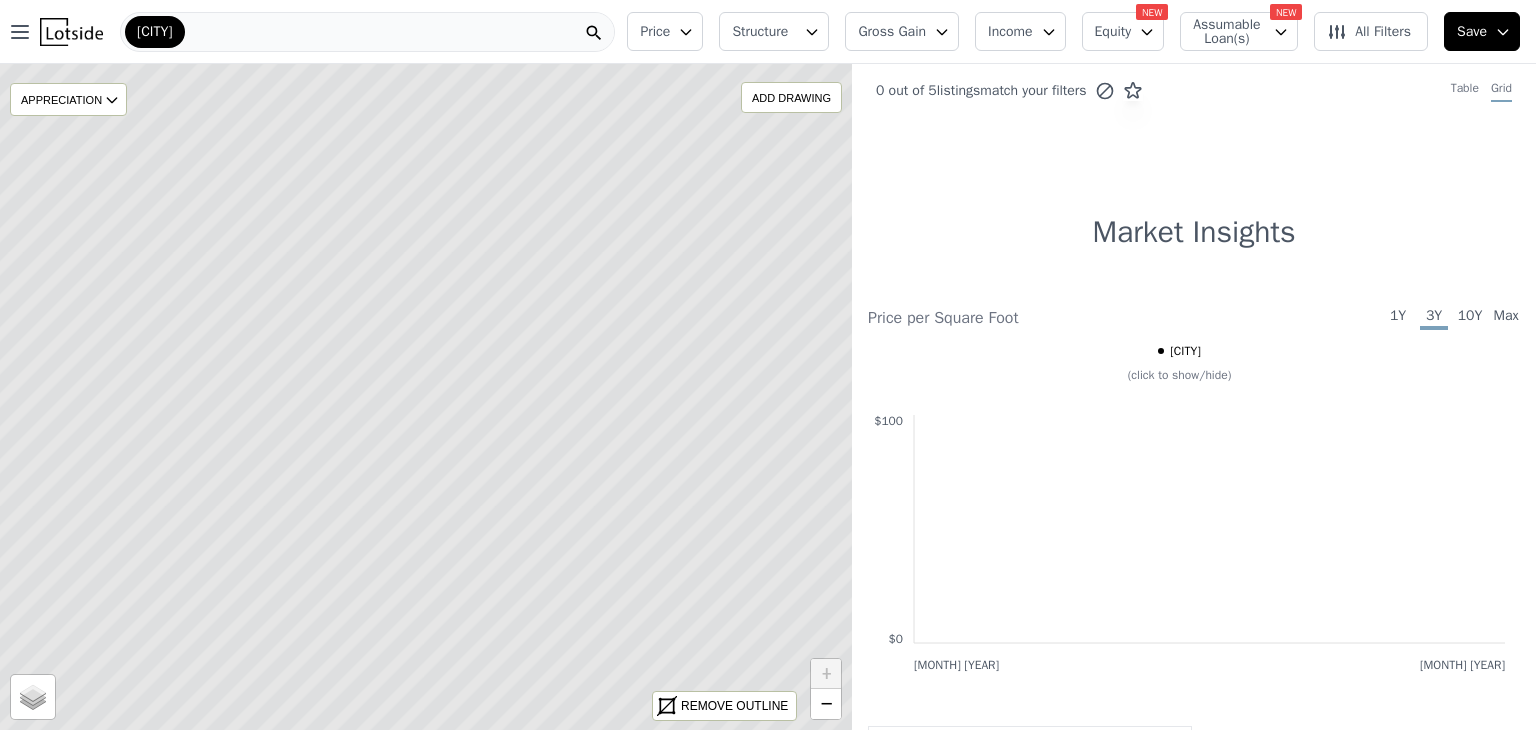 click 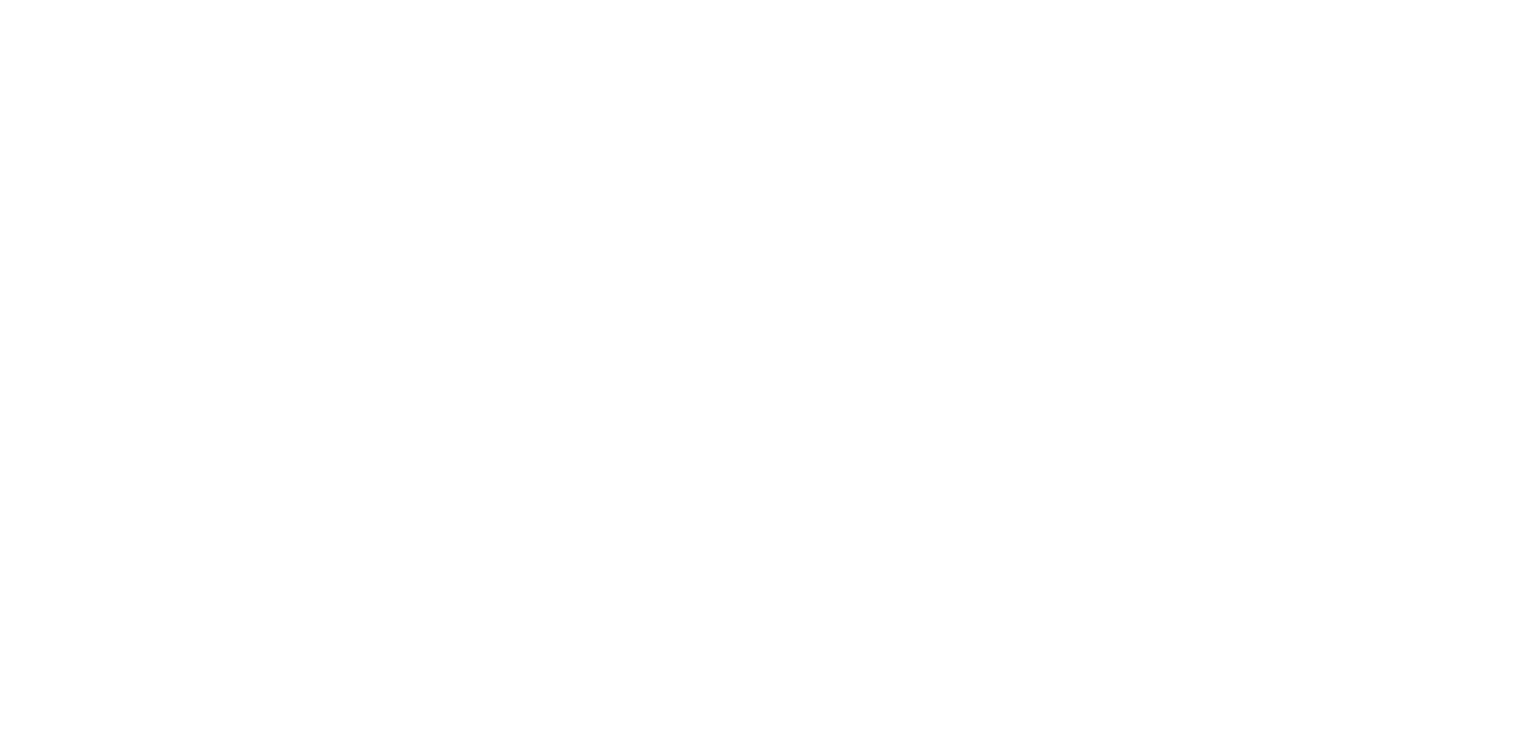 scroll, scrollTop: 0, scrollLeft: 0, axis: both 